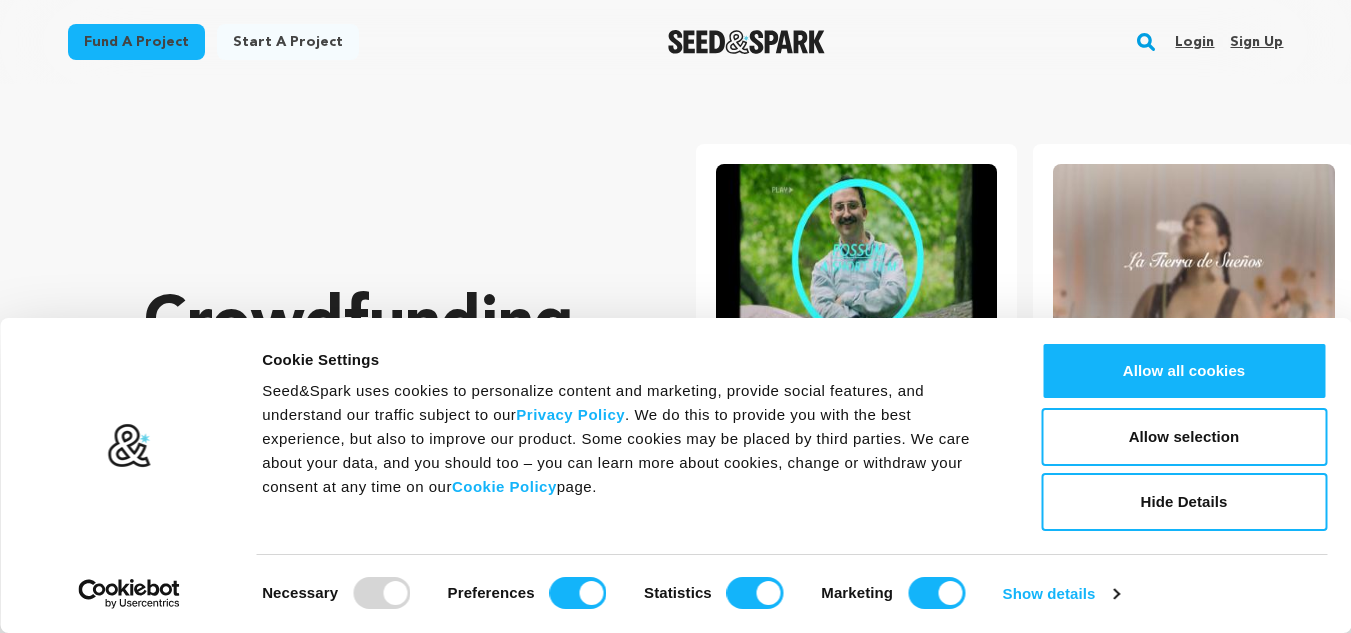 scroll, scrollTop: 0, scrollLeft: 0, axis: both 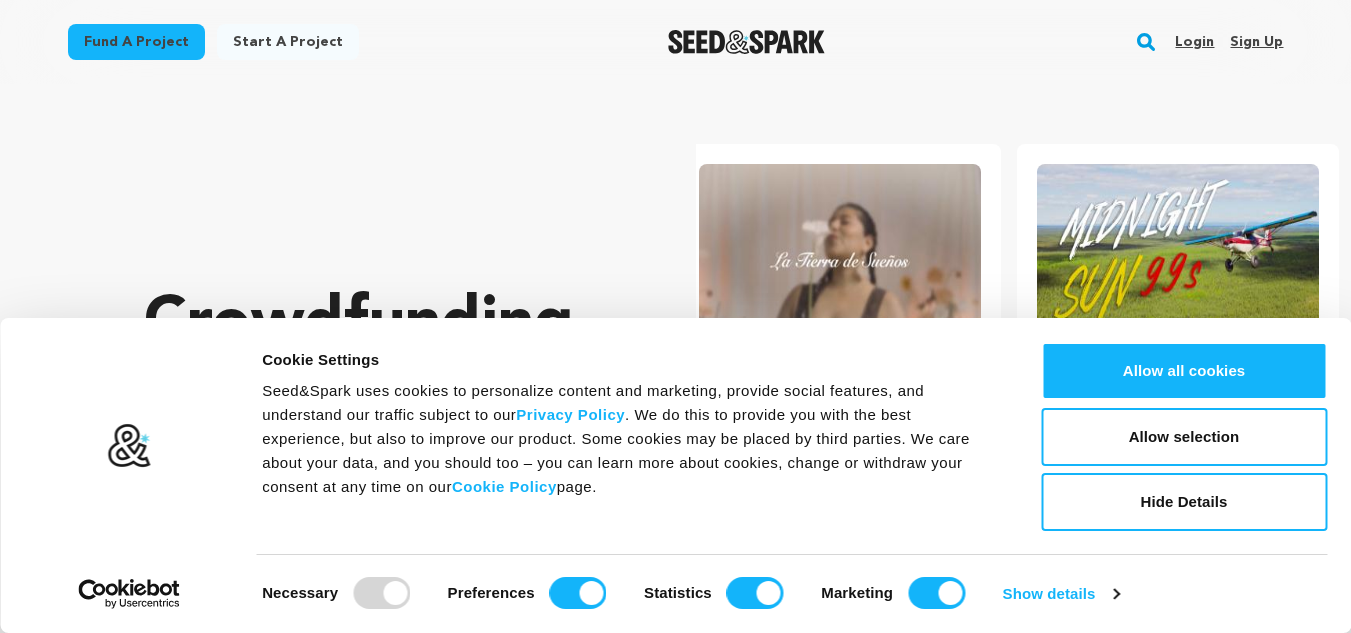 click on "Sign up" at bounding box center [1256, 42] 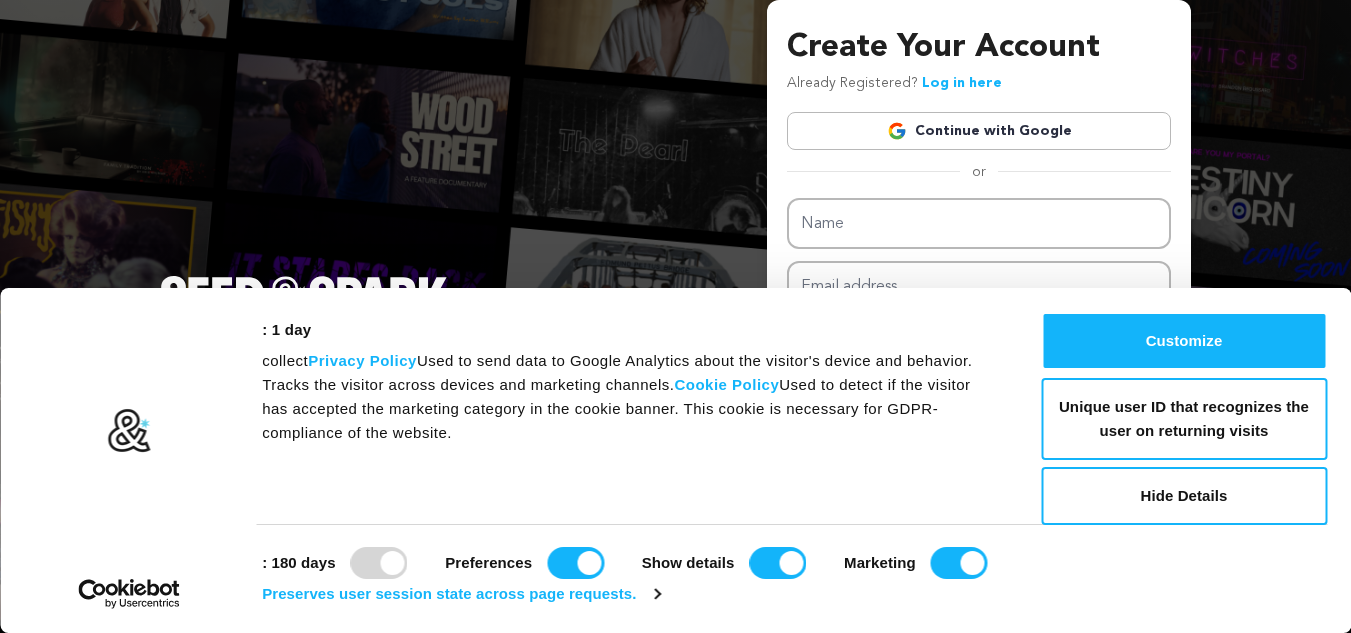 scroll, scrollTop: 0, scrollLeft: 0, axis: both 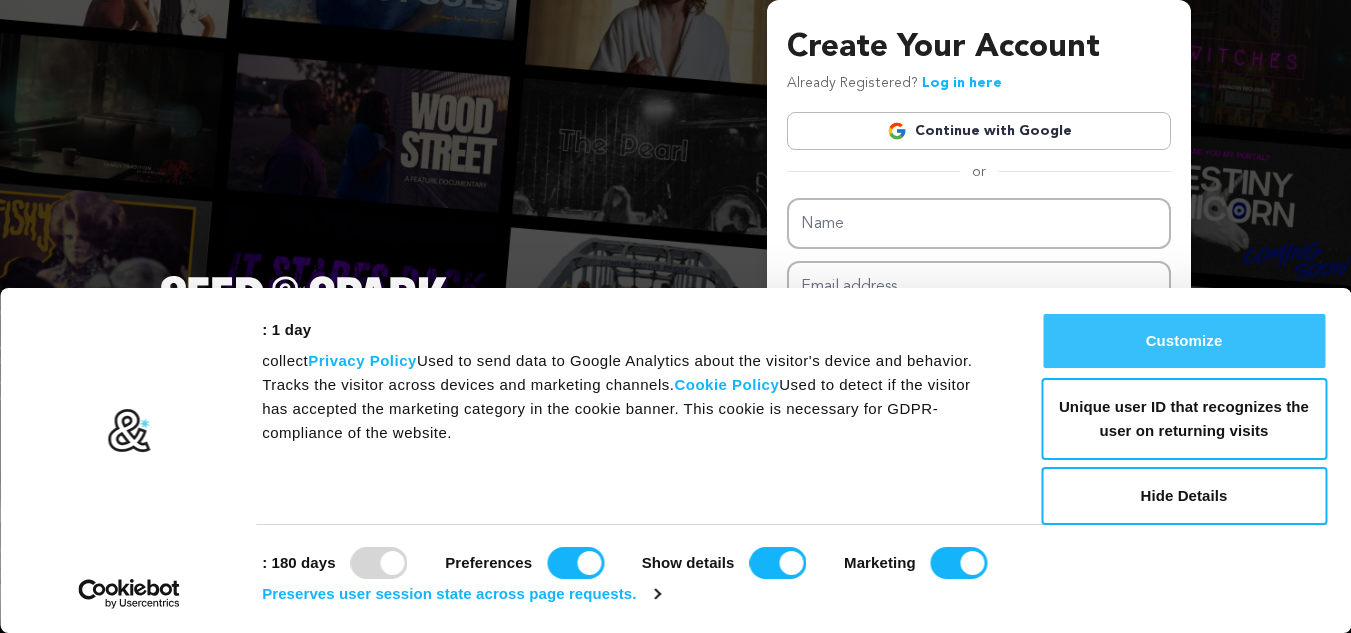 click on "Allow all cookies" at bounding box center (1184, 341) 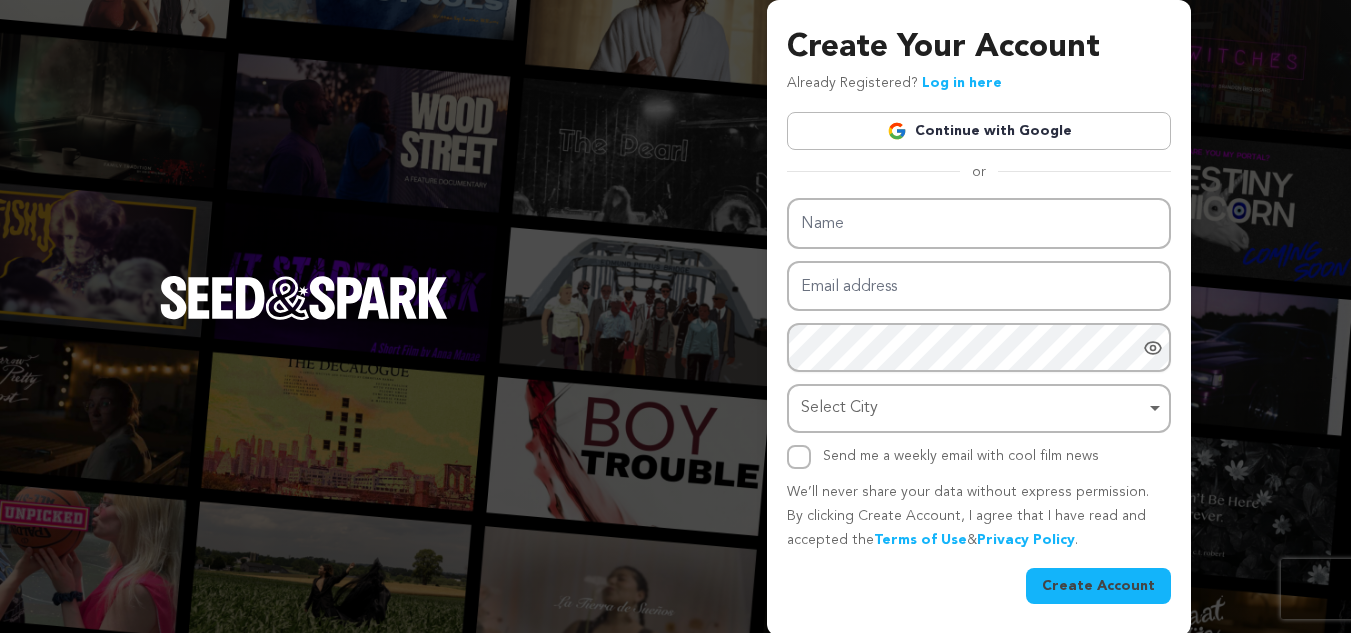 click on "Continue with Google" at bounding box center [979, 131] 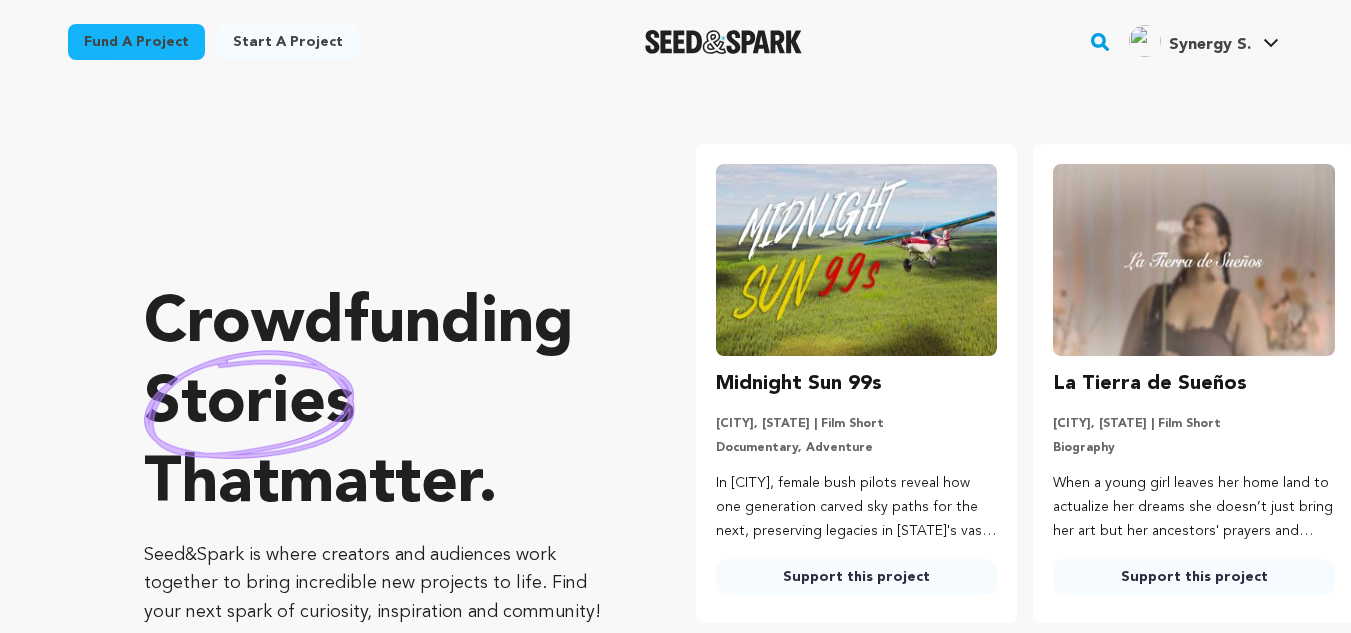 scroll, scrollTop: 0, scrollLeft: 0, axis: both 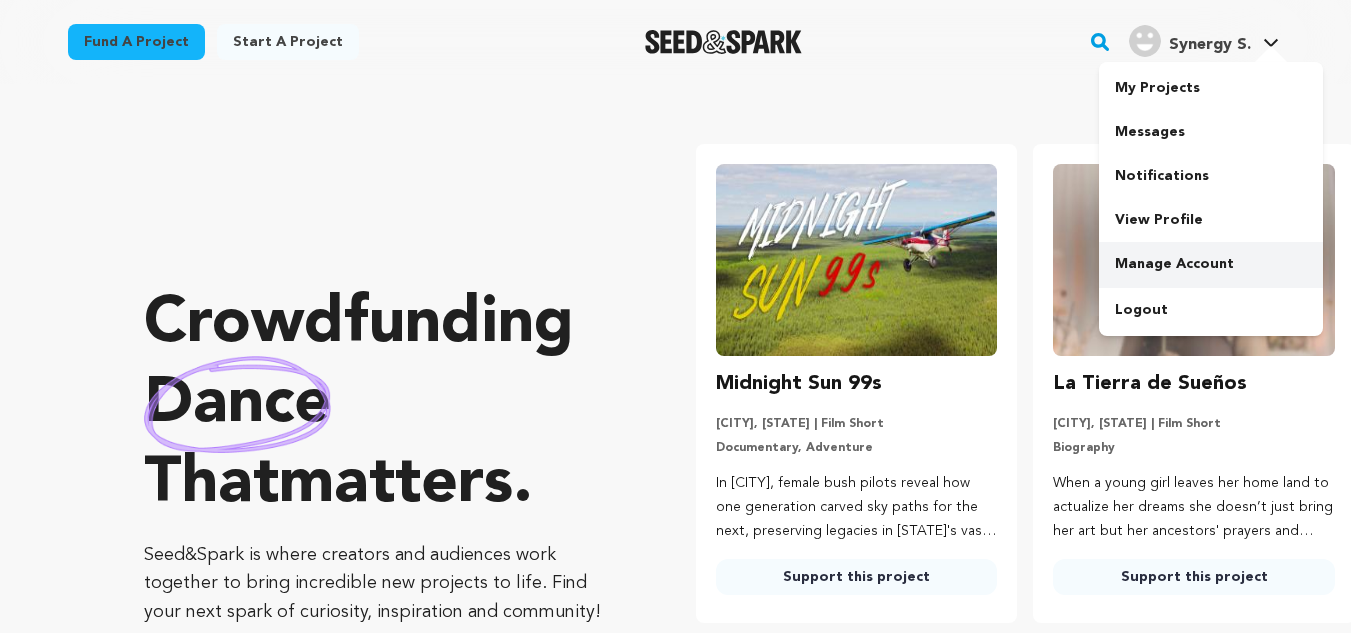 click on "Manage Account" at bounding box center [1211, 264] 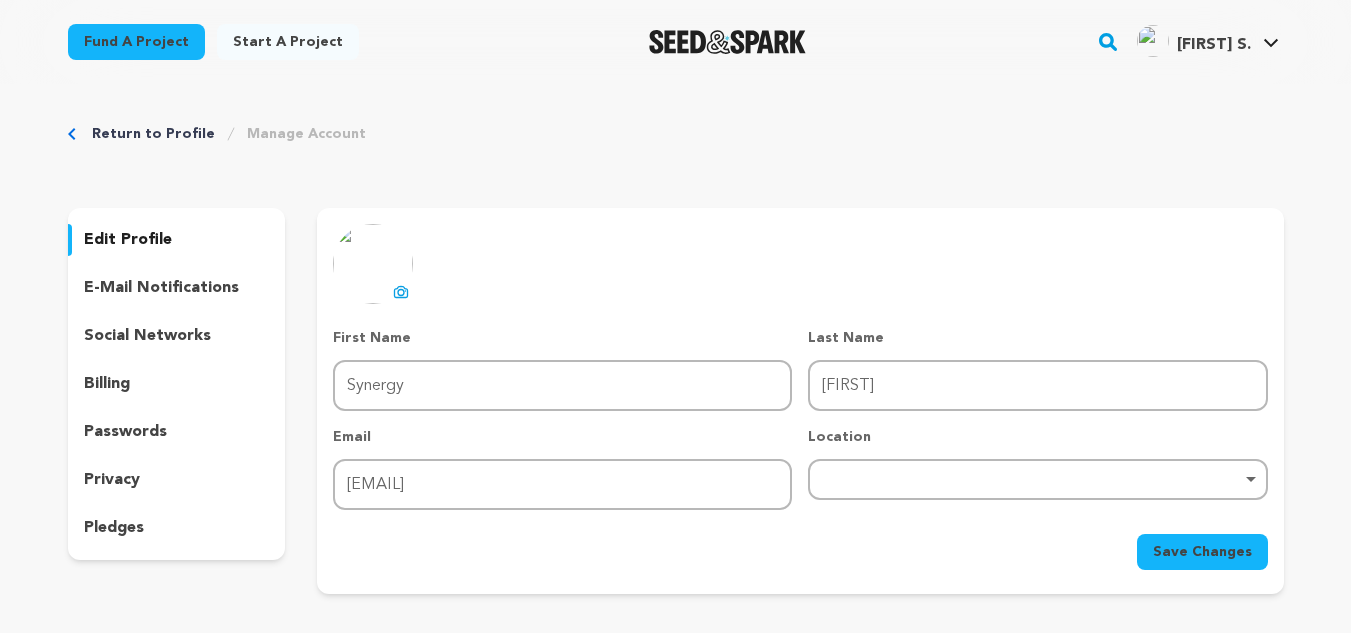 scroll, scrollTop: 0, scrollLeft: 0, axis: both 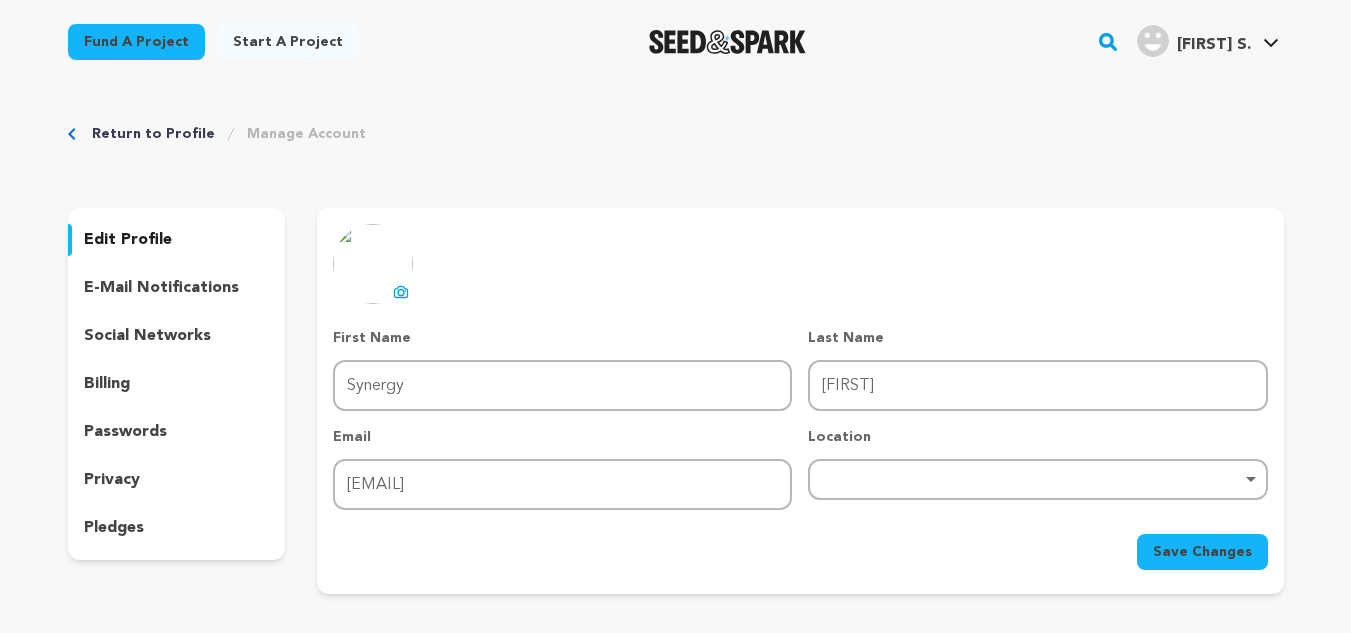 click on "Remove item" at bounding box center (1037, 479) 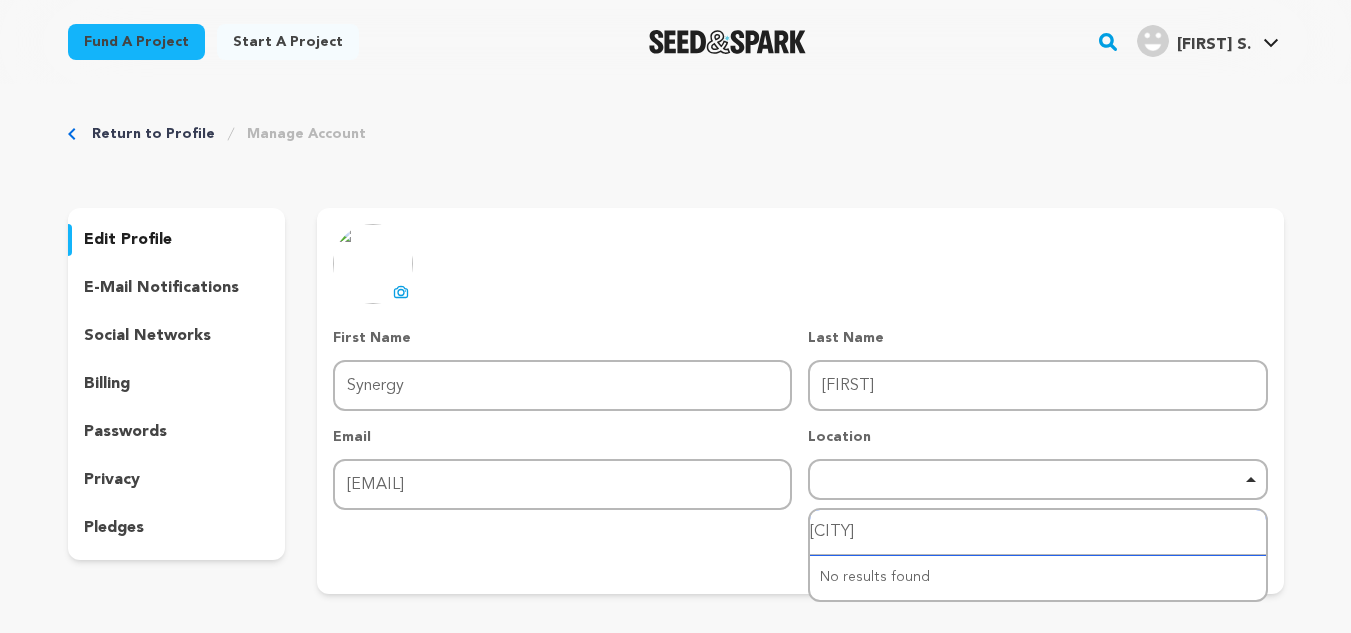 type on "mumbai" 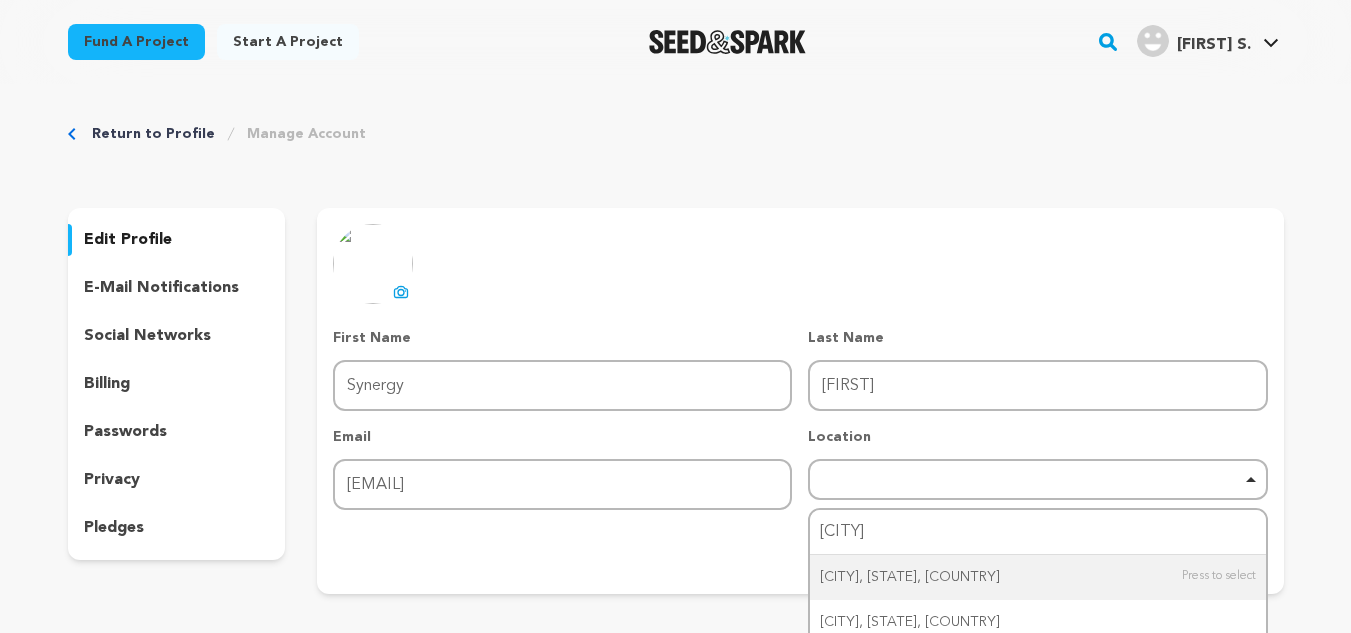 type 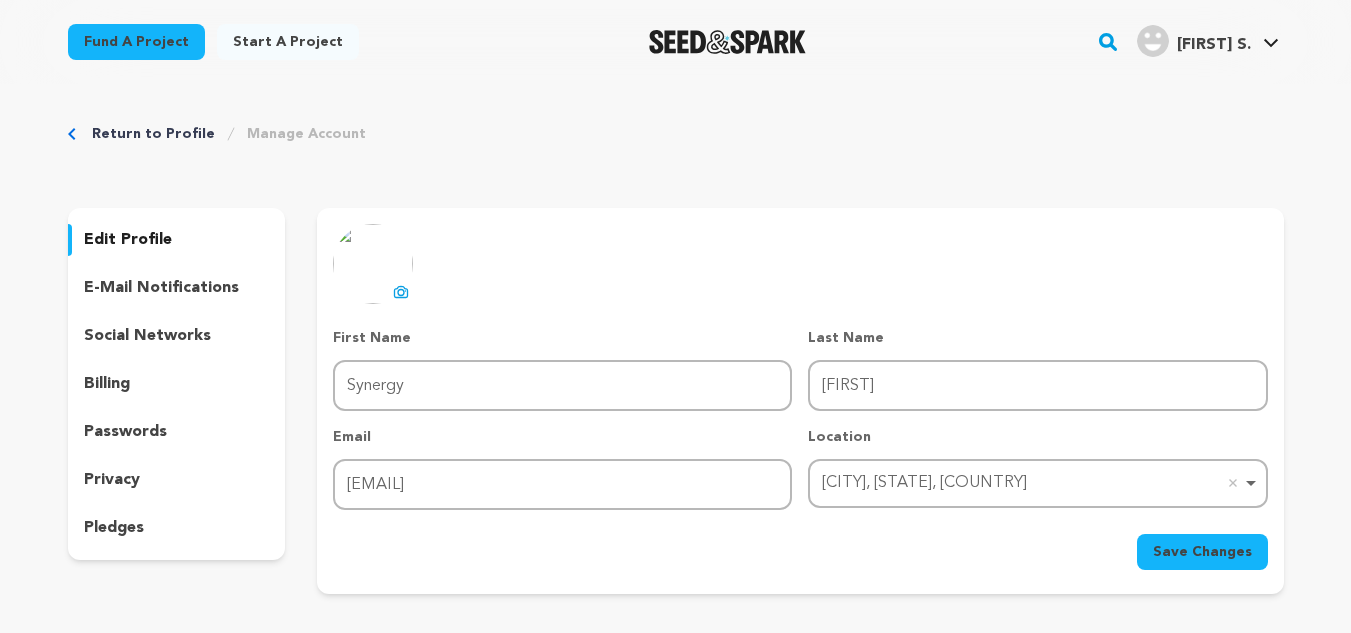 click on "uploading spinner
upload profile image" at bounding box center (401, 292) 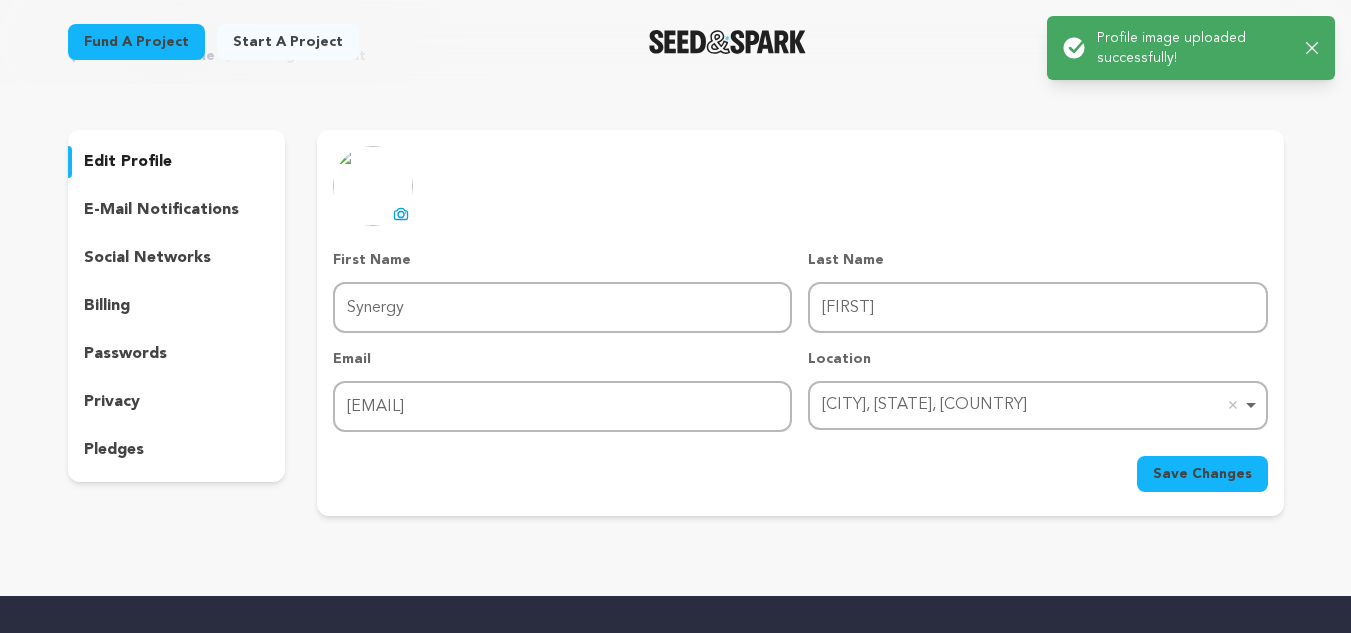 scroll, scrollTop: 67, scrollLeft: 0, axis: vertical 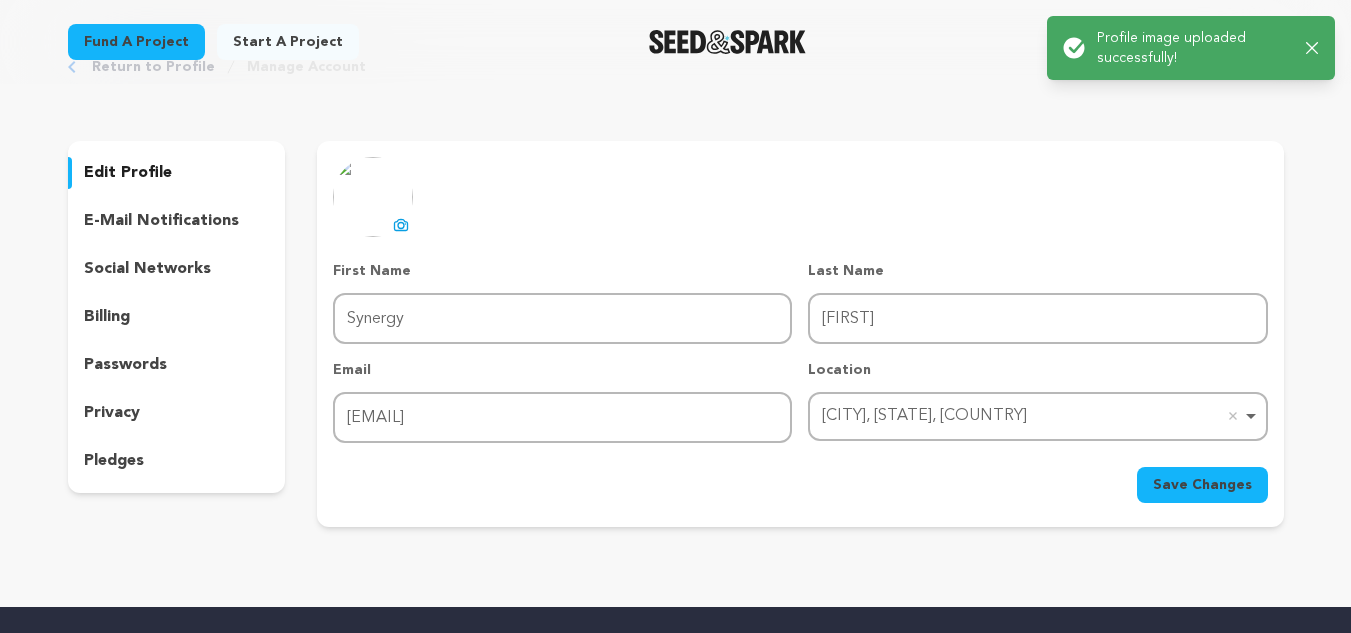 click on "Save Changes" at bounding box center (1202, 485) 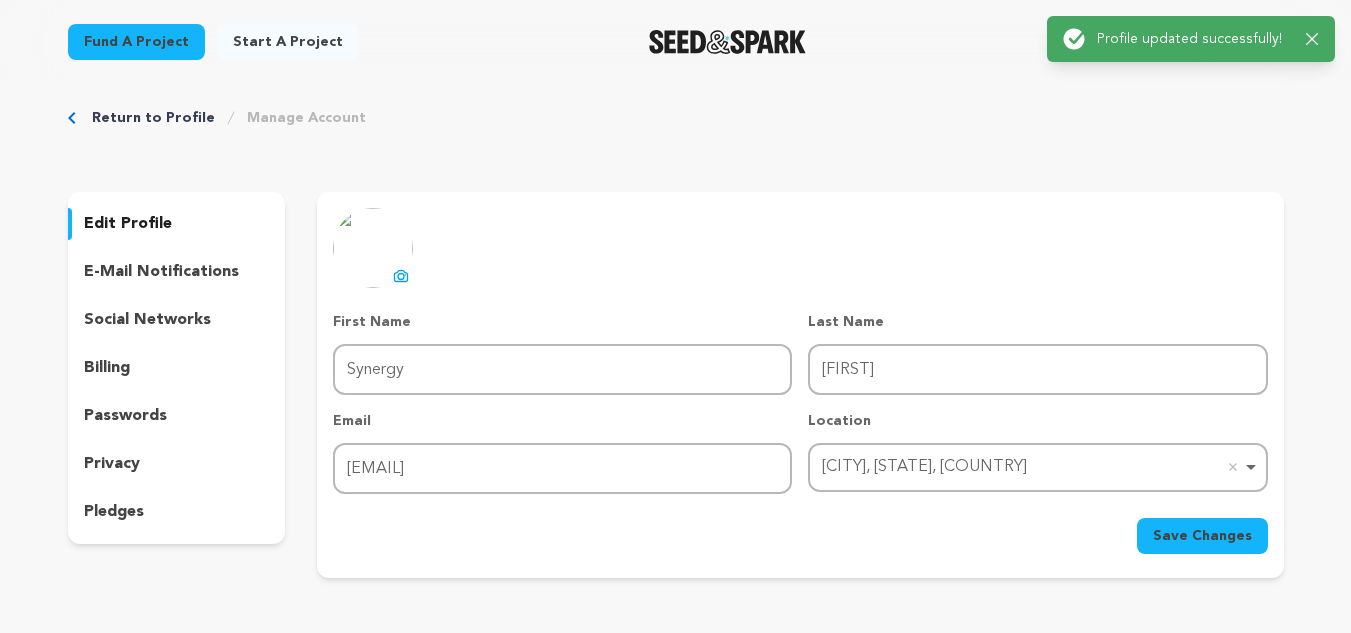 scroll, scrollTop: 0, scrollLeft: 0, axis: both 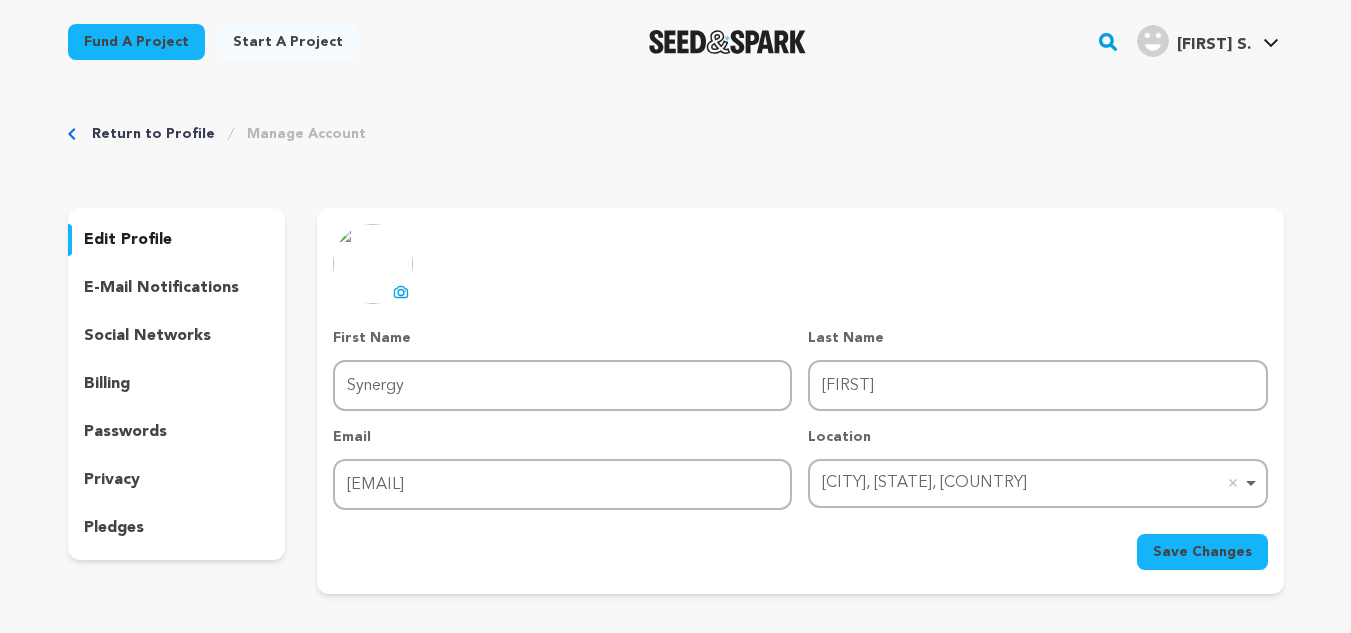 click on "Return to Profile
Manage Account" at bounding box center [676, 134] 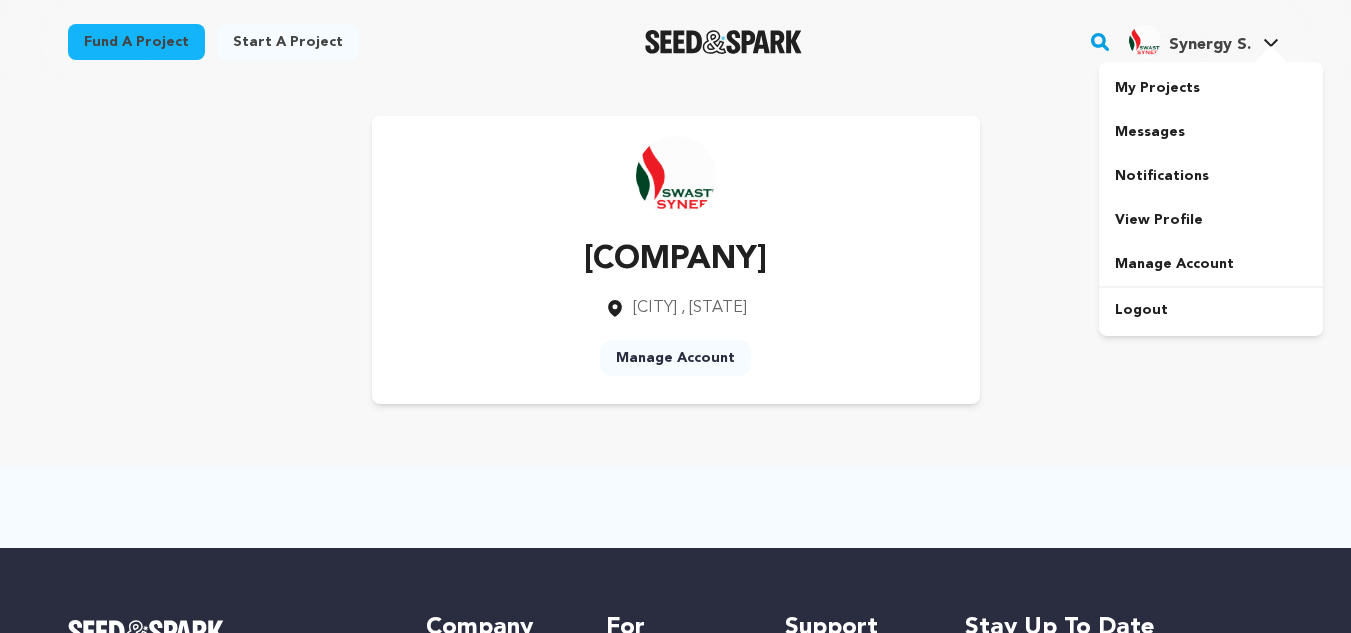 scroll, scrollTop: 0, scrollLeft: 0, axis: both 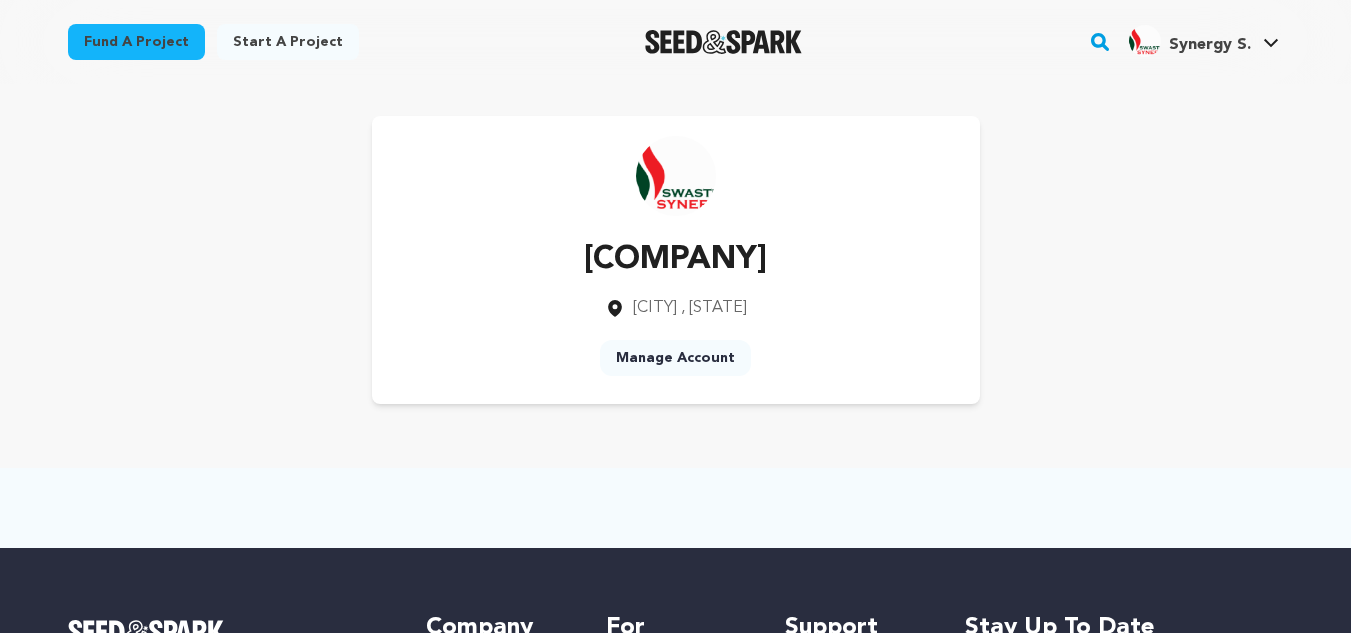 click on "Synergy Swastik
Mumbai
, Maharashtra
Manage Account" at bounding box center (676, 260) 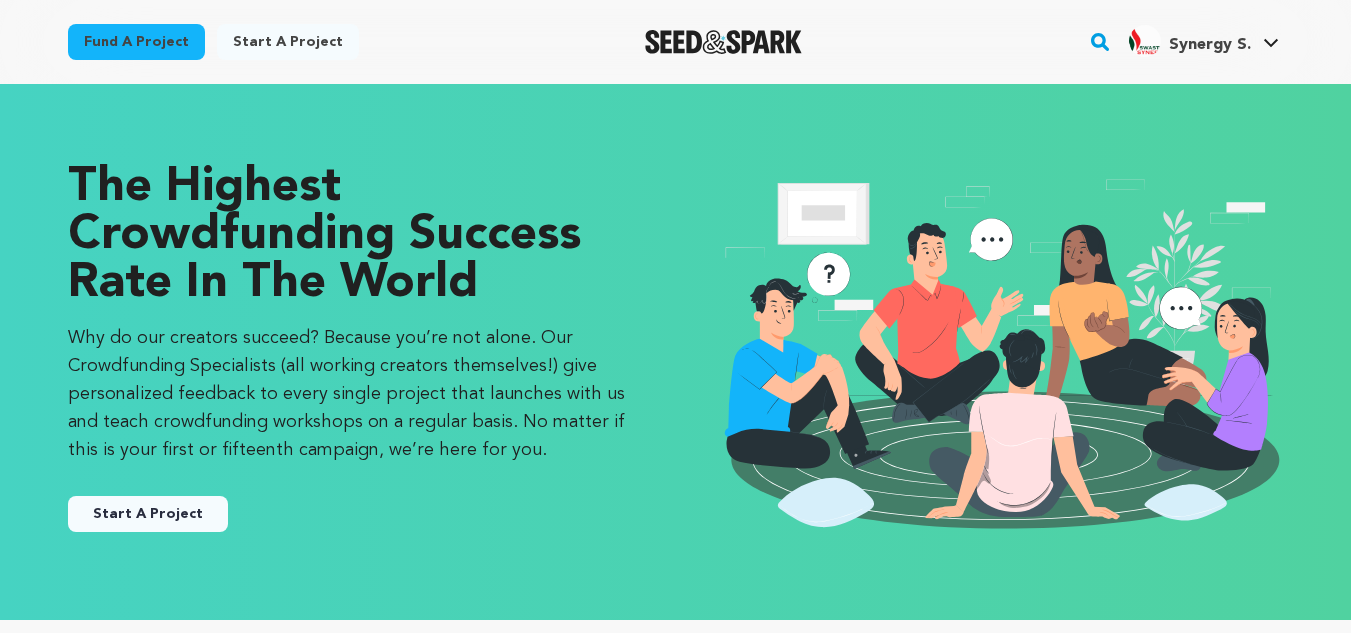scroll, scrollTop: 0, scrollLeft: 0, axis: both 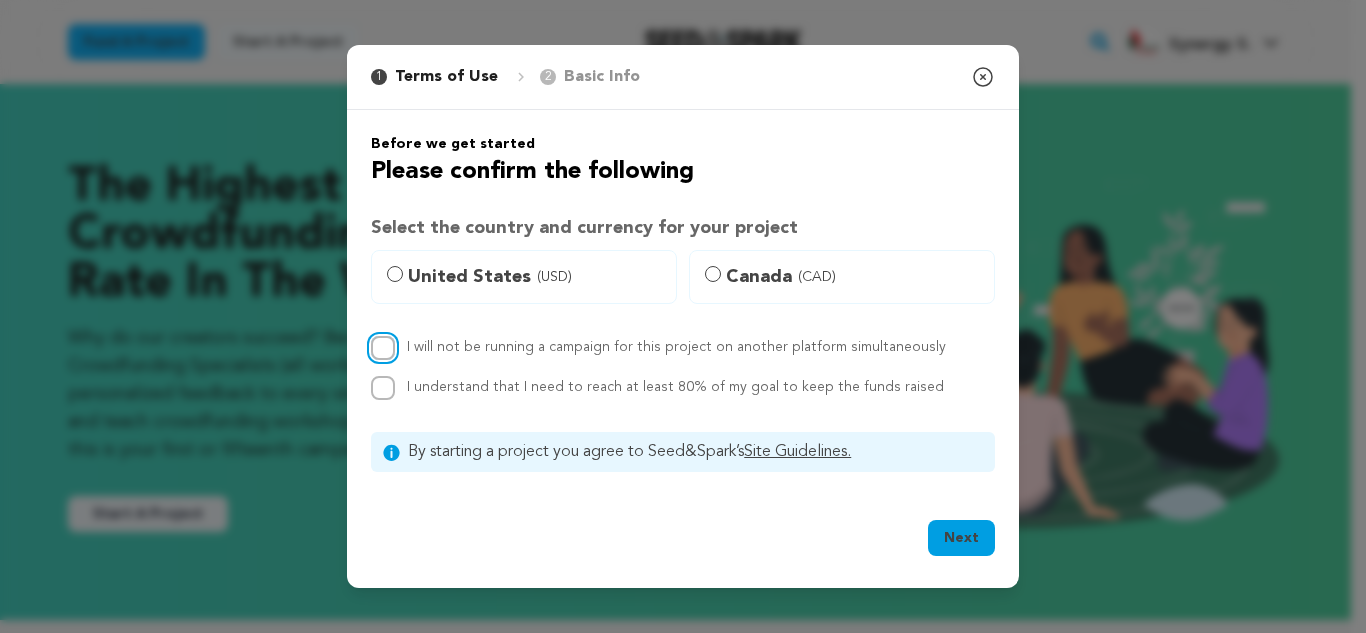 click on "I will not be running a campaign for this project on another platform
simultaneously" at bounding box center [383, 348] 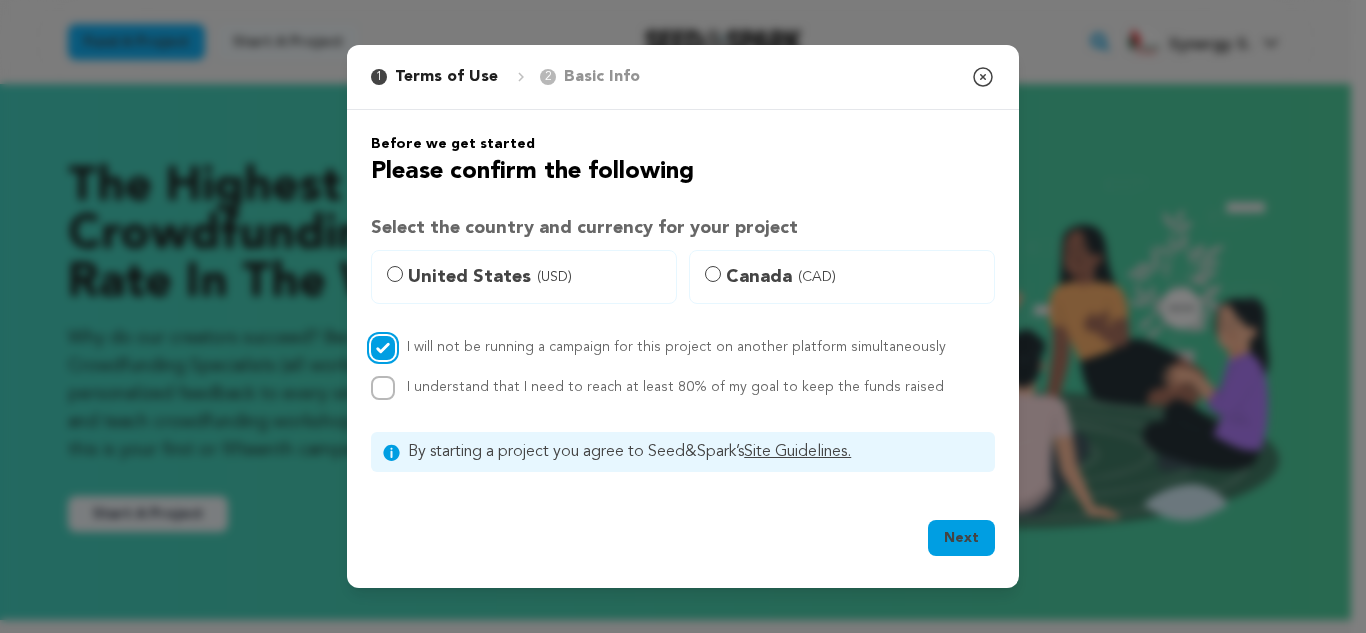 click on "I will not be running a campaign for this project on another platform
simultaneously" at bounding box center (383, 348) 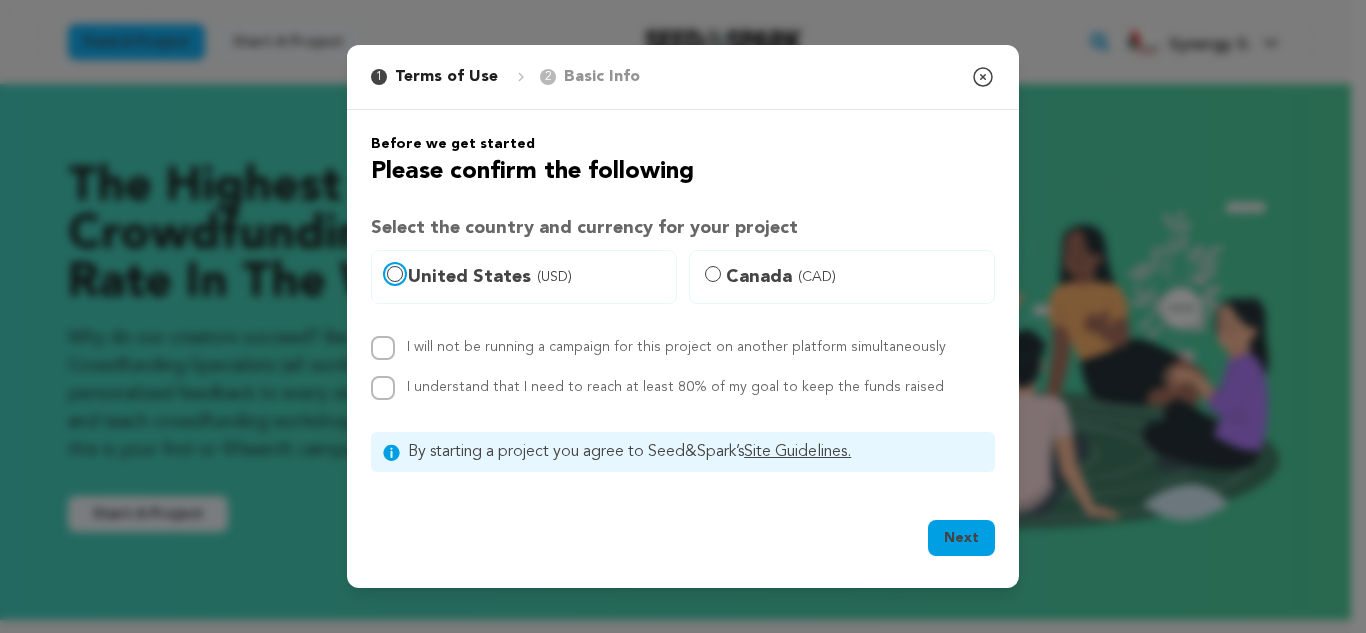 click on "United States
(USD)" at bounding box center (395, 274) 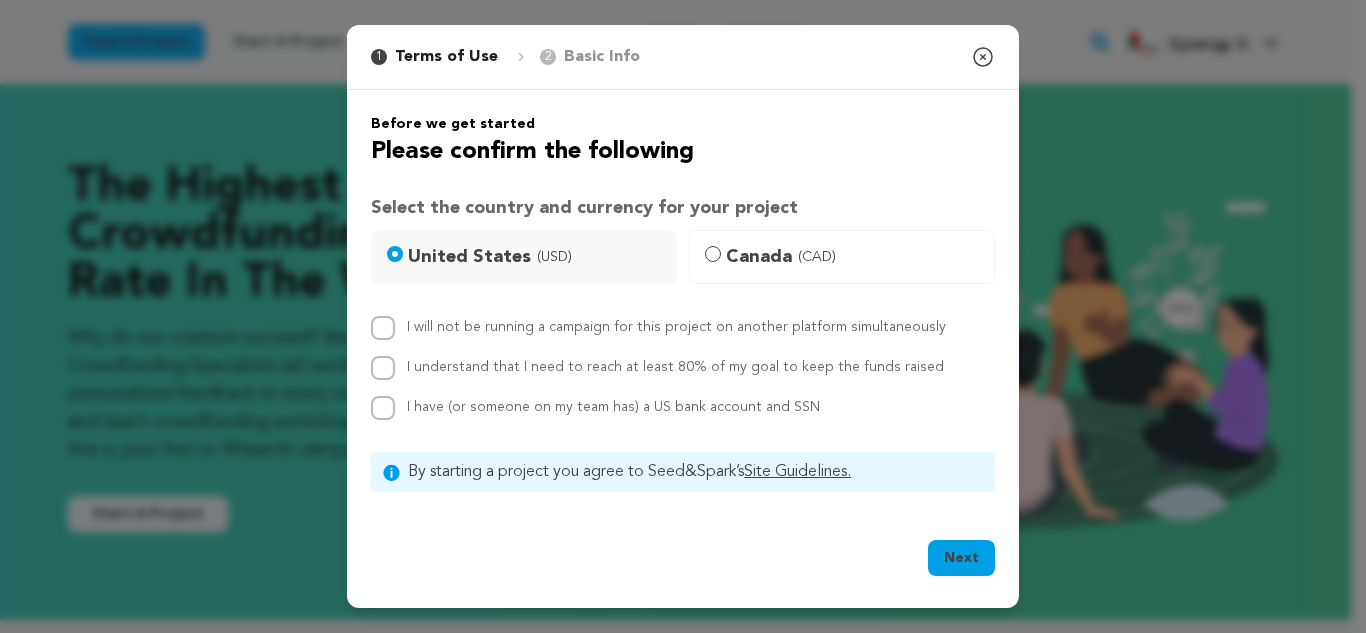 click on "Canada
(CAD)" at bounding box center [842, 257] 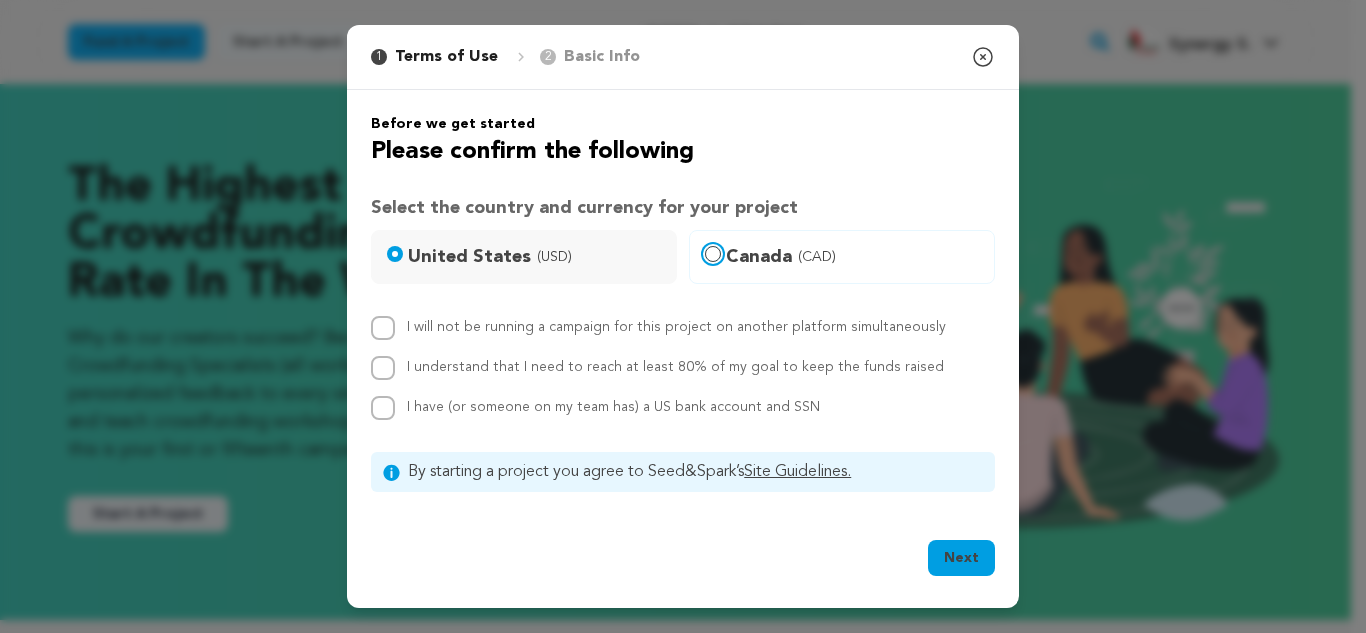 click on "Canada
(CAD)" at bounding box center (713, 254) 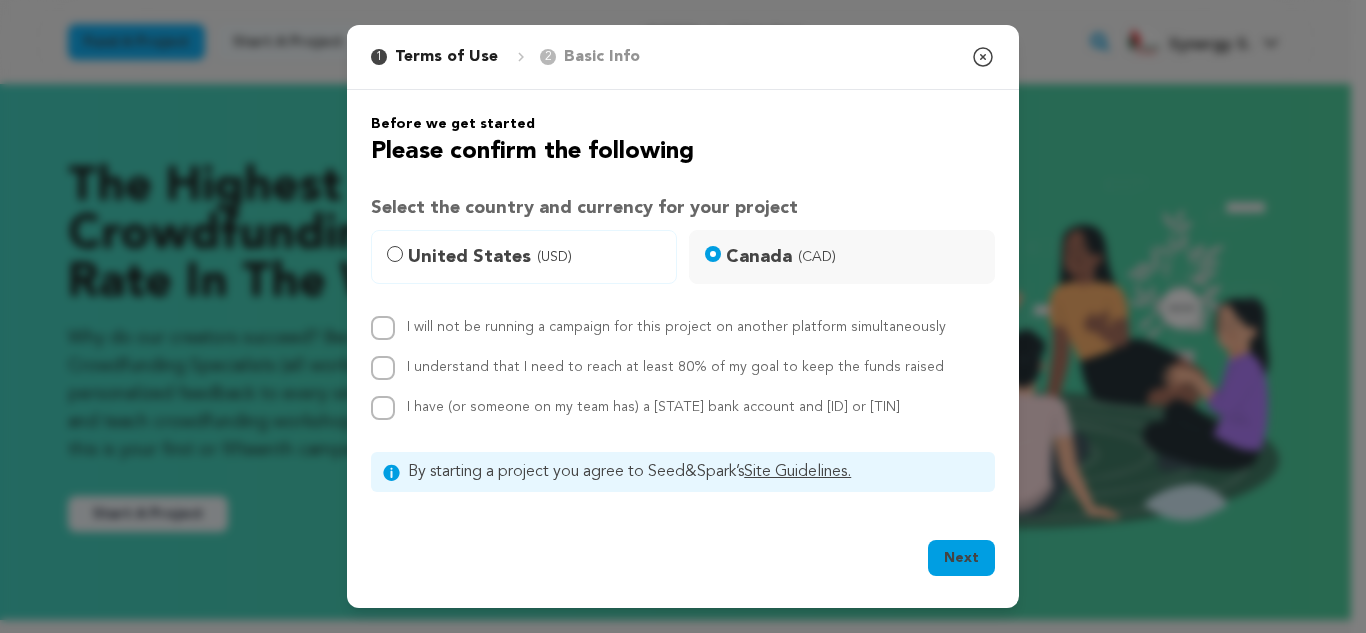 click on "United States
(USD)" at bounding box center [524, 257] 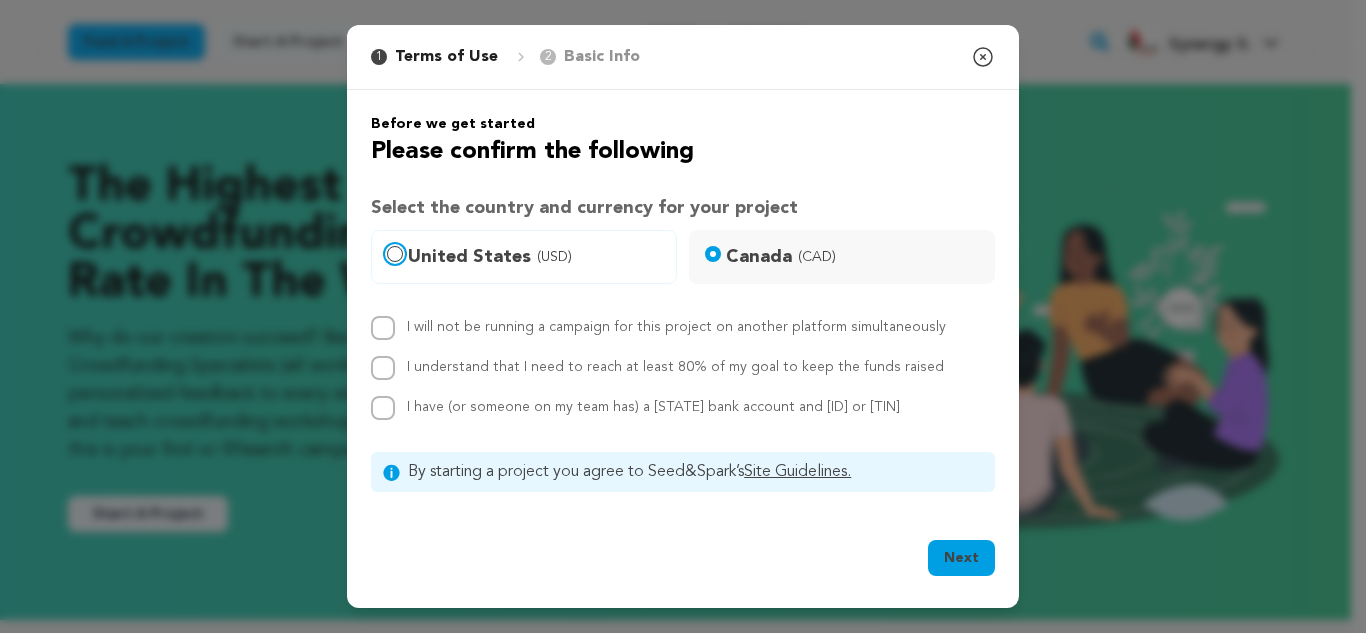 click on "United States
(USD)" at bounding box center (395, 254) 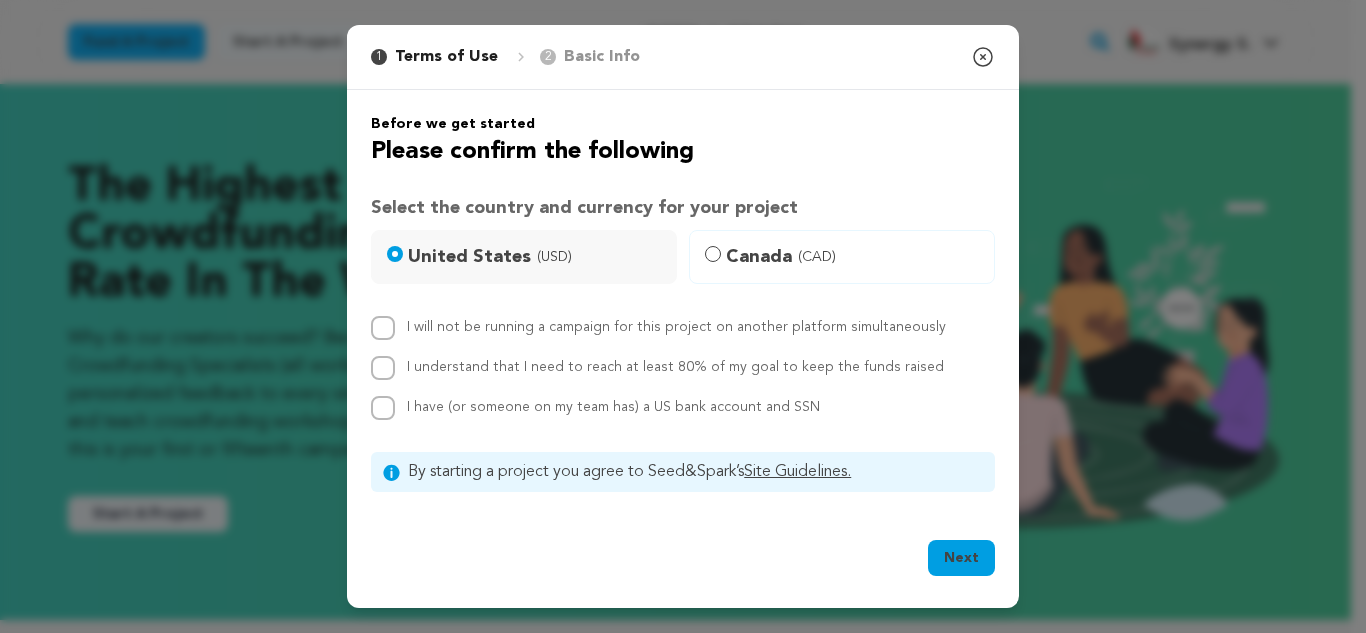 click 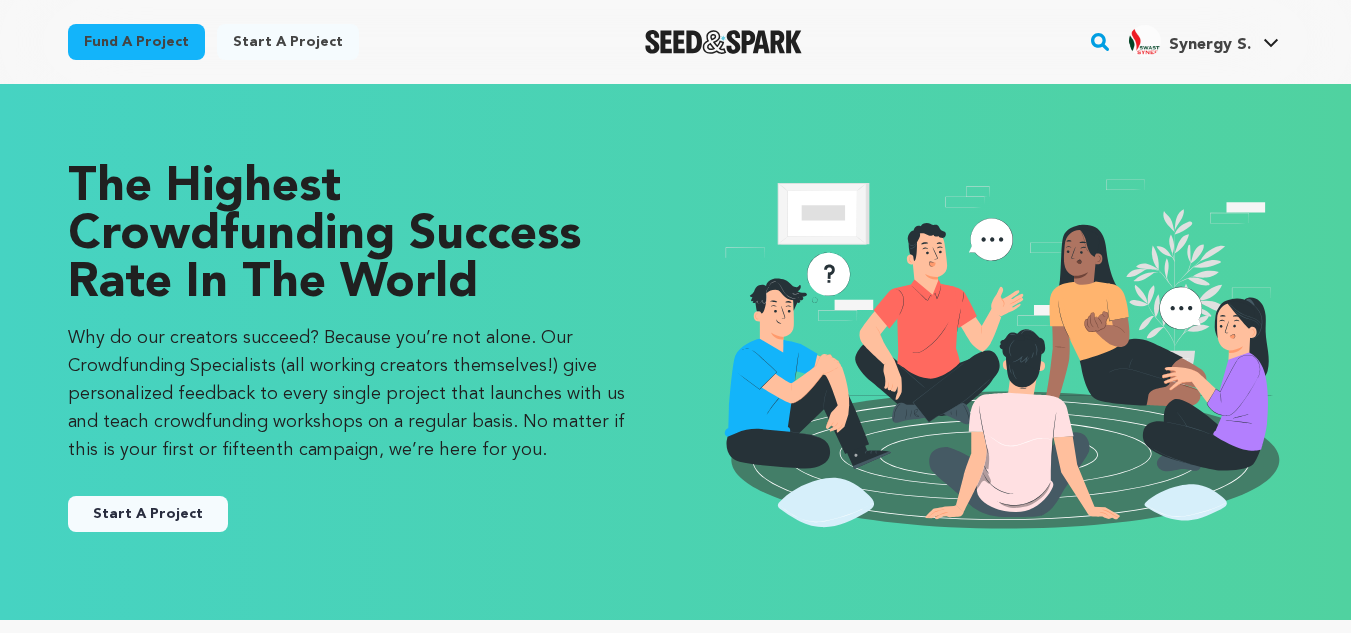click on "Start a project" at bounding box center [288, 42] 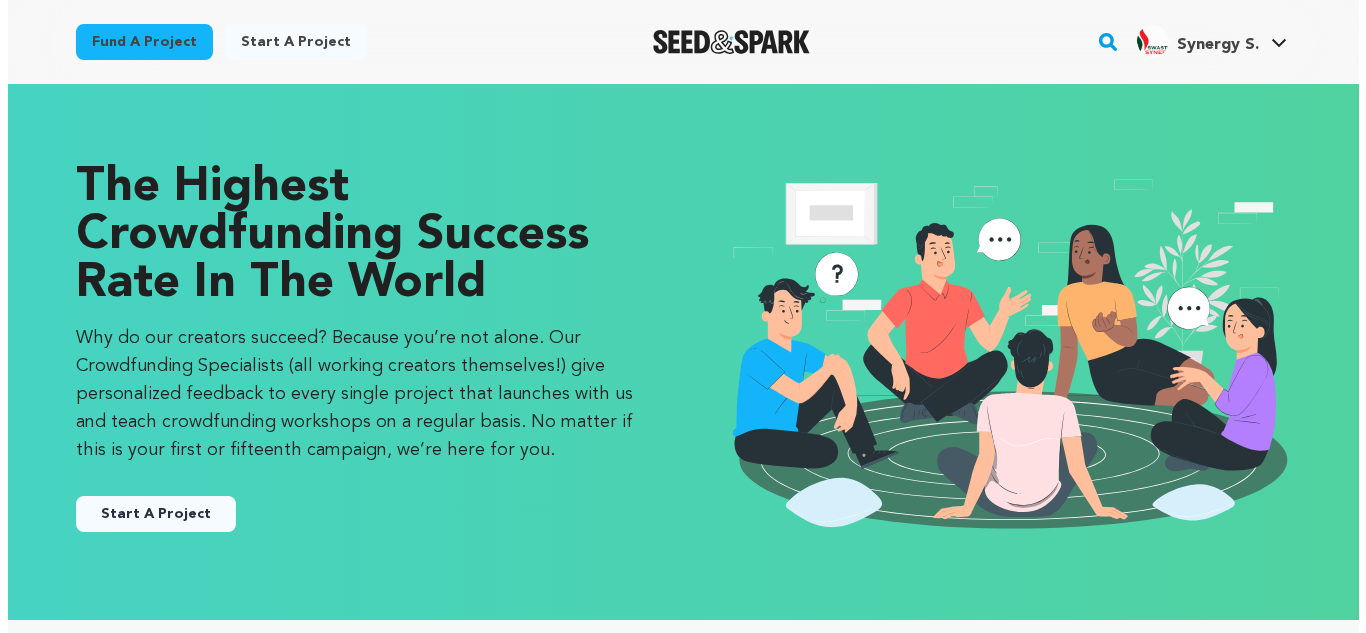 scroll, scrollTop: 0, scrollLeft: 0, axis: both 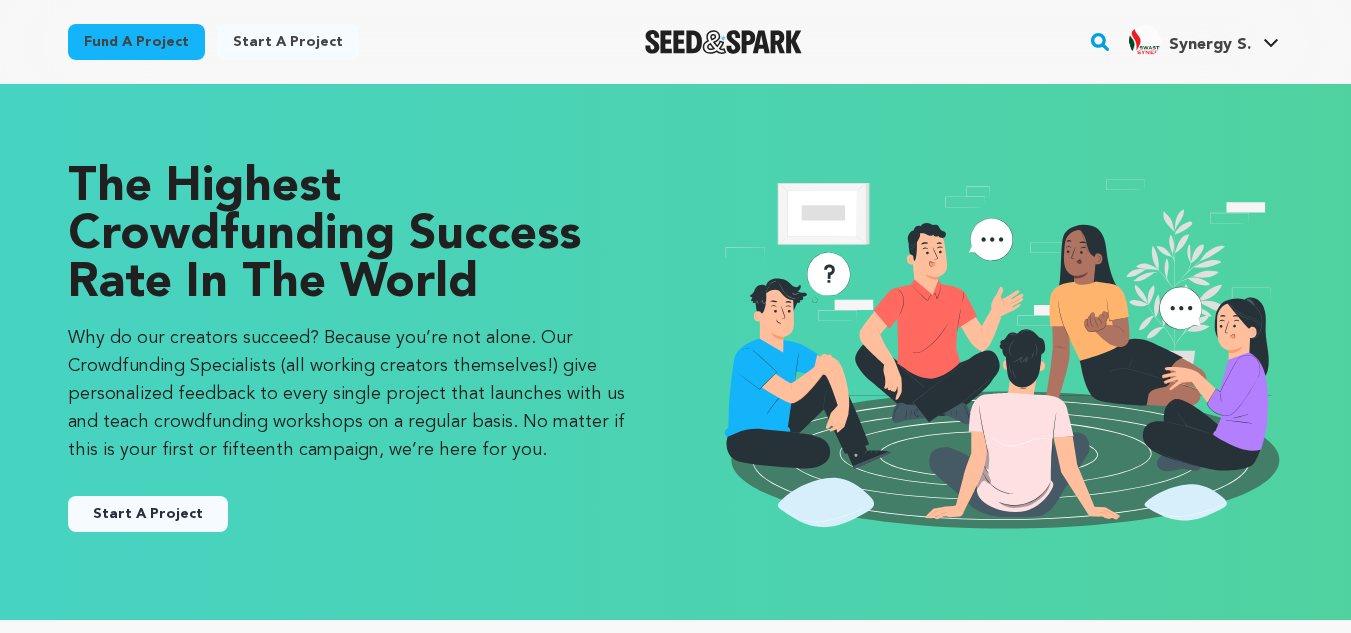 click on "Start A Project" at bounding box center (148, 514) 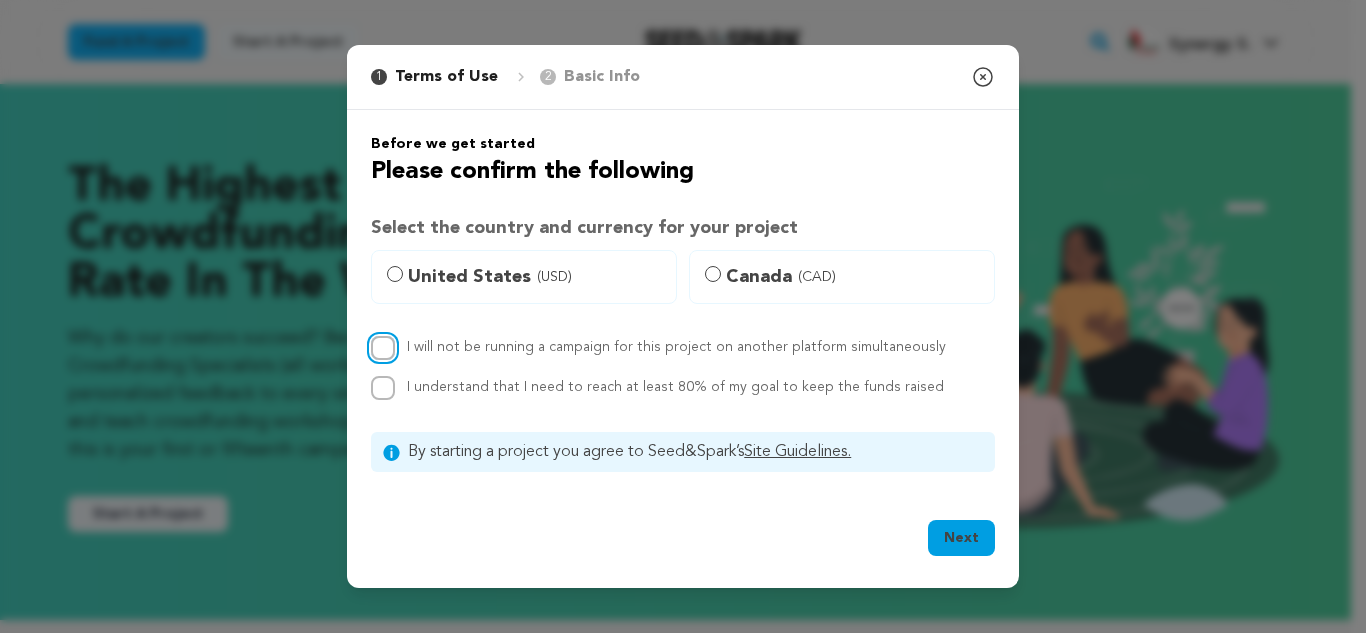 click on "I will not be running a campaign for this project on another platform
simultaneously" at bounding box center (383, 348) 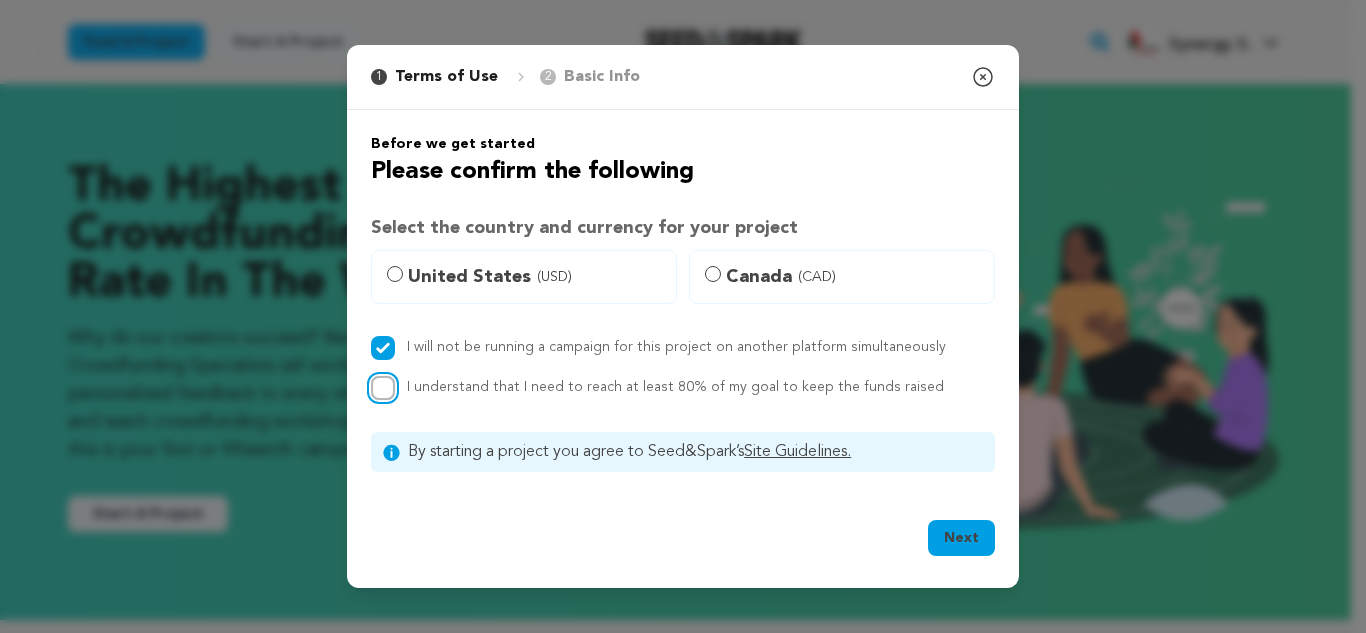 click on "I understand that I need to reach at least 80% of my goal to keep the
funds raised" at bounding box center (383, 388) 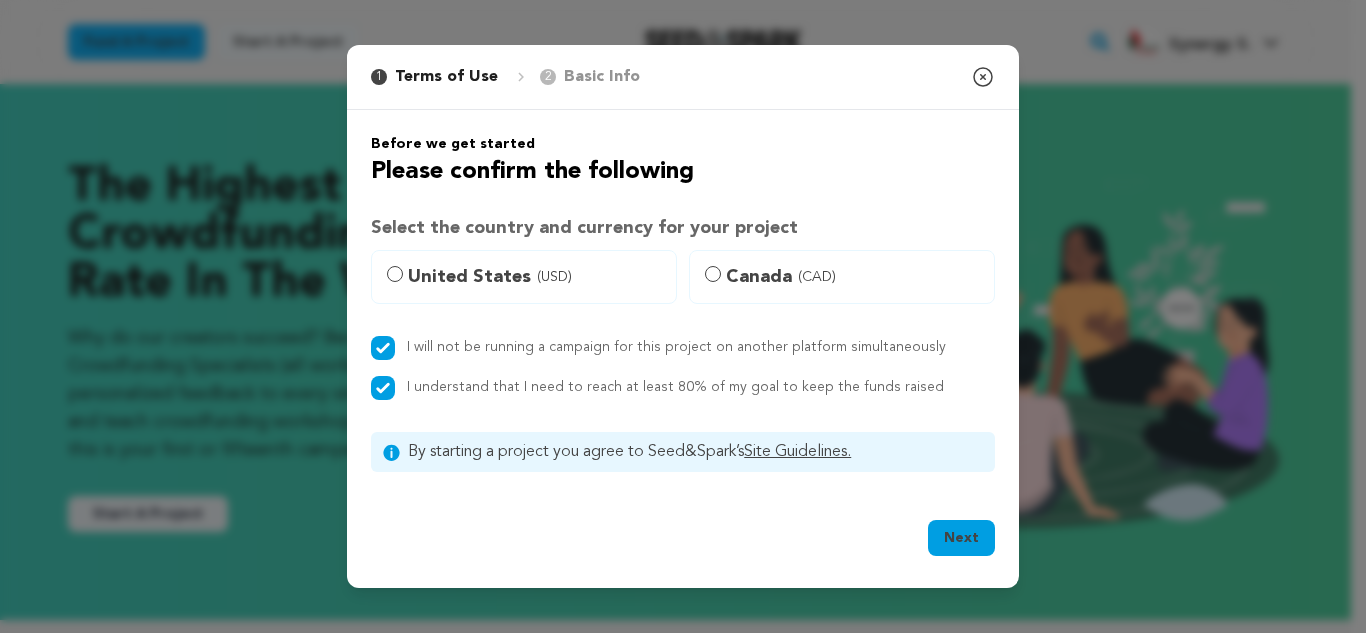 click on "Next" at bounding box center [961, 538] 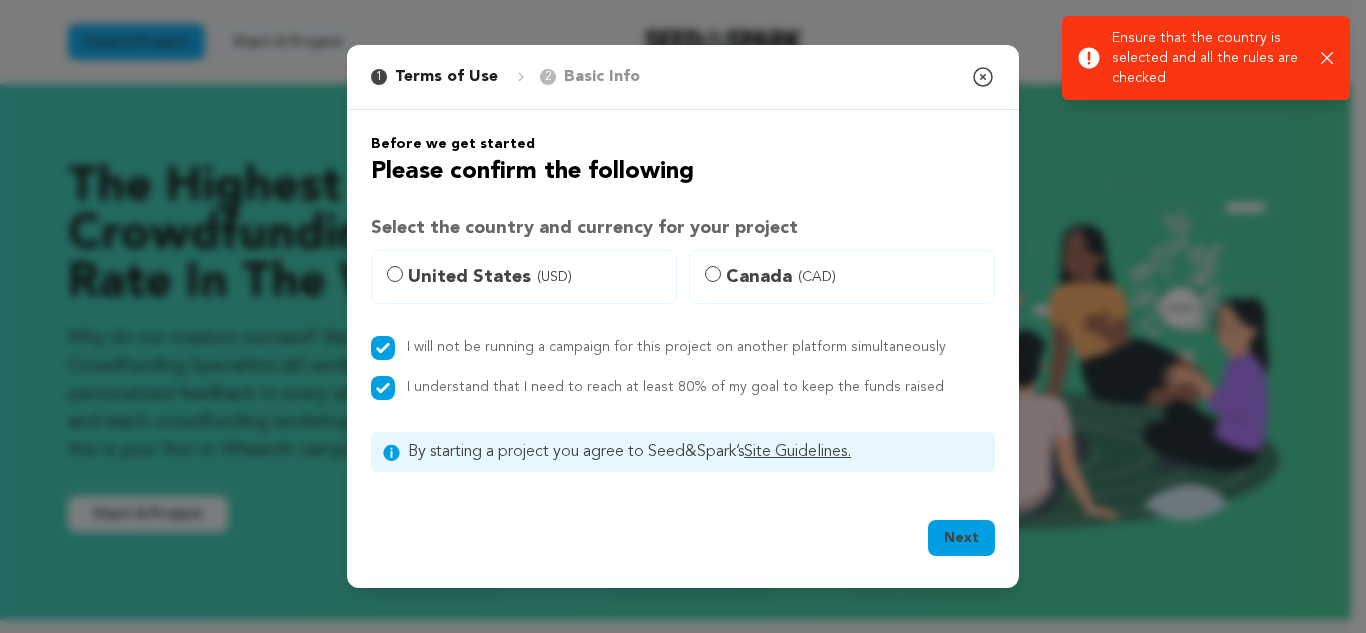 click on "I will not be running a campaign for this project on another platform
simultaneously
I understand that I need to reach at least 80% of my goal to keep the
funds raised" at bounding box center (683, 368) 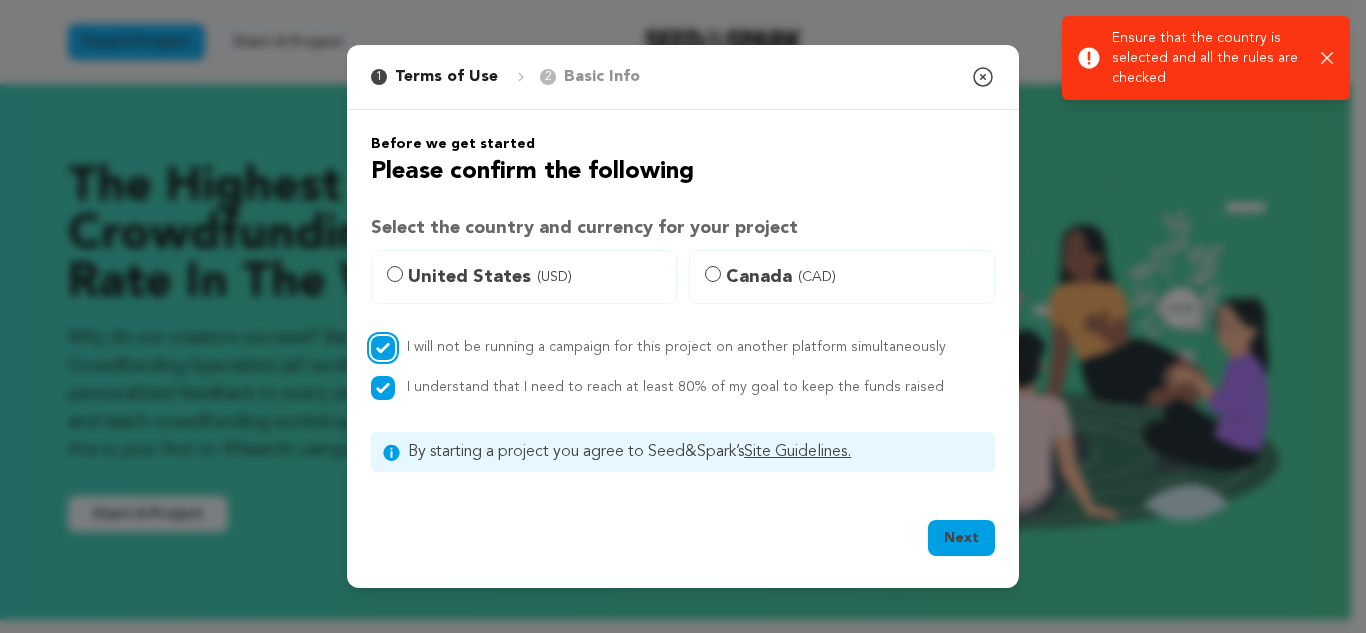 click on "I will not be running a campaign for this project on another platform
simultaneously" at bounding box center (383, 348) 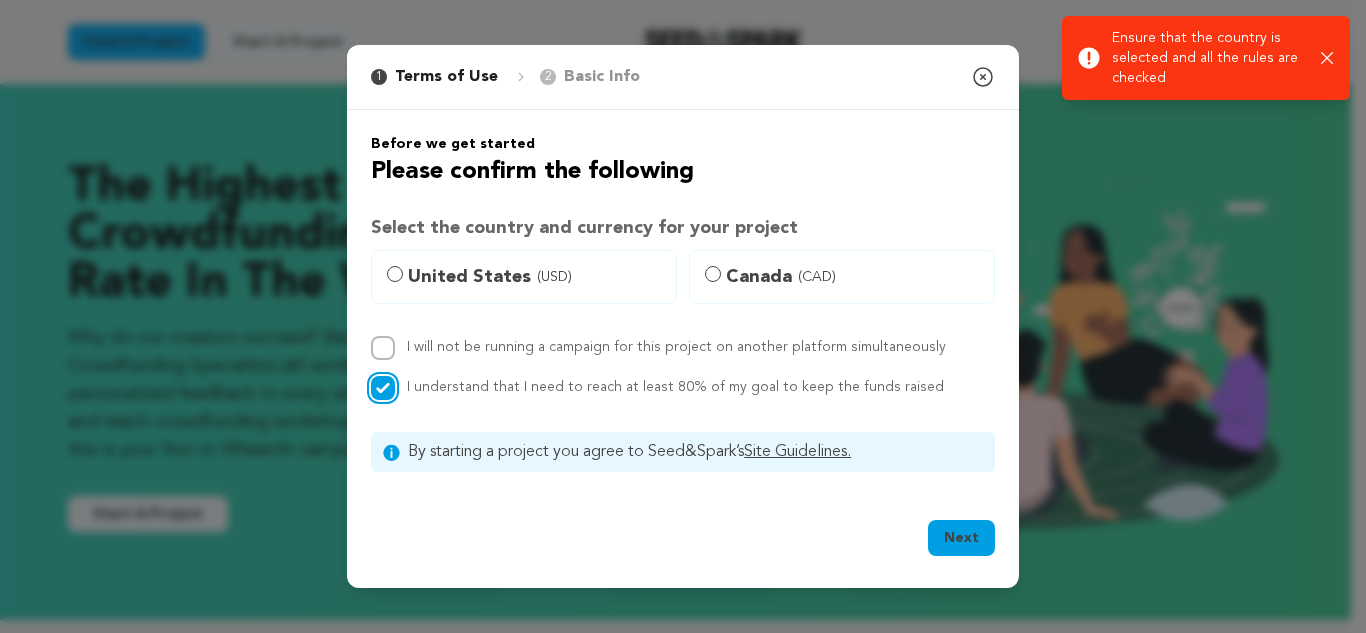click on "I understand that I need to reach at least 80% of my goal to keep the
funds raised" at bounding box center [383, 388] 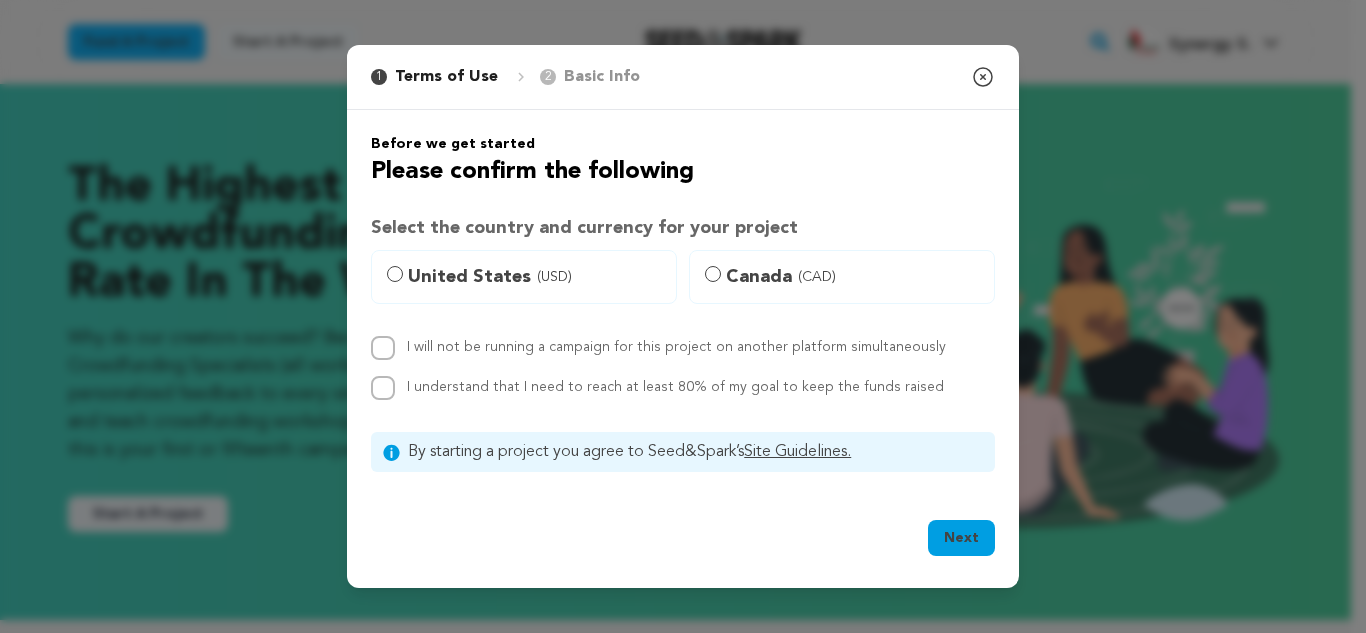 click on "United States
(USD)" at bounding box center (524, 277) 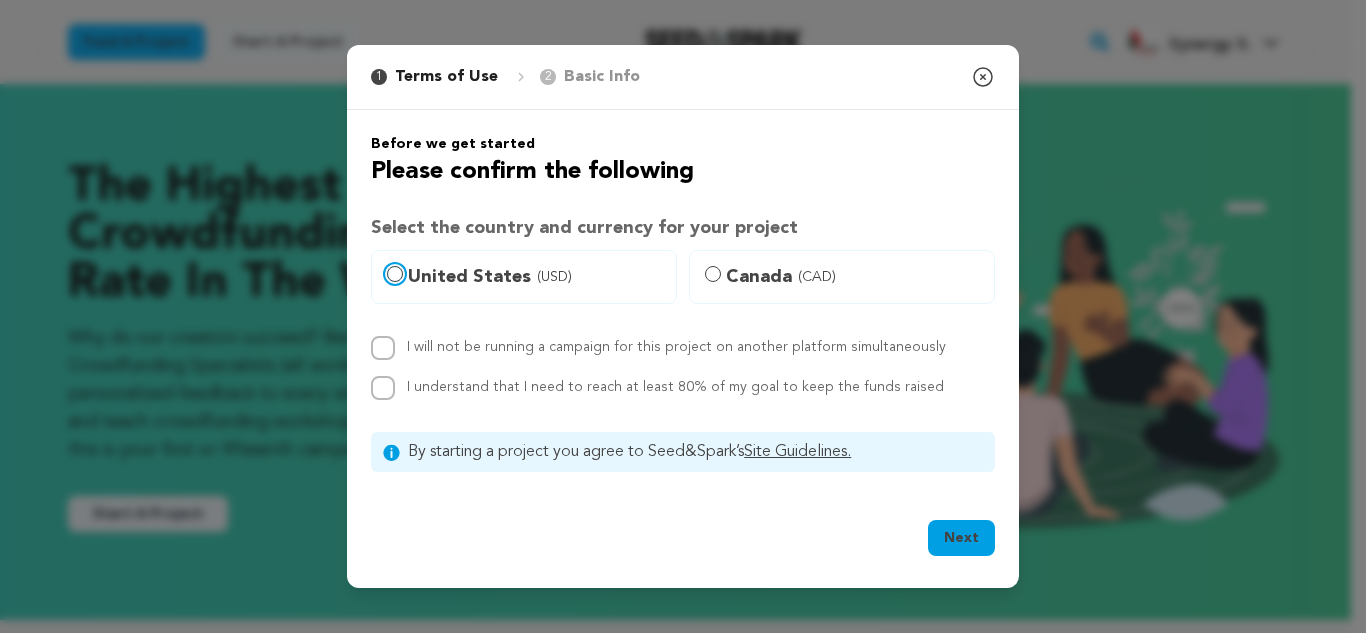 click on "United States
(USD)" at bounding box center (395, 274) 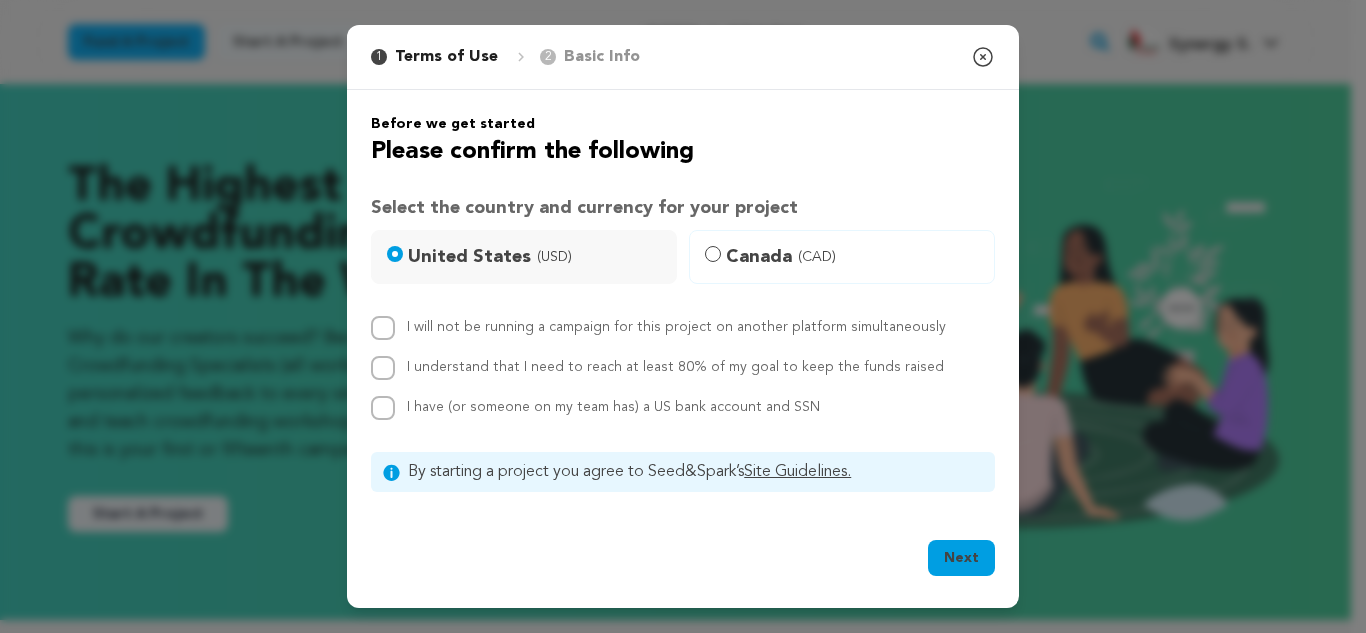 click on "Next" at bounding box center (961, 558) 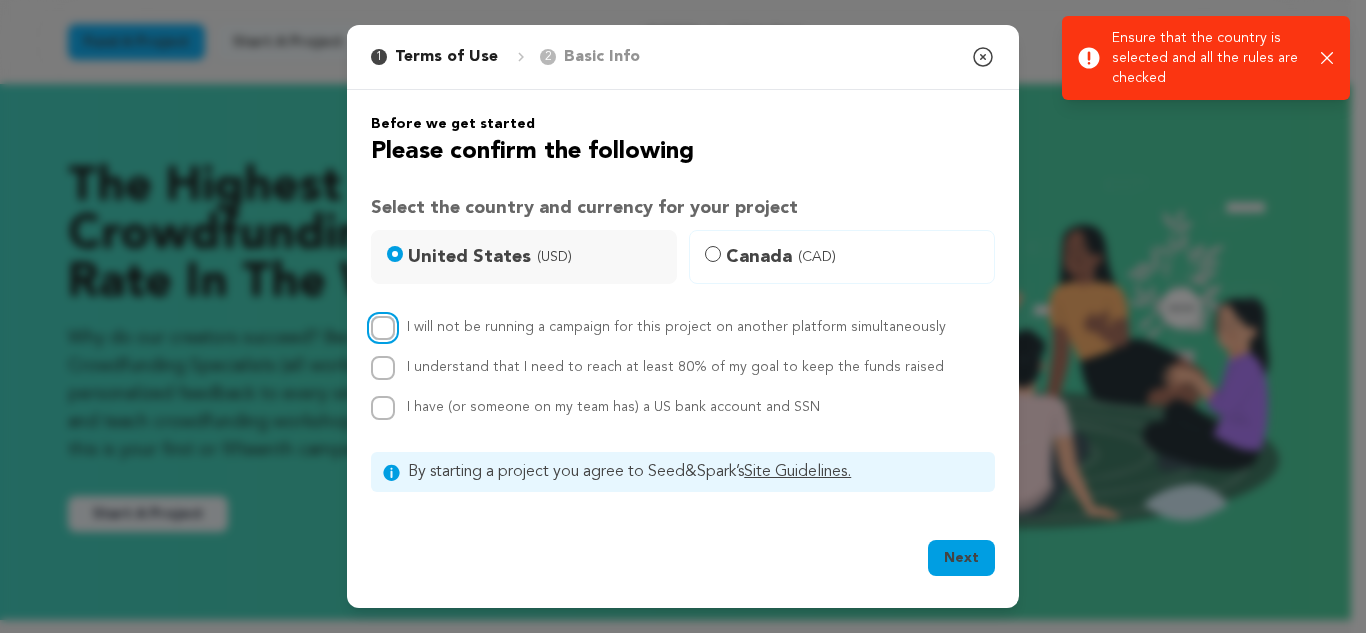 click on "I will not be running a campaign for this project on another platform
simultaneously" at bounding box center [383, 328] 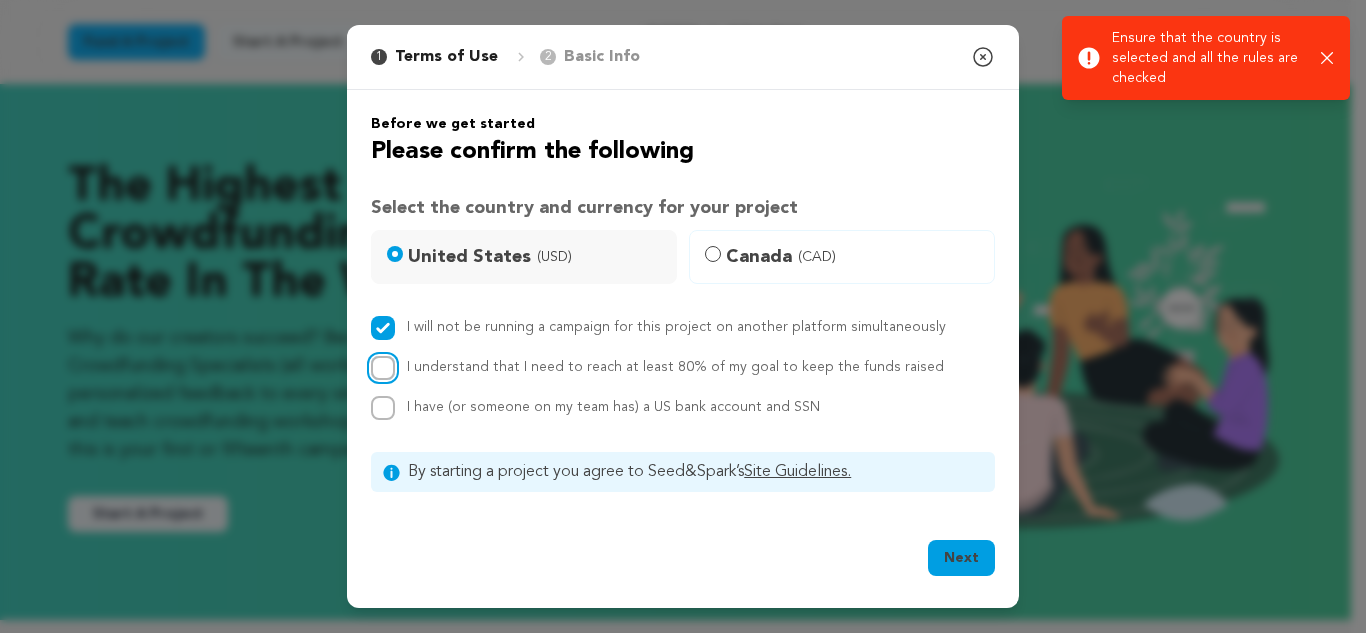 click on "I understand that I need to reach at least 80% of my goal to keep the
funds raised" at bounding box center (383, 368) 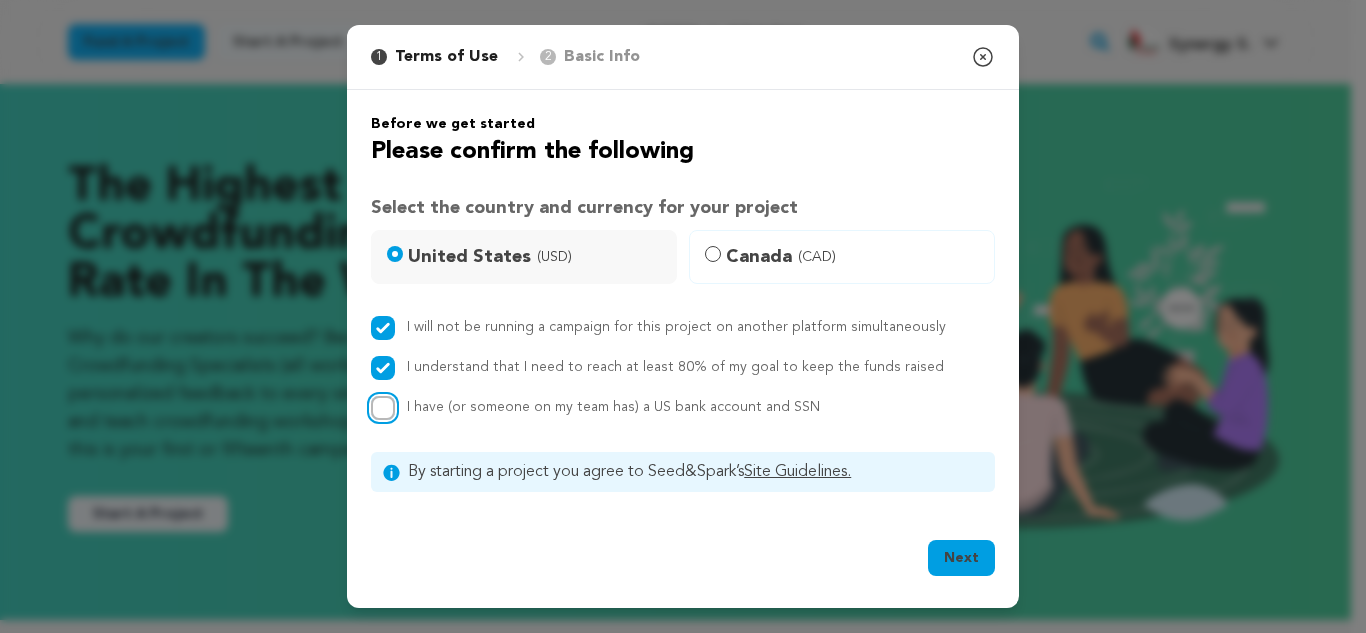 click on "I have (or someone on my team has) a US bank account and SSN" at bounding box center [383, 408] 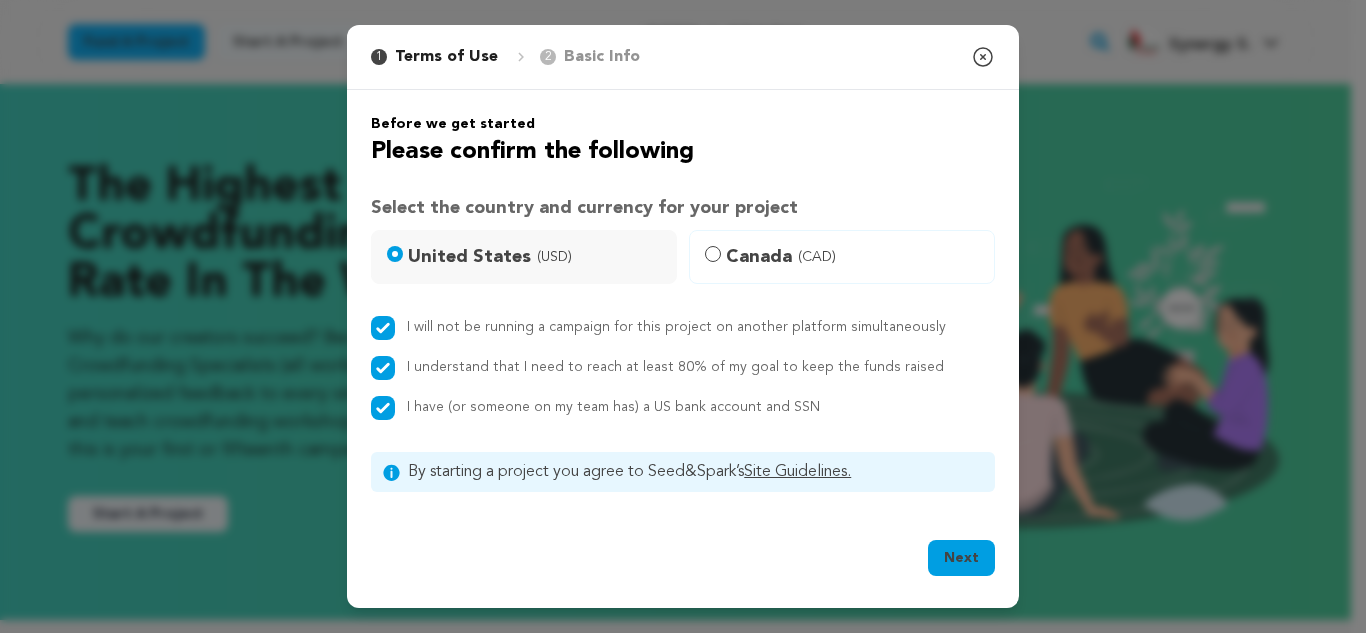 click on "Next" at bounding box center [961, 558] 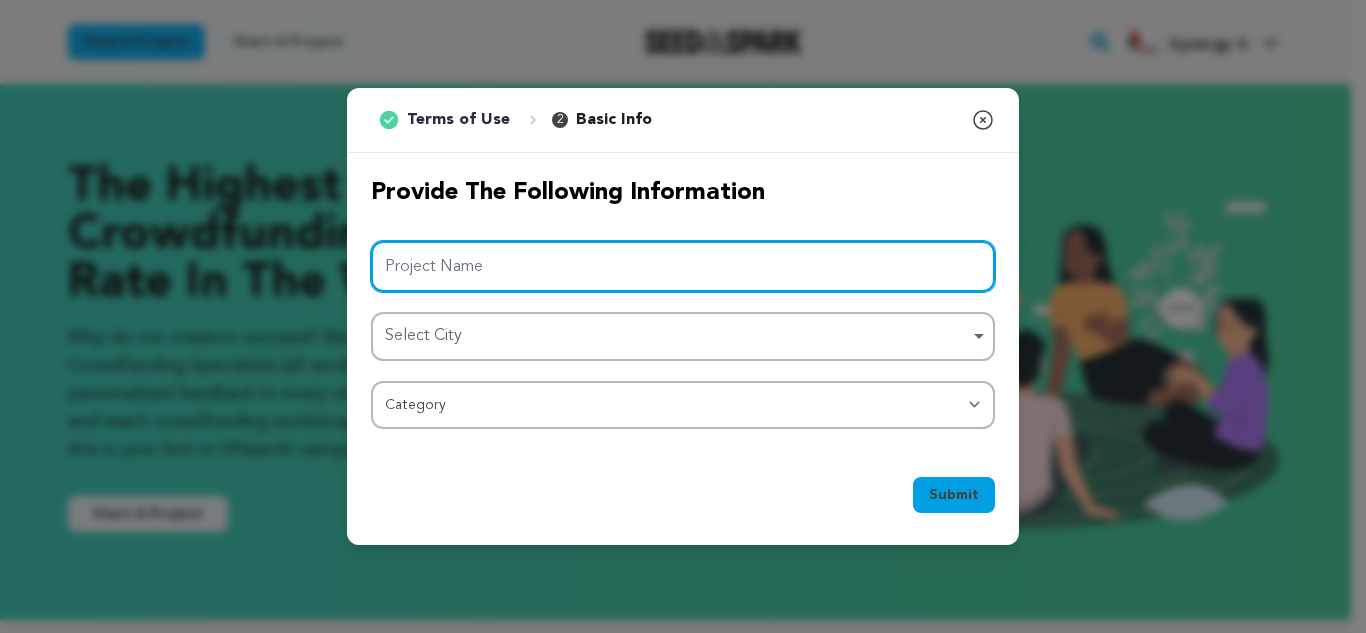 click on "Project Name" at bounding box center [683, 266] 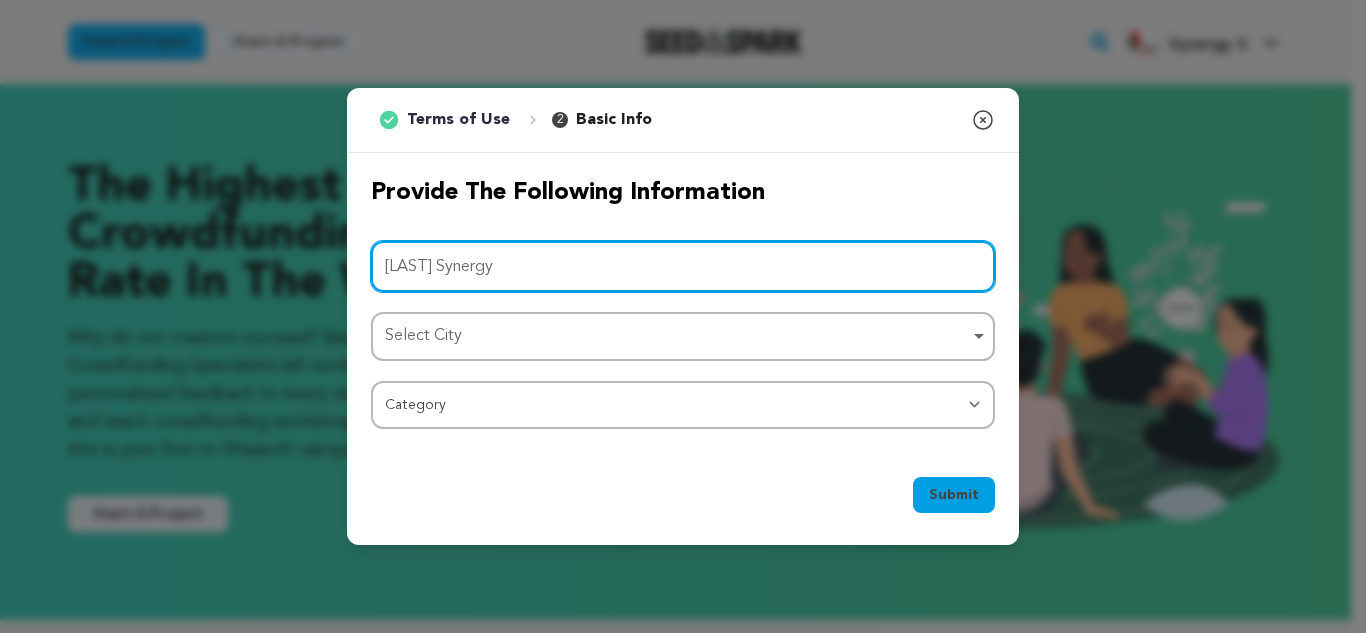 click on "Select City Remove item" at bounding box center (677, 336) 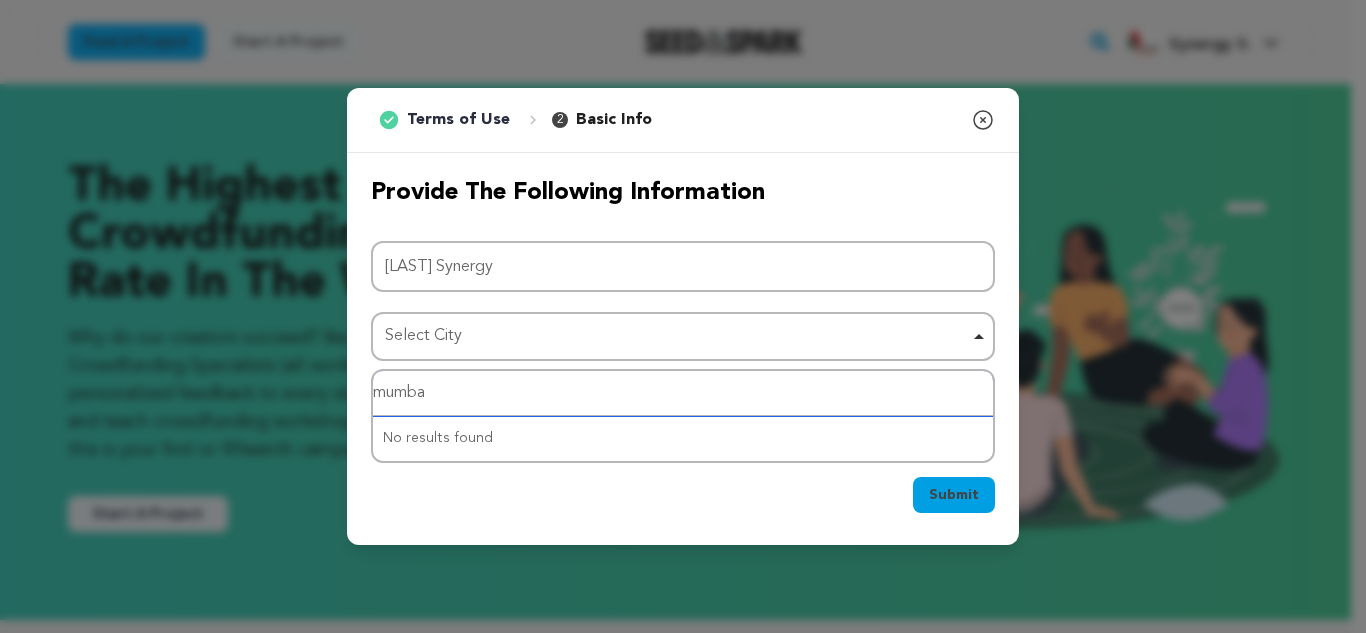 type on "mumbai" 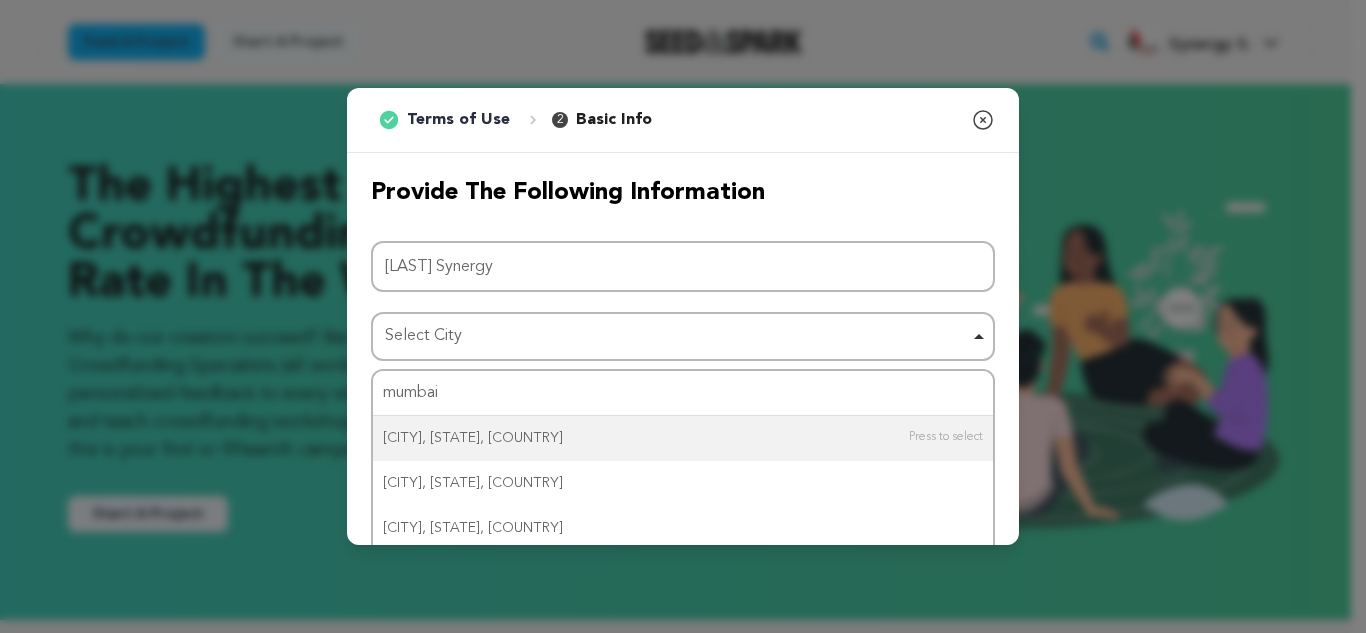 type 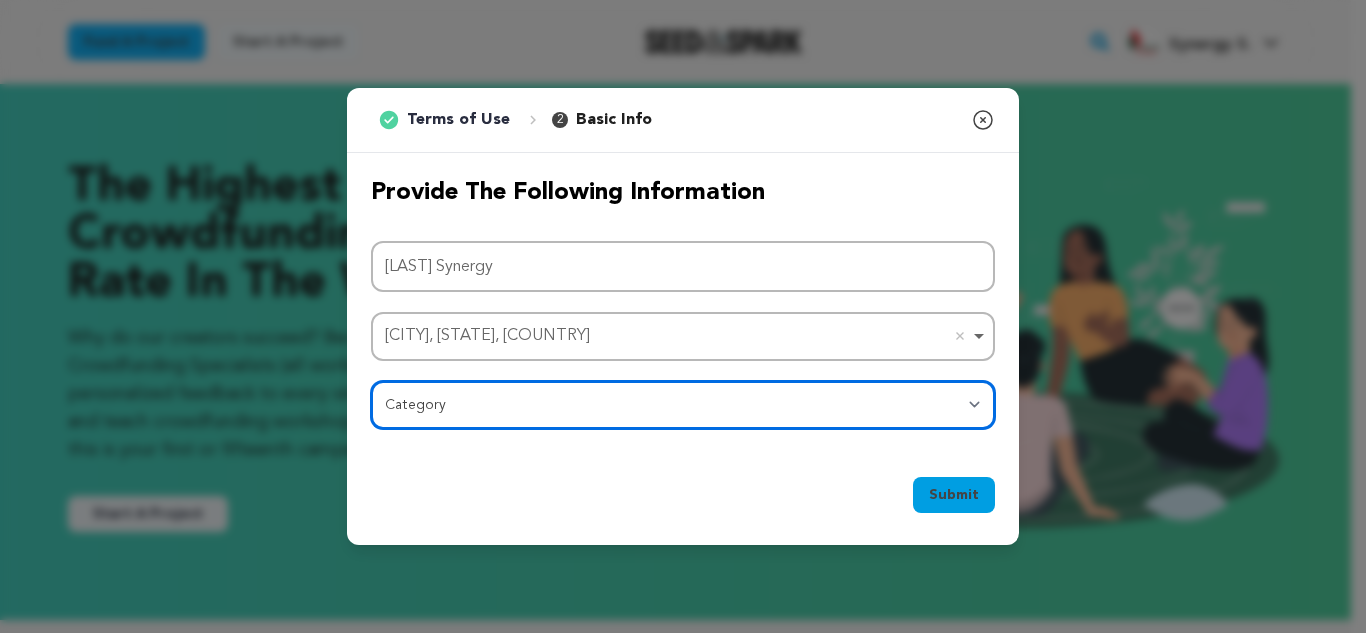 click on "Category
Film Feature
Film Short
Series
Film Festival
Company
Music Video
VR Experience
Comics
Artist Residency
Art & Photography
Collective
Dance
Games
Music
Radio & Podcasts
Orgs & Companies
Writing & Publishing
Venue & Spaces
Theatre" at bounding box center (683, 405) 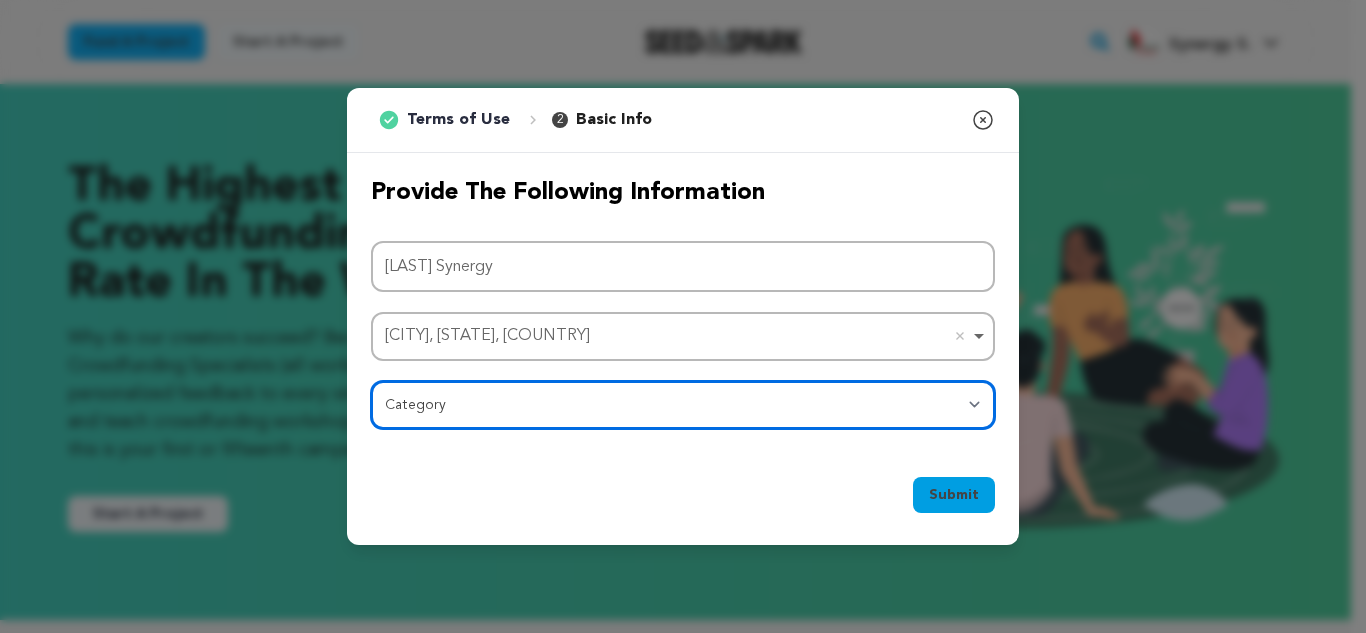 select on "10117" 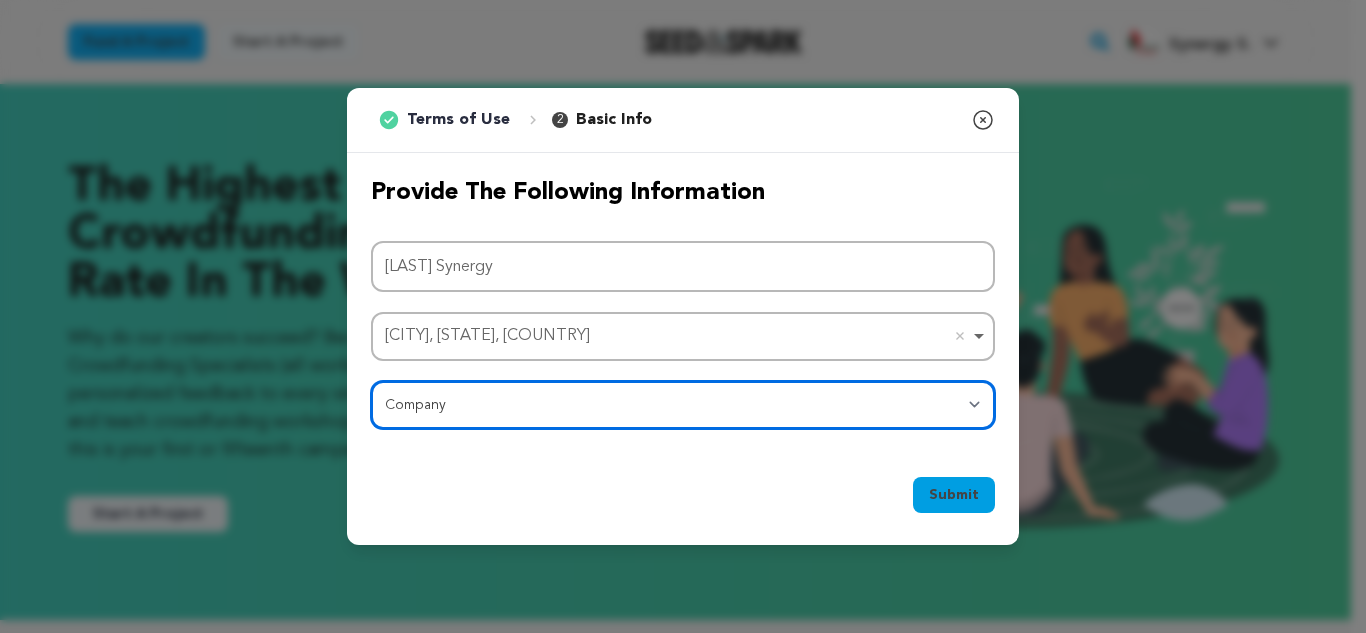 click on "Category
Film Feature
Film Short
Series
Film Festival
Company
Music Video
VR Experience
Comics
Artist Residency
Art & Photography
Collective
Dance
Games
Music
Radio & Podcasts
Orgs & Companies
Writing & Publishing
Venue & Spaces
Theatre" at bounding box center [683, 405] 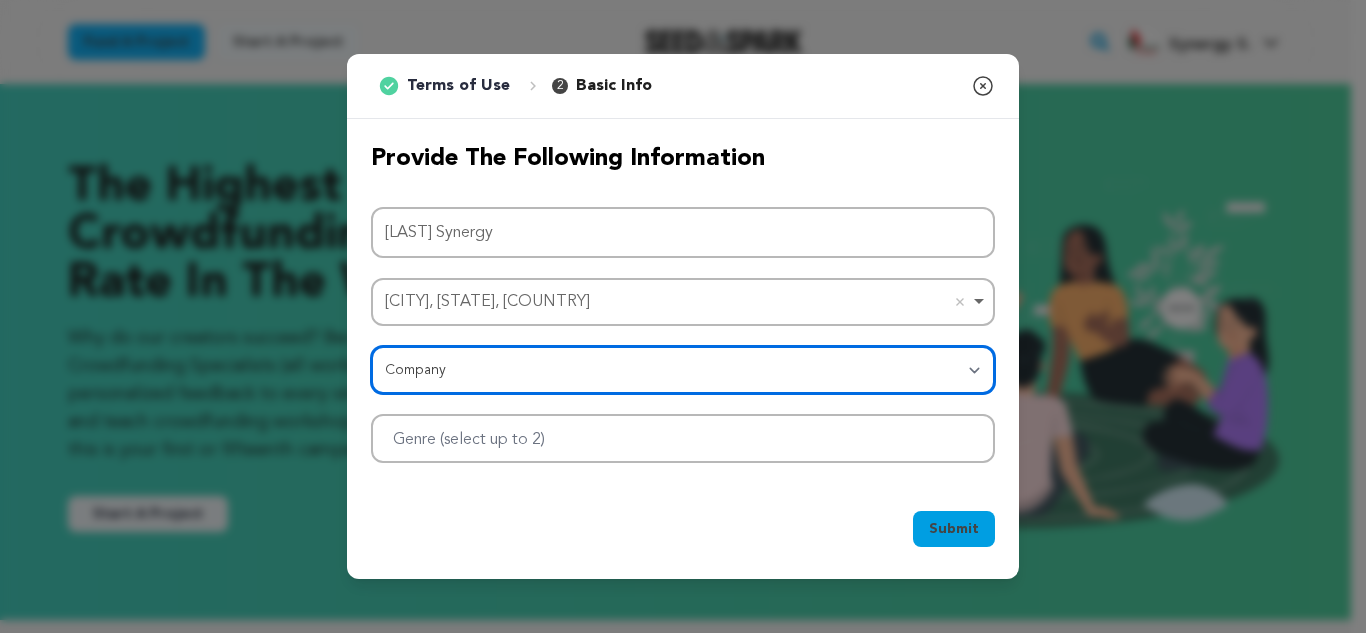 click at bounding box center [683, 438] 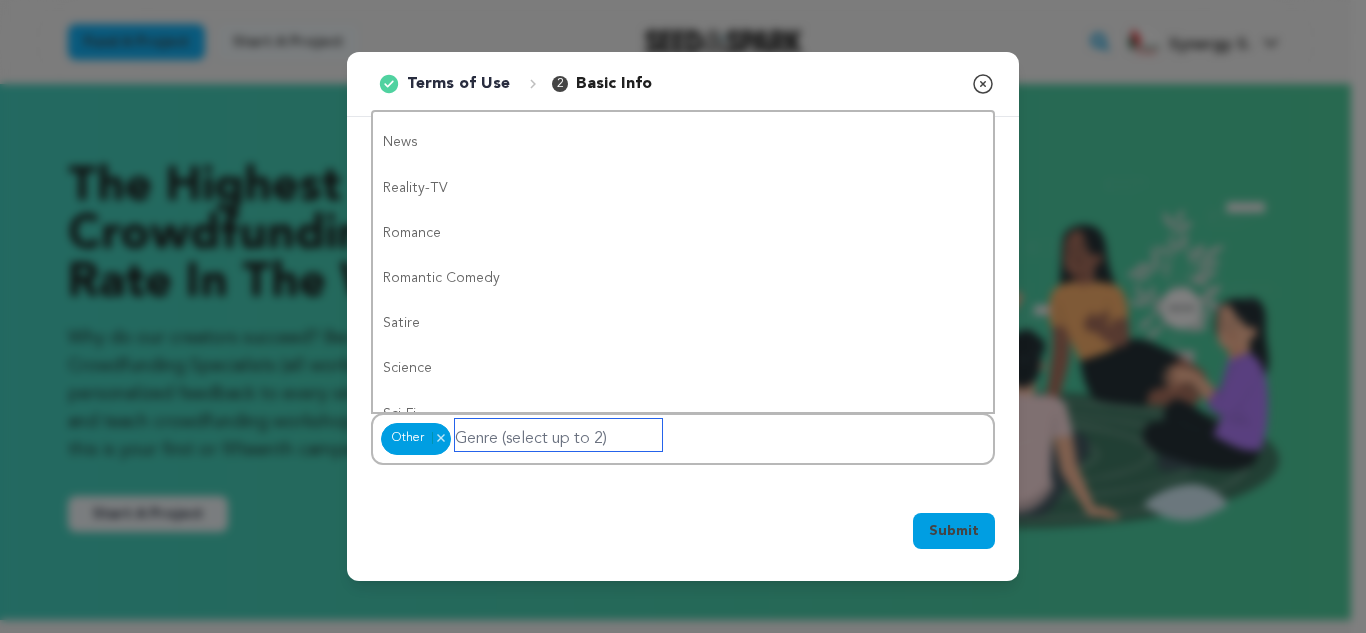 scroll, scrollTop: 0, scrollLeft: 0, axis: both 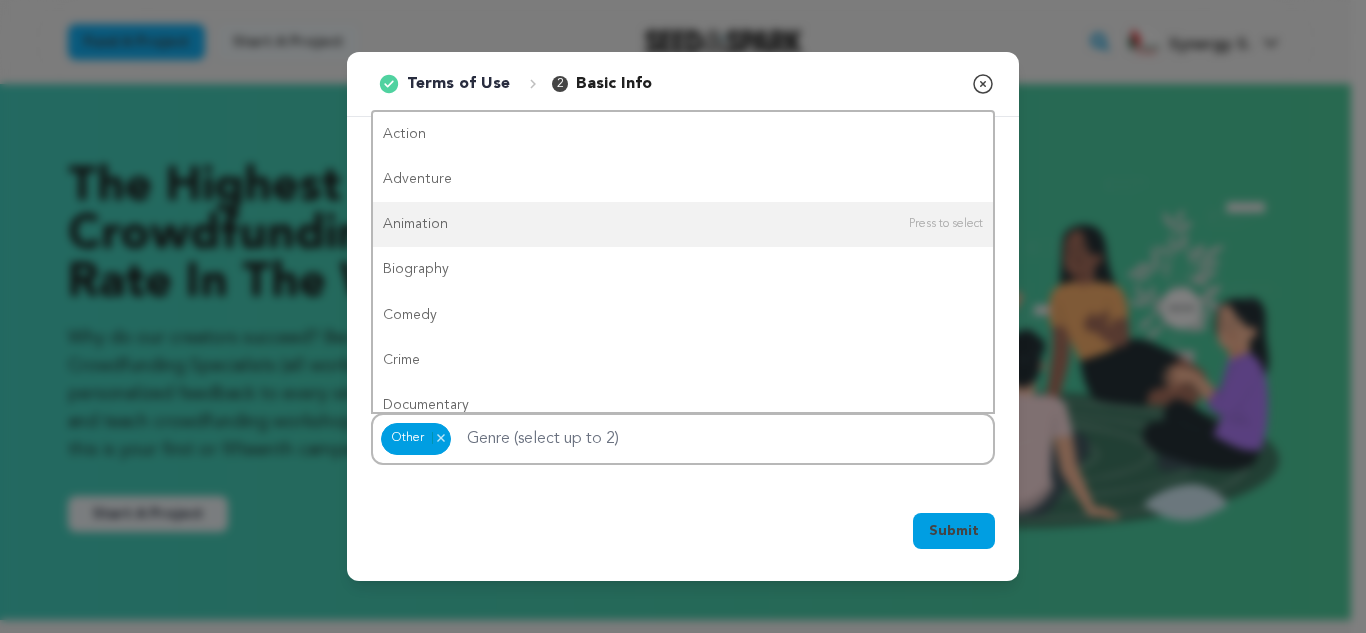 click on "Submit" at bounding box center [954, 531] 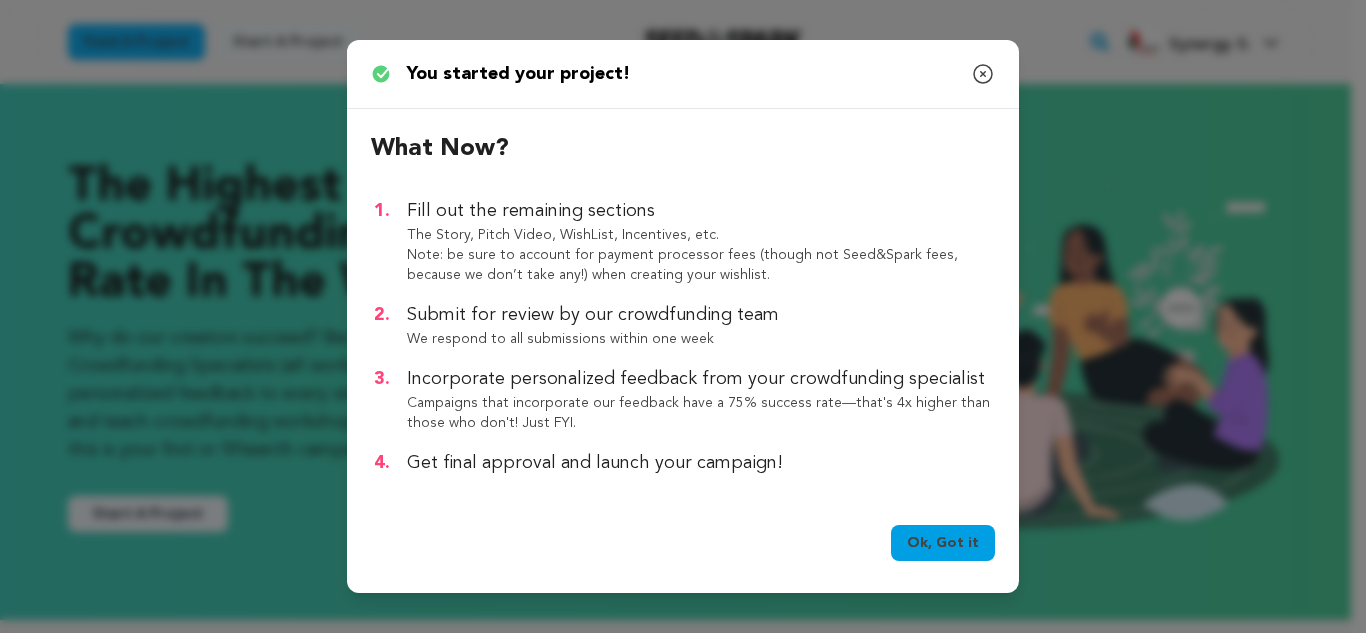 click on "Ok, Got it" at bounding box center [943, 543] 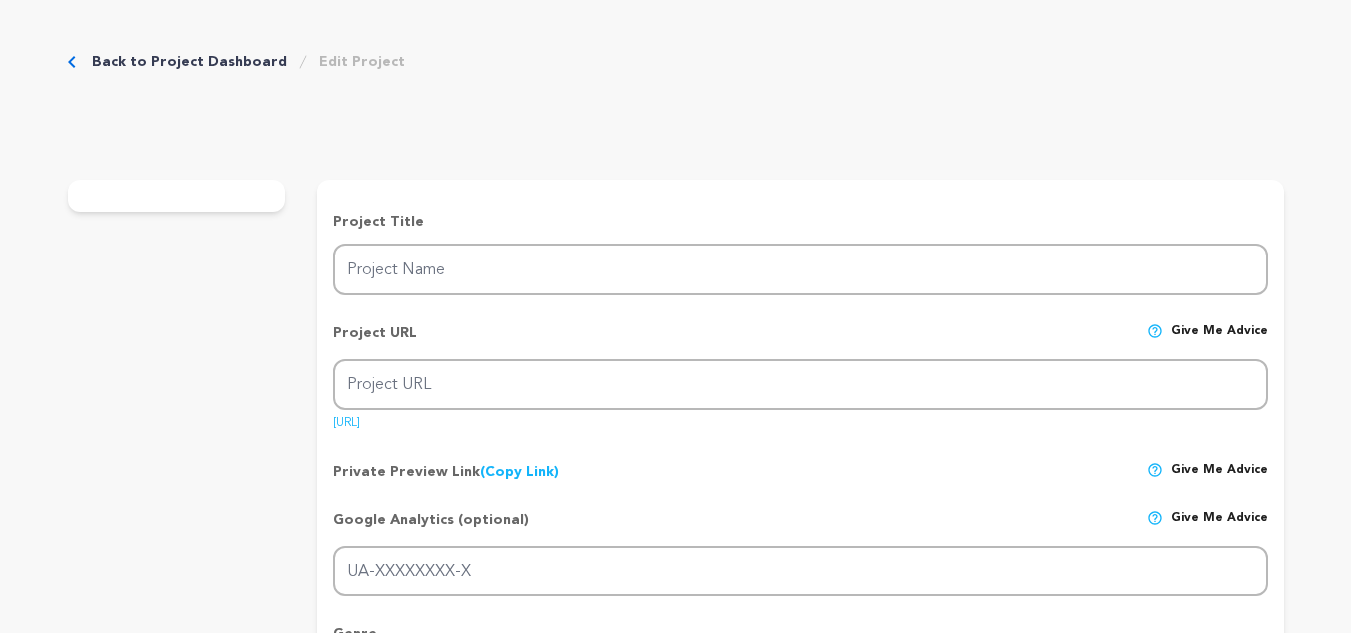 scroll, scrollTop: 0, scrollLeft: 0, axis: both 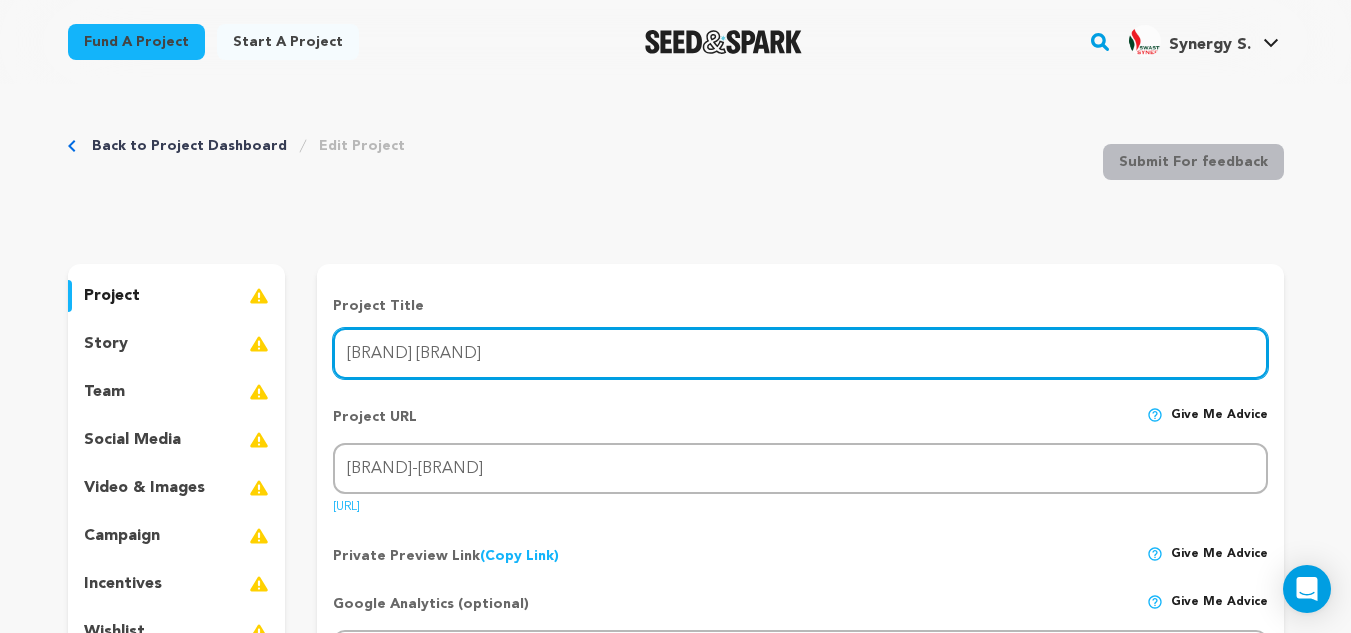 click on "Swastik Synergy" at bounding box center (800, 353) 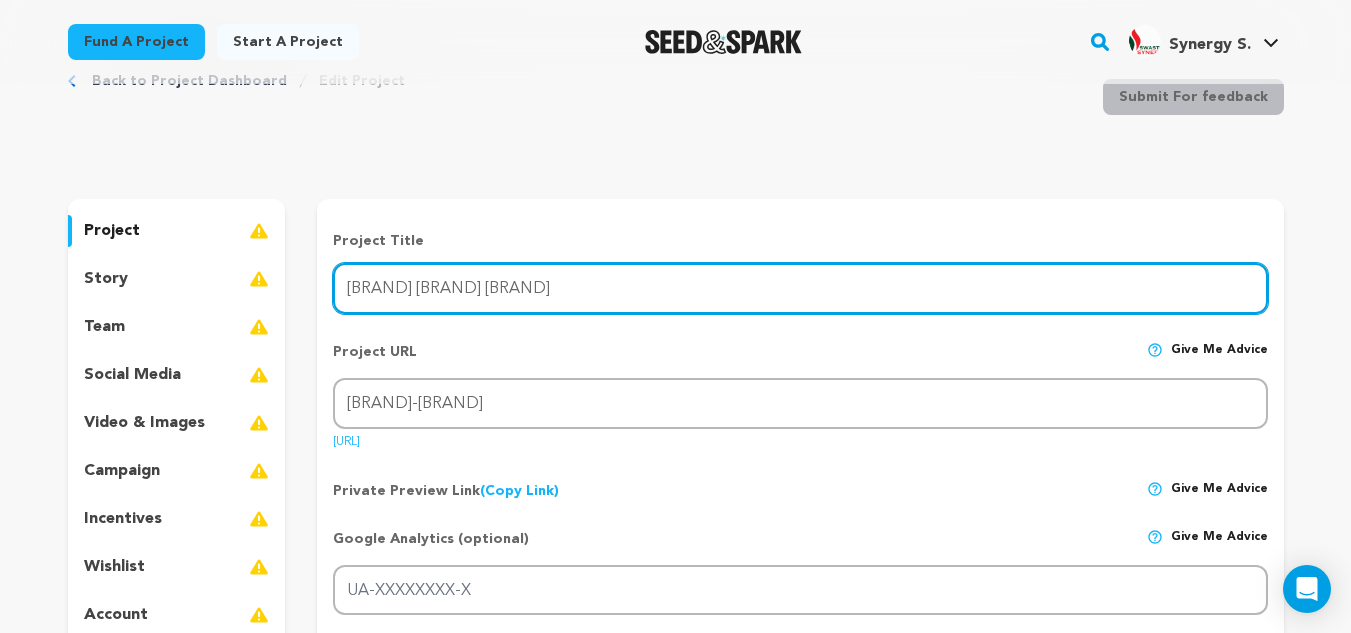 scroll, scrollTop: 69, scrollLeft: 0, axis: vertical 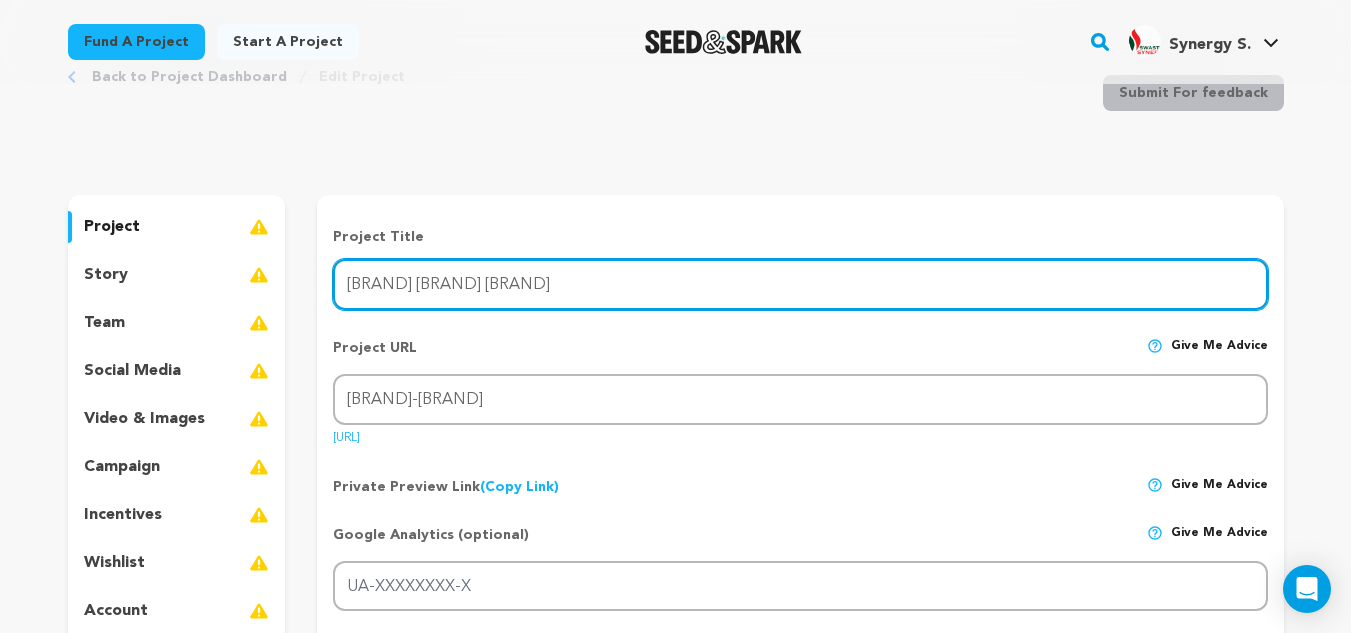 type on "Swastik Synergy Engineering" 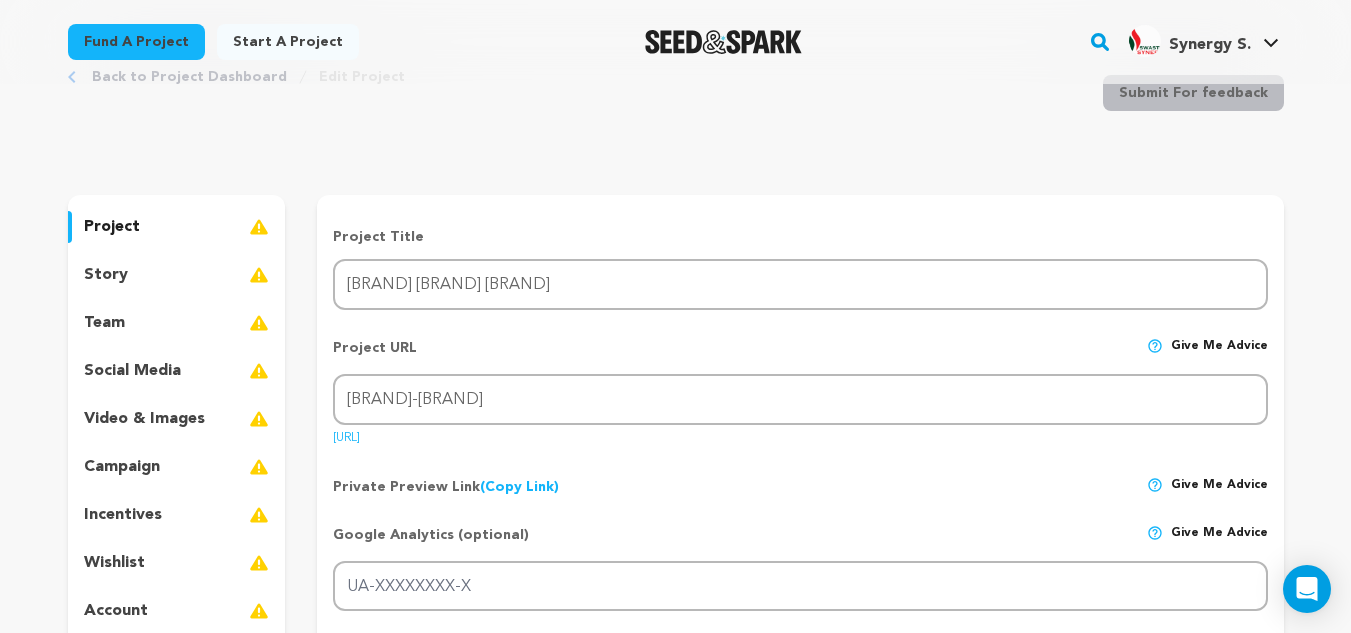 copy on "seedandspark.com/fund/swastik-synergy" 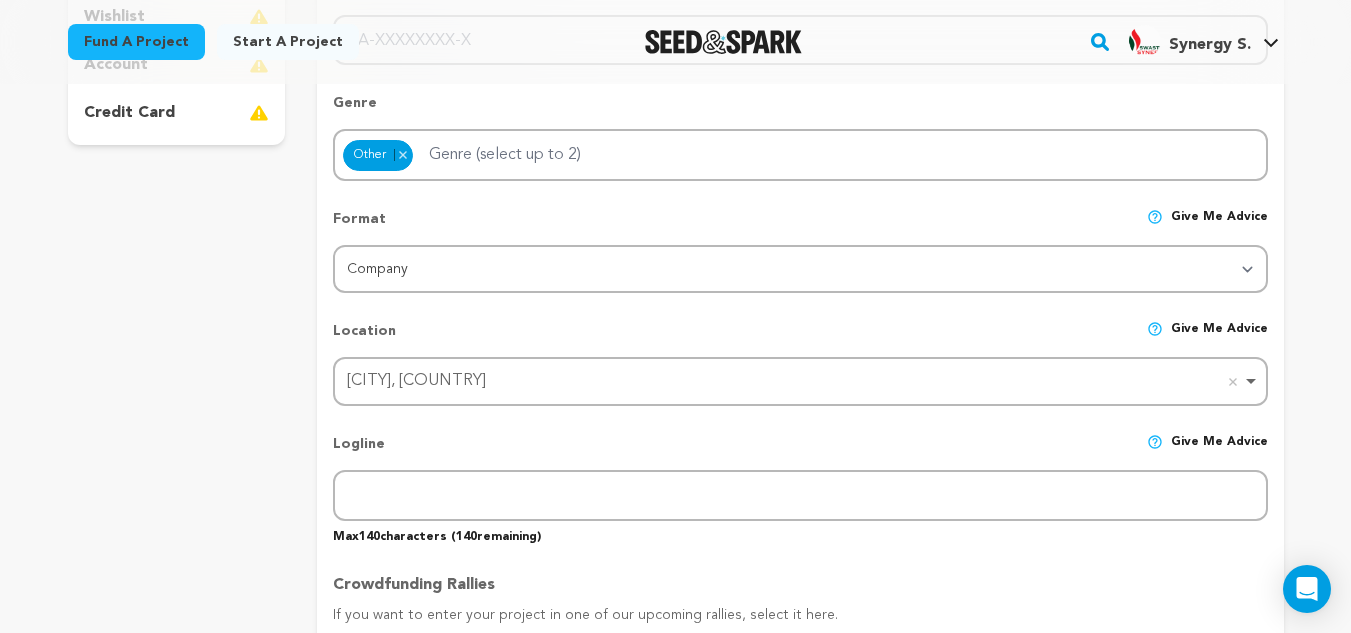scroll, scrollTop: 619, scrollLeft: 0, axis: vertical 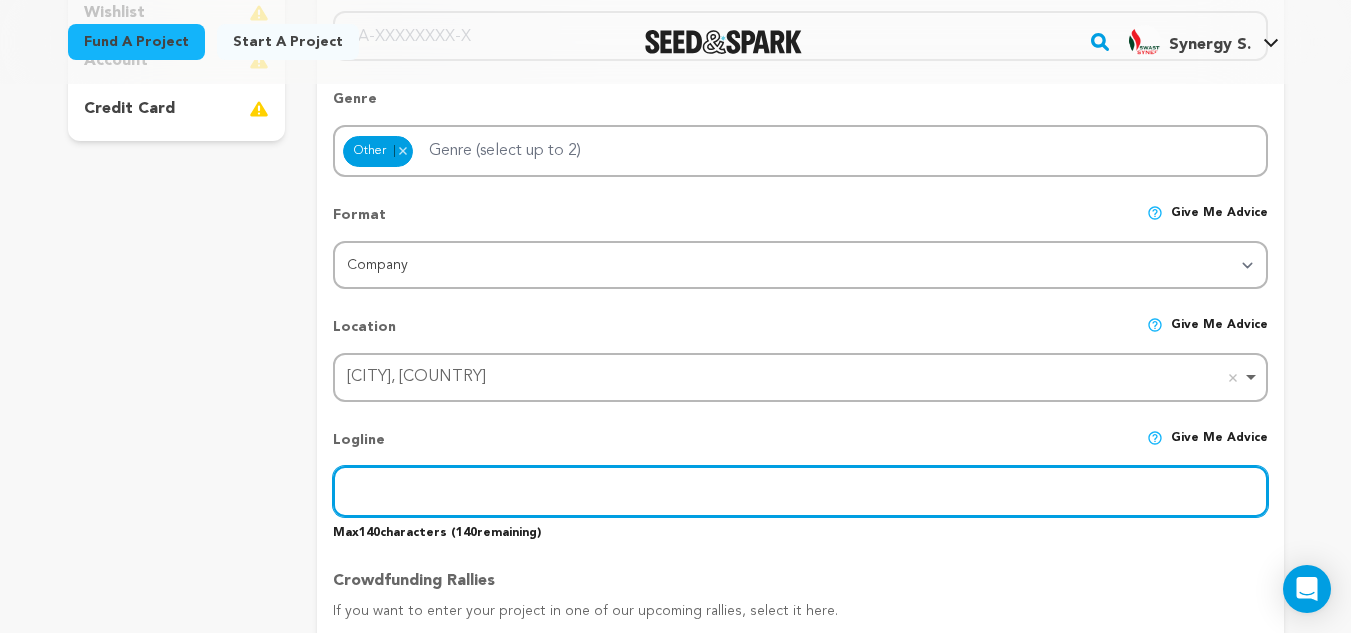 click at bounding box center [800, 491] 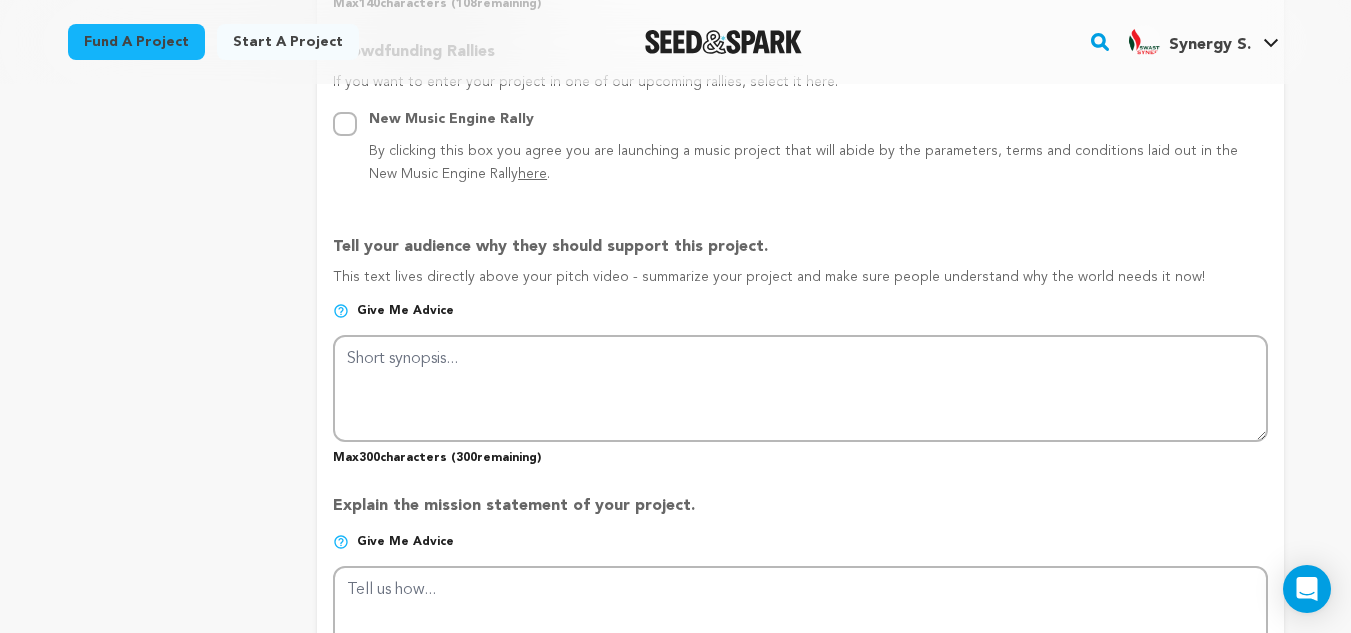 scroll, scrollTop: 1188, scrollLeft: 0, axis: vertical 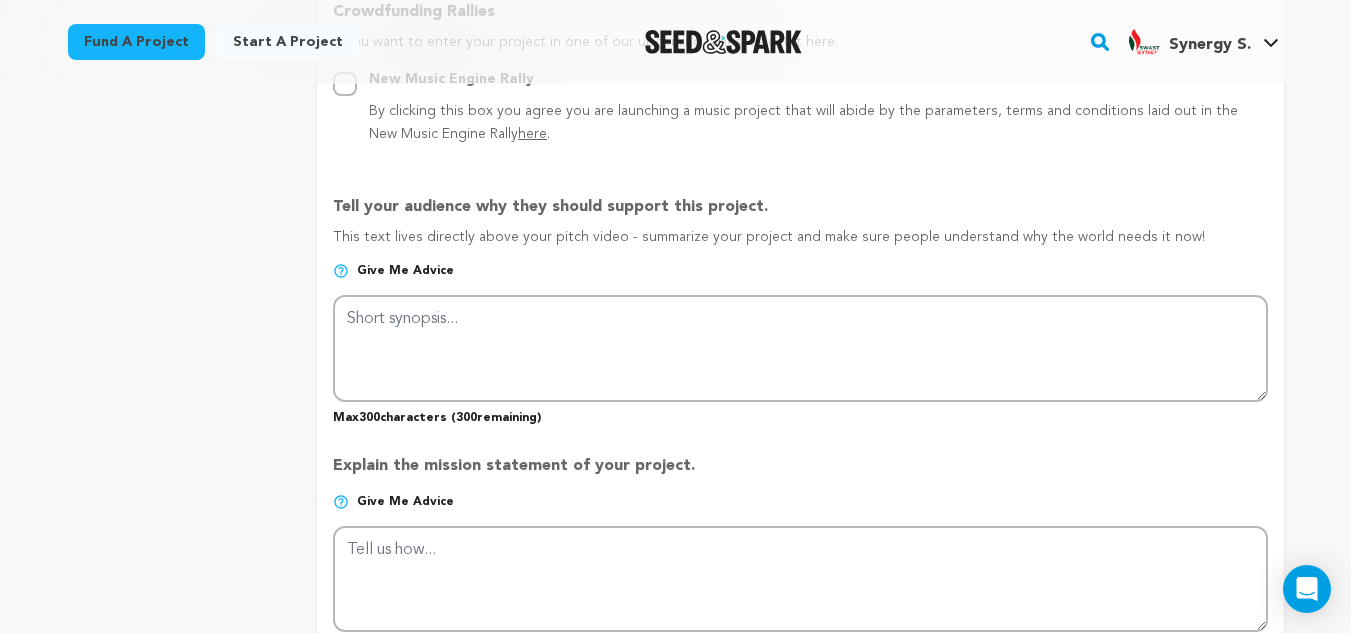 type on "Best Fire Exstinguisher in India" 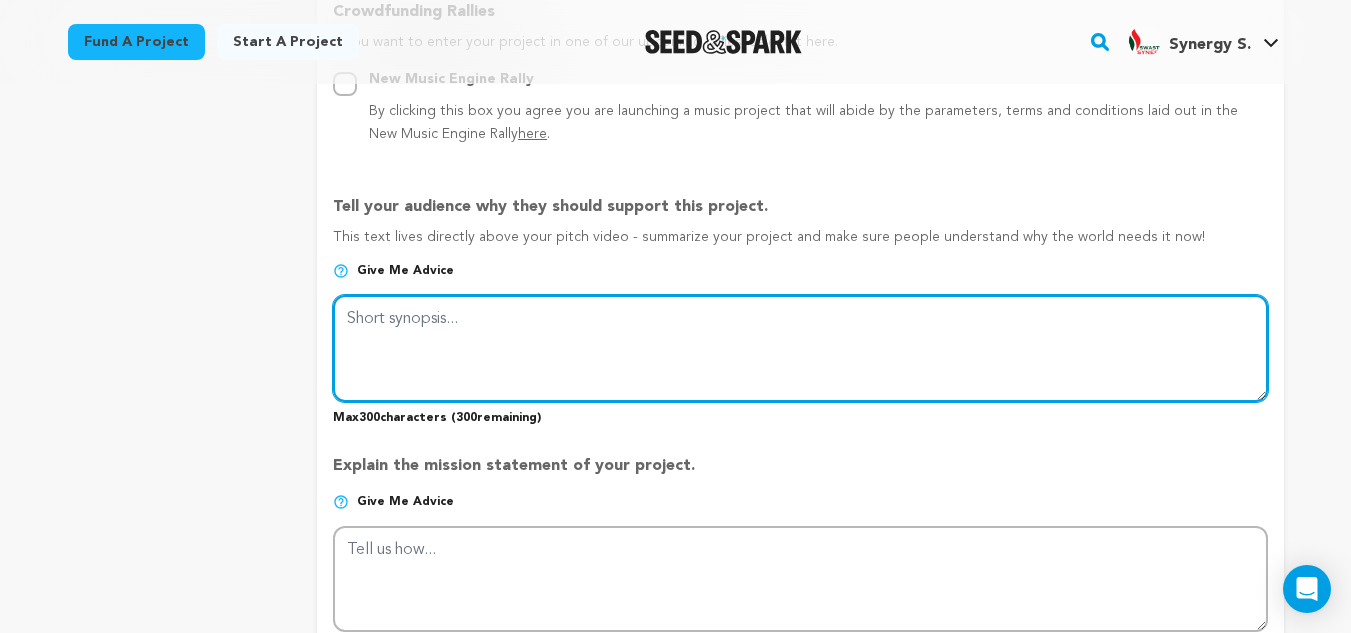 click at bounding box center [800, 348] 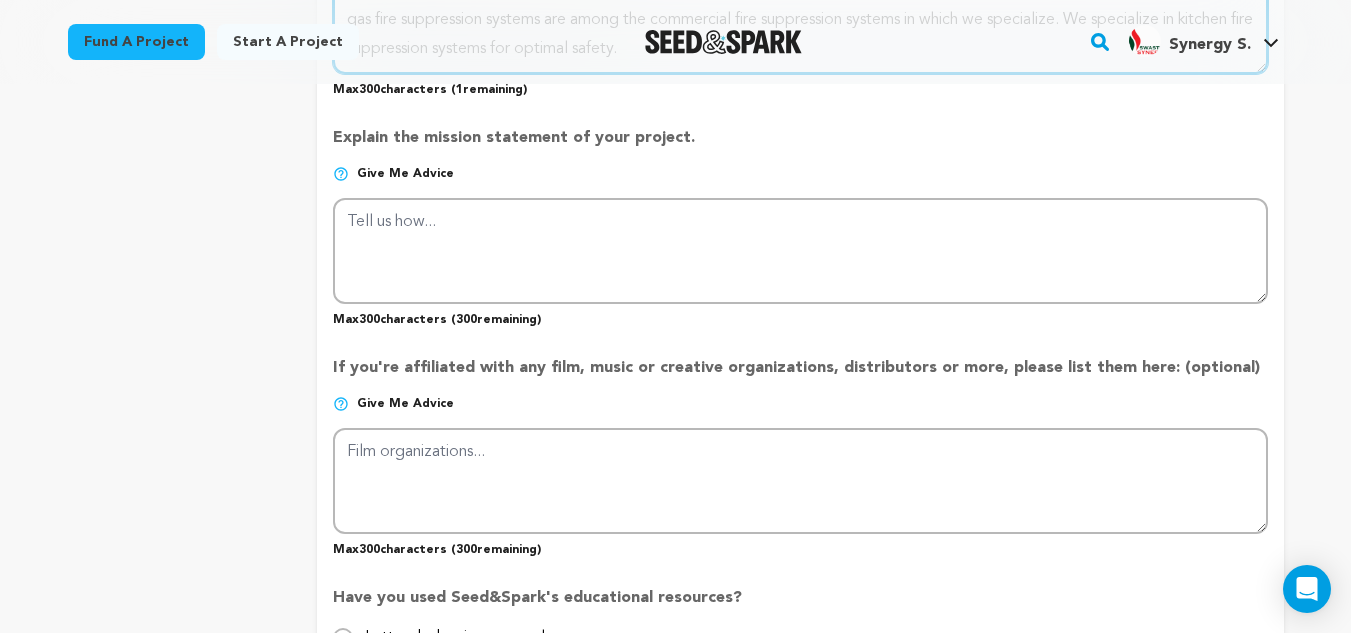 scroll, scrollTop: 1515, scrollLeft: 0, axis: vertical 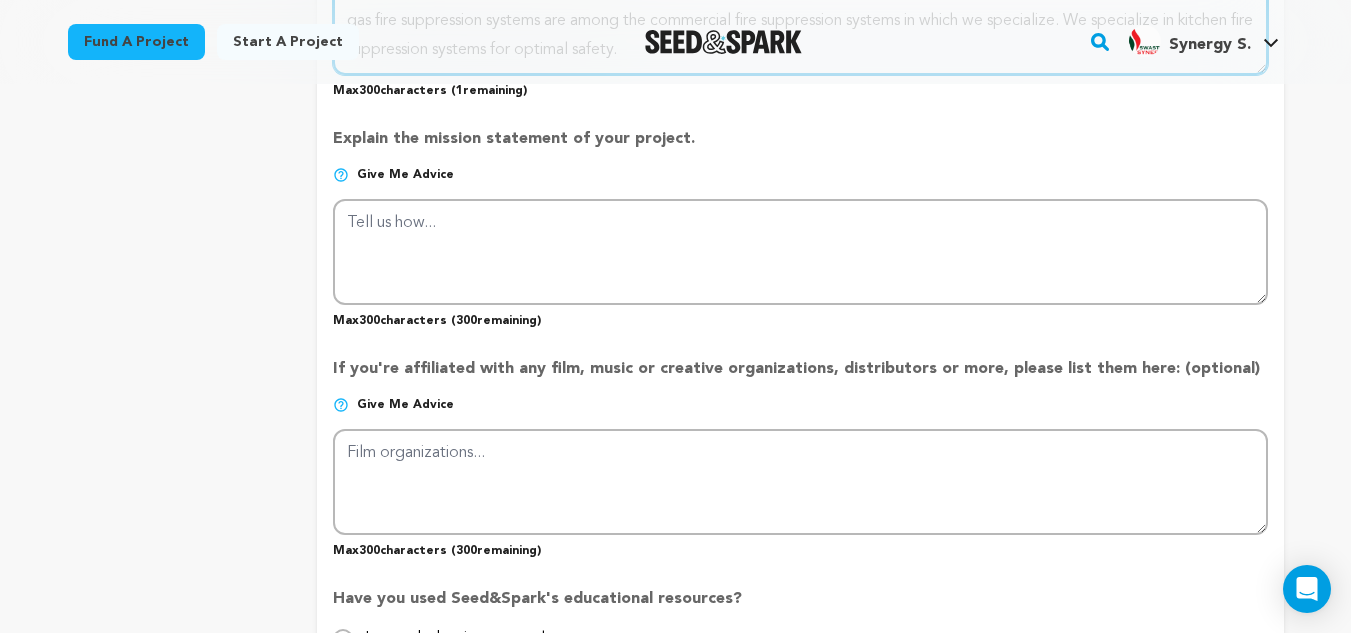 type on "One of the top suppliers of modern fire safety solutions for a range of sectors is Swastik Synergy. Water mist, CO₂, and inert gas fire suppression systems are among the commercial fire suppression systems in which we specialize. We specialize in kitchen fire suppression systems for optimal safety." 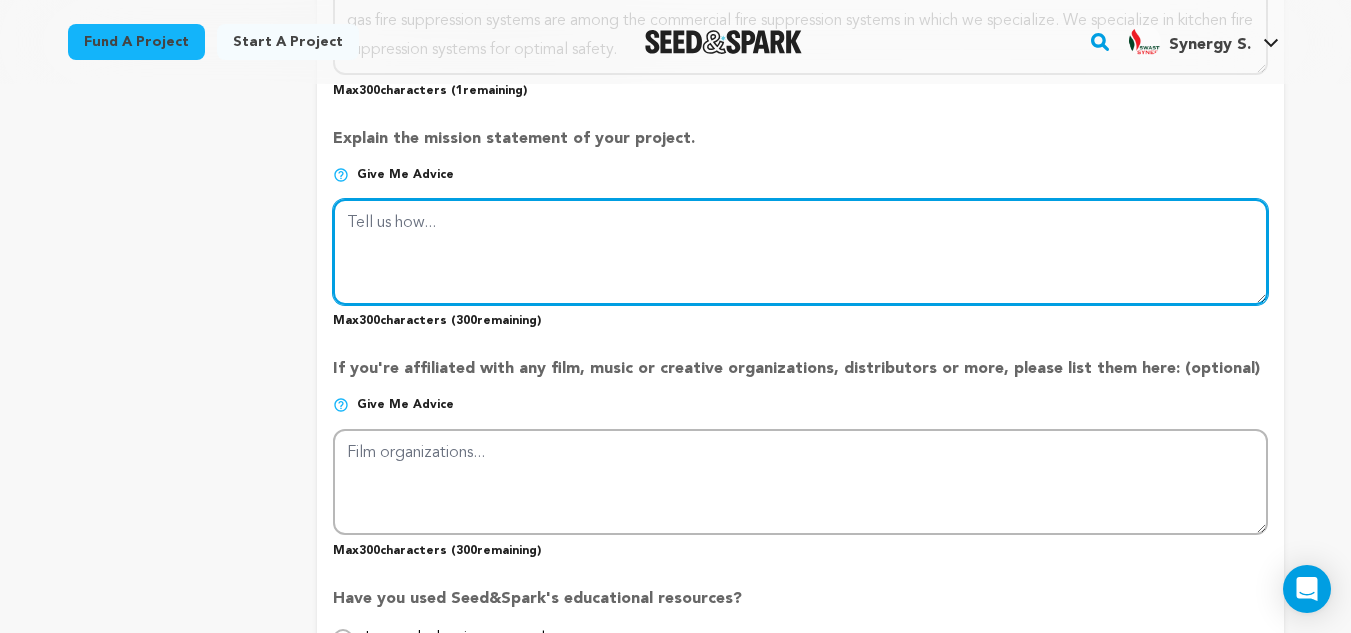 click at bounding box center [800, 252] 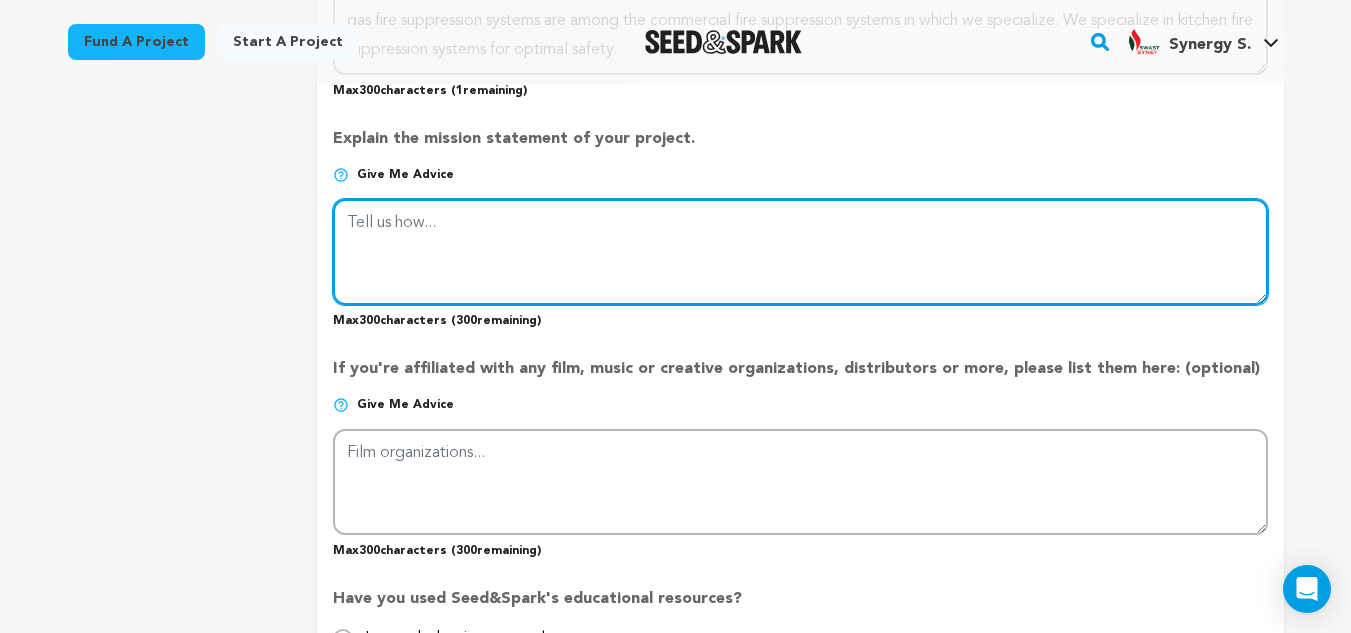 paste on "Water Mist Fire Suppression System-https://swastiksynergy.com/high-pressure-watermist-system.html
Data Center Fire Fighting System- https://swastiksynergy.com/data-center-fire-fighting-system.html
Fire Extinguisher For Kitchen Fire- https://swastiksynergy.com/kitchen-fire-extinguisher.html" 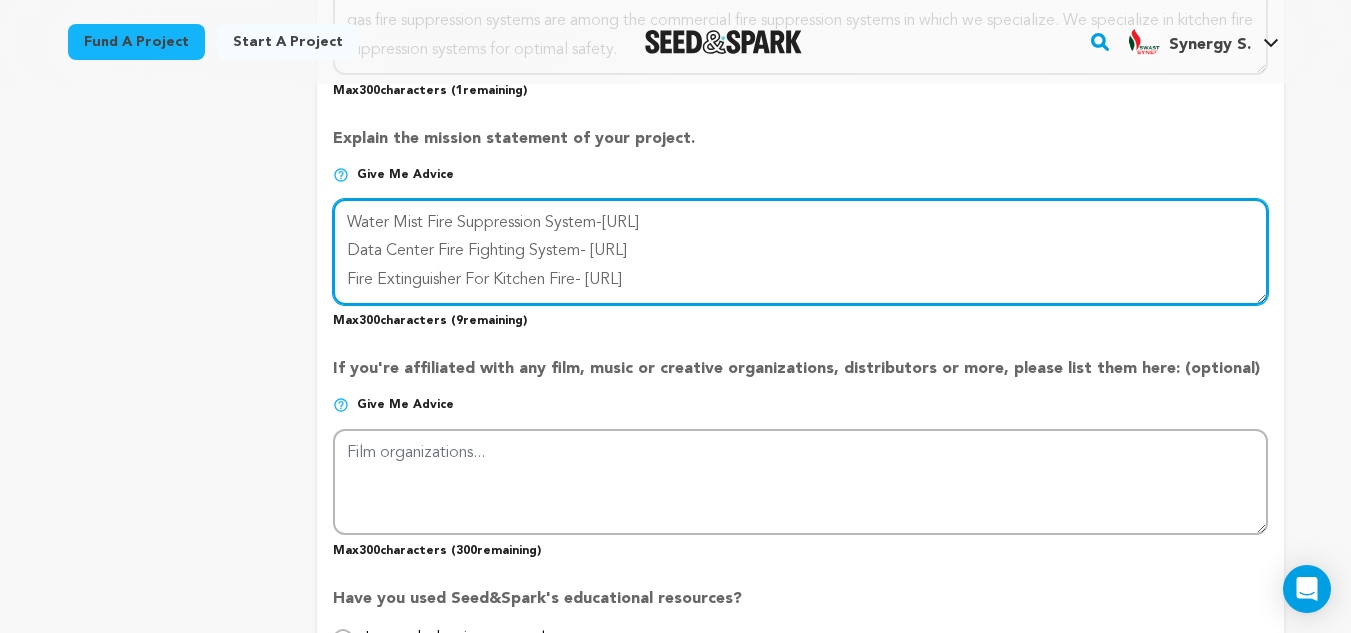 scroll, scrollTop: 0, scrollLeft: 0, axis: both 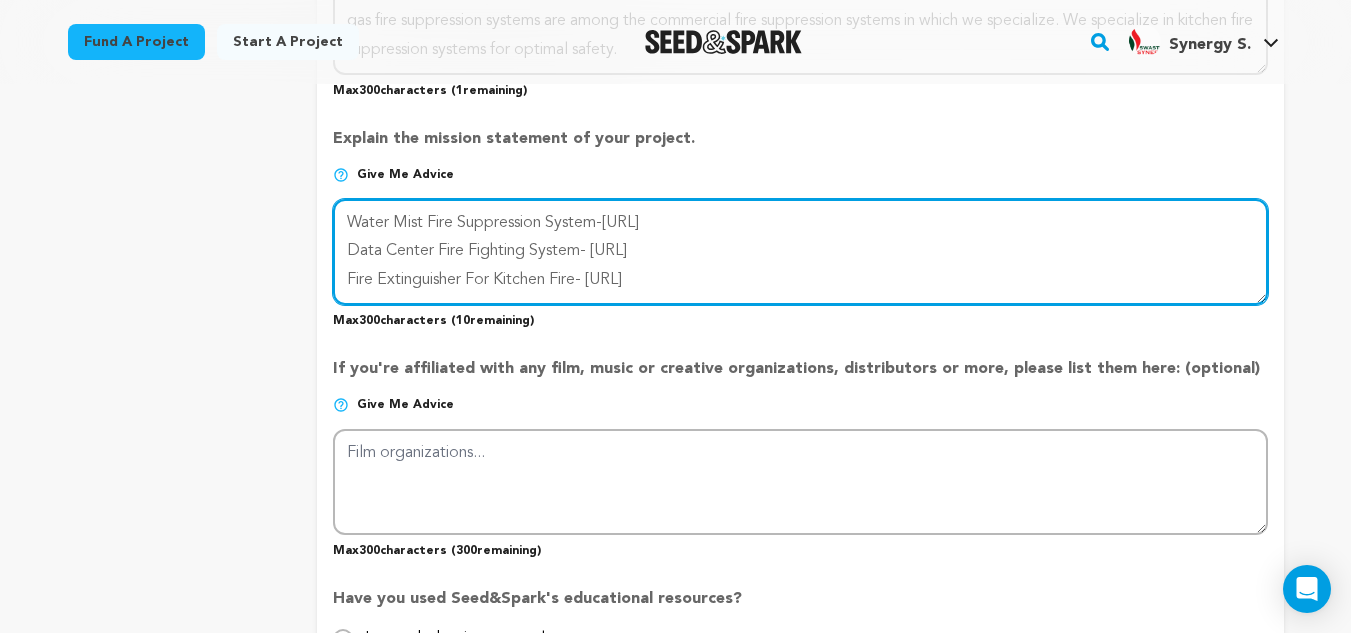 type on "Water Mist Fire Suppression System-https://swastiksynergy.com/high-pressure-watermist-system.html
Data Center Fire Fighting System- https://swastiksynergy.com/data-center-fire-fighting-system.html
Fire Extinguisher For Kitchen Fire- https://swastiksynergy.com/kitchen-fire-extinguisher.html" 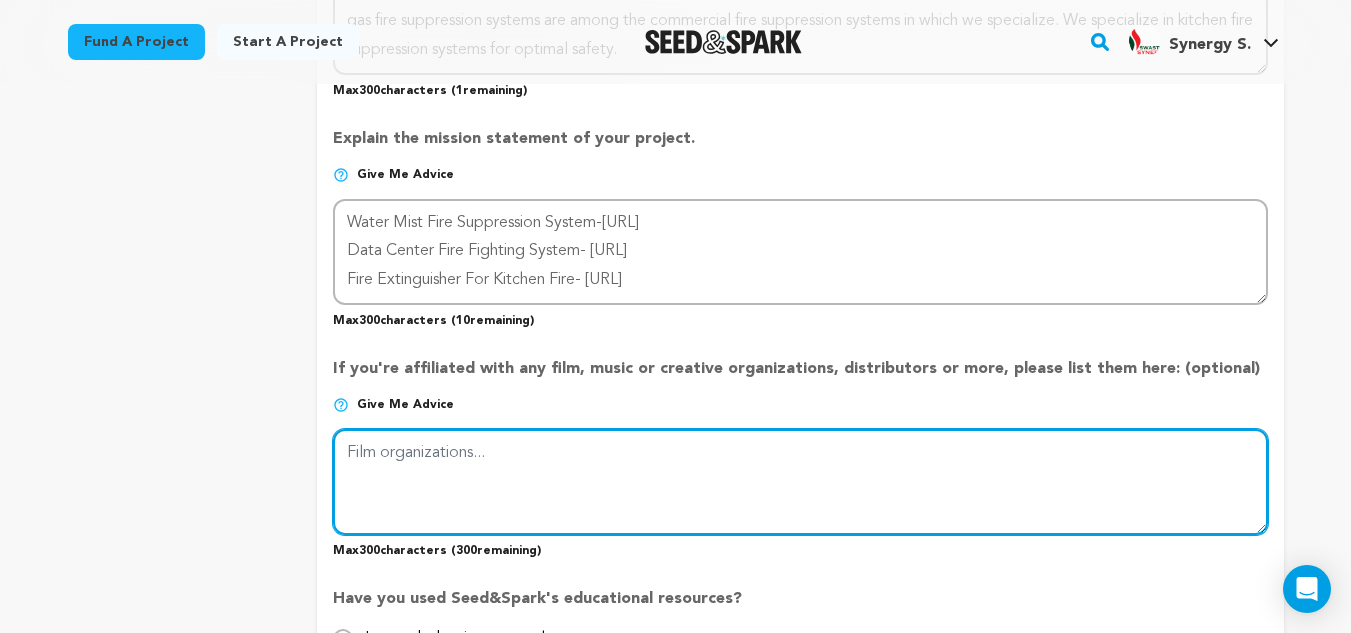 click at bounding box center (800, 482) 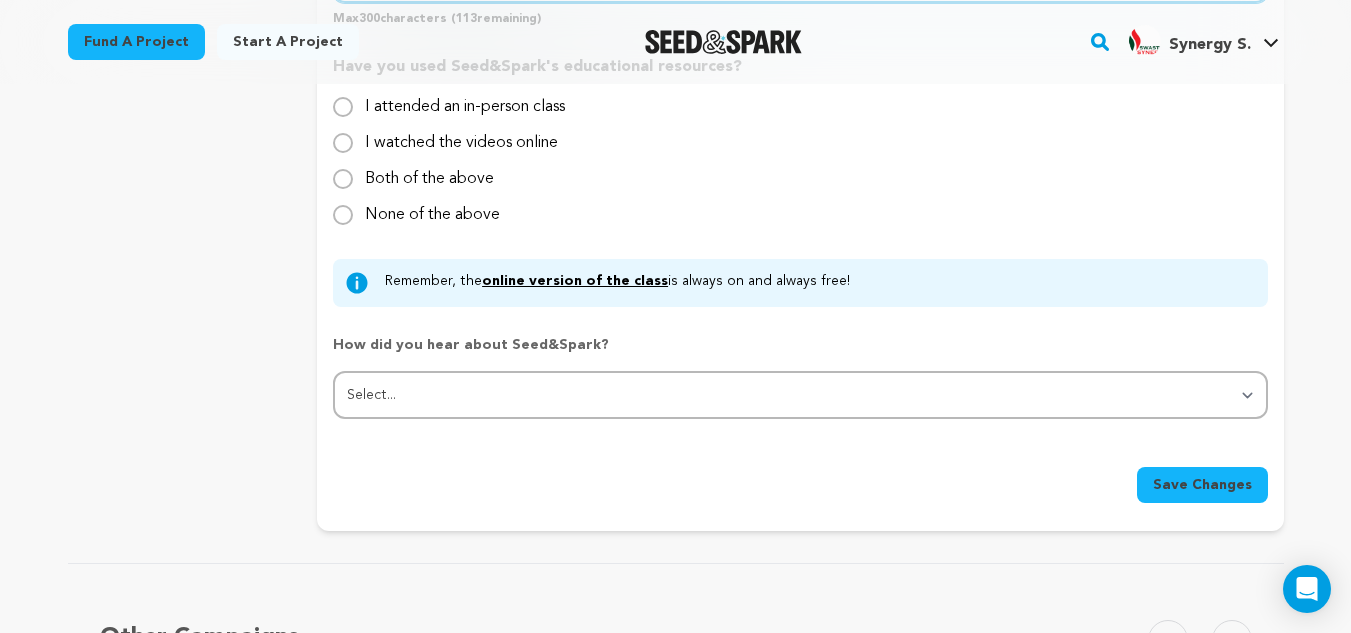 scroll, scrollTop: 2056, scrollLeft: 0, axis: vertical 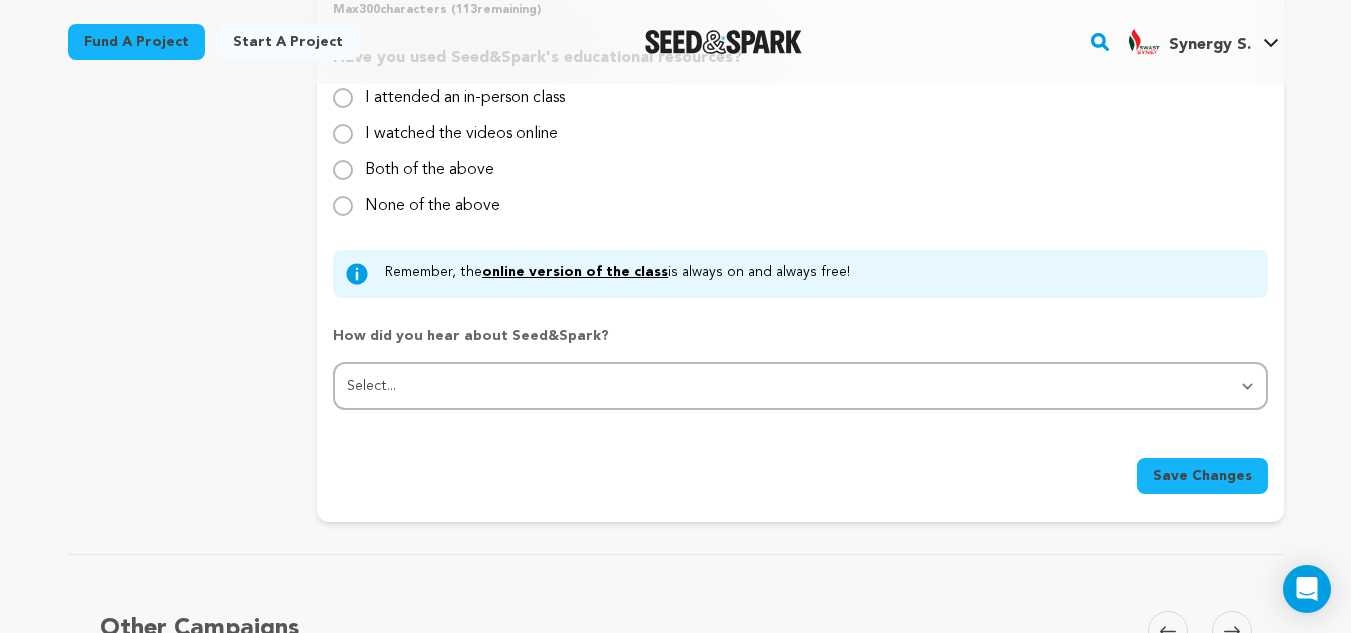 type on "Inert Gas Fire Suppression System- https://swastiksynergy.com/inert-gas-fire-extinguishing-system.html
Fixed Fire Fighting System- https://swastiksynergy.com/fire-suppression-systems.html" 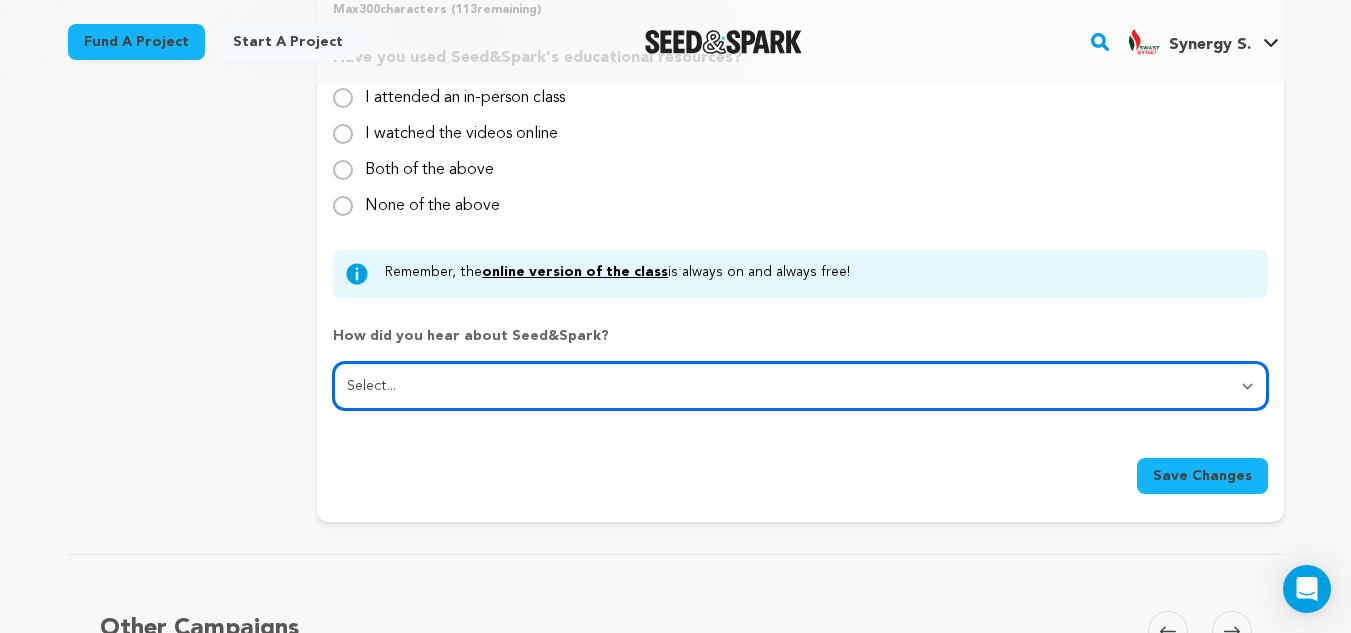 click on "Select...
From a friend Social media Film festival or film organization Took an in-person class Online search Article or podcast Email Other" at bounding box center (800, 386) 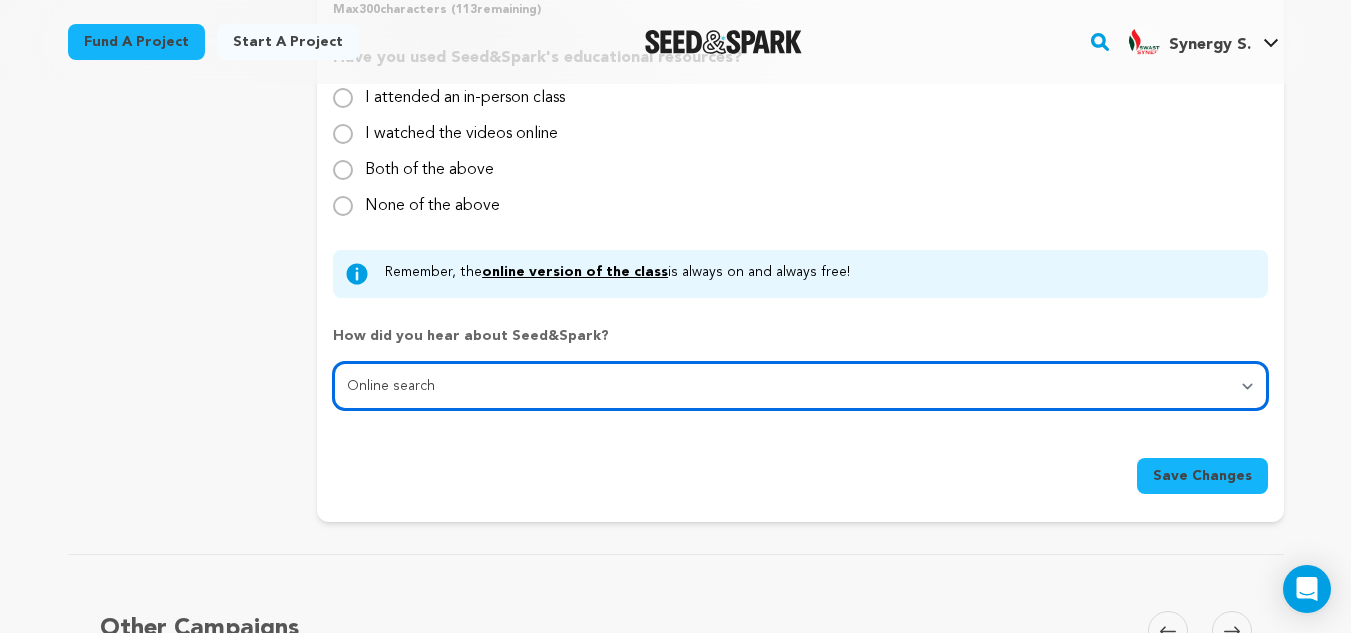 click on "Select...
From a friend Social media Film festival or film organization Took an in-person class Online search Article or podcast Email Other" at bounding box center [800, 386] 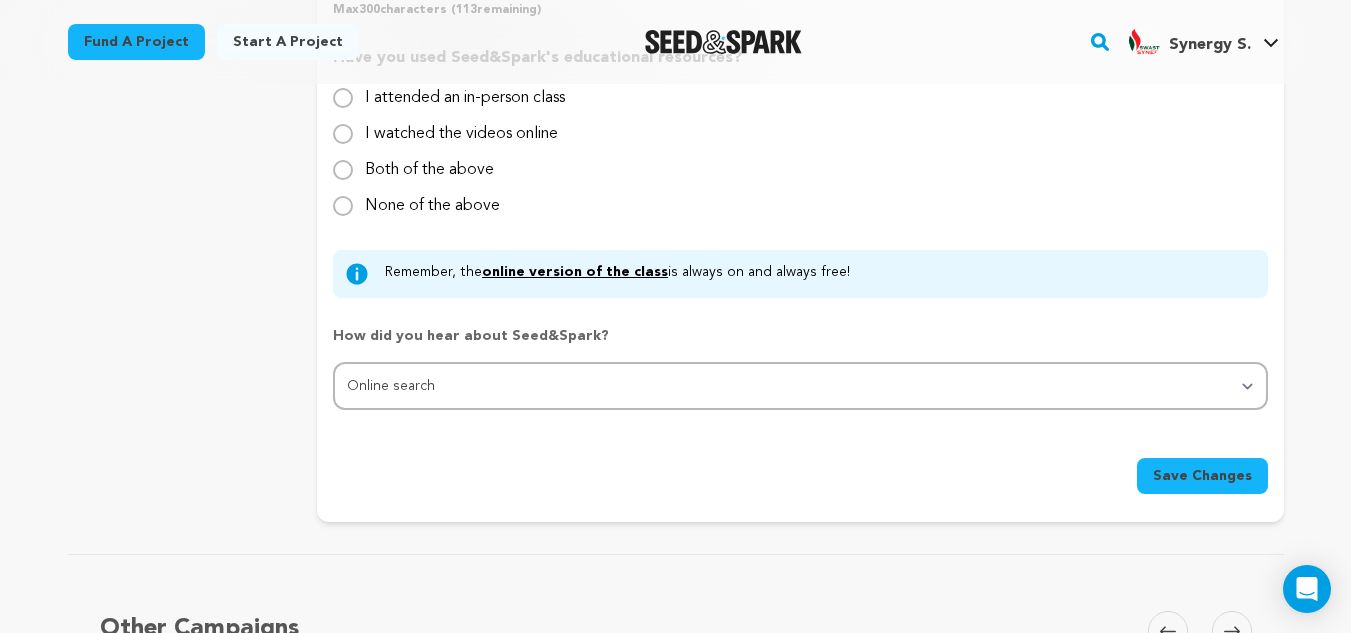 click on "Save Changes" at bounding box center [1202, 476] 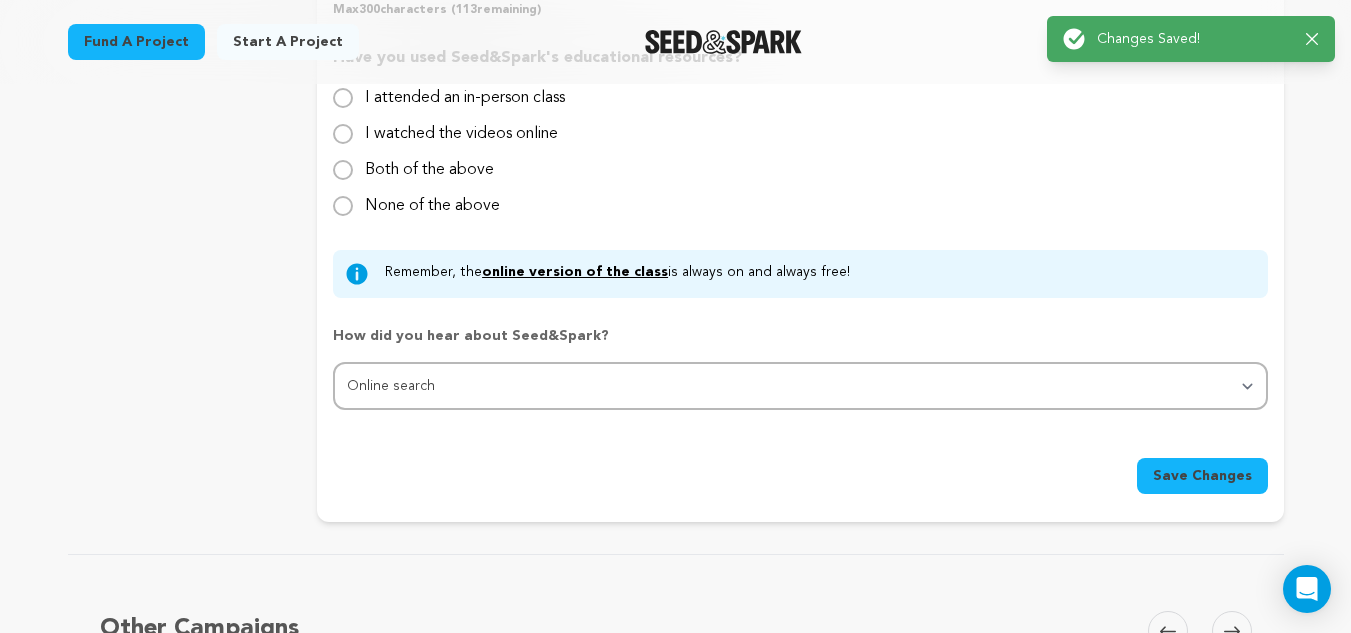 scroll, scrollTop: 0, scrollLeft: 0, axis: both 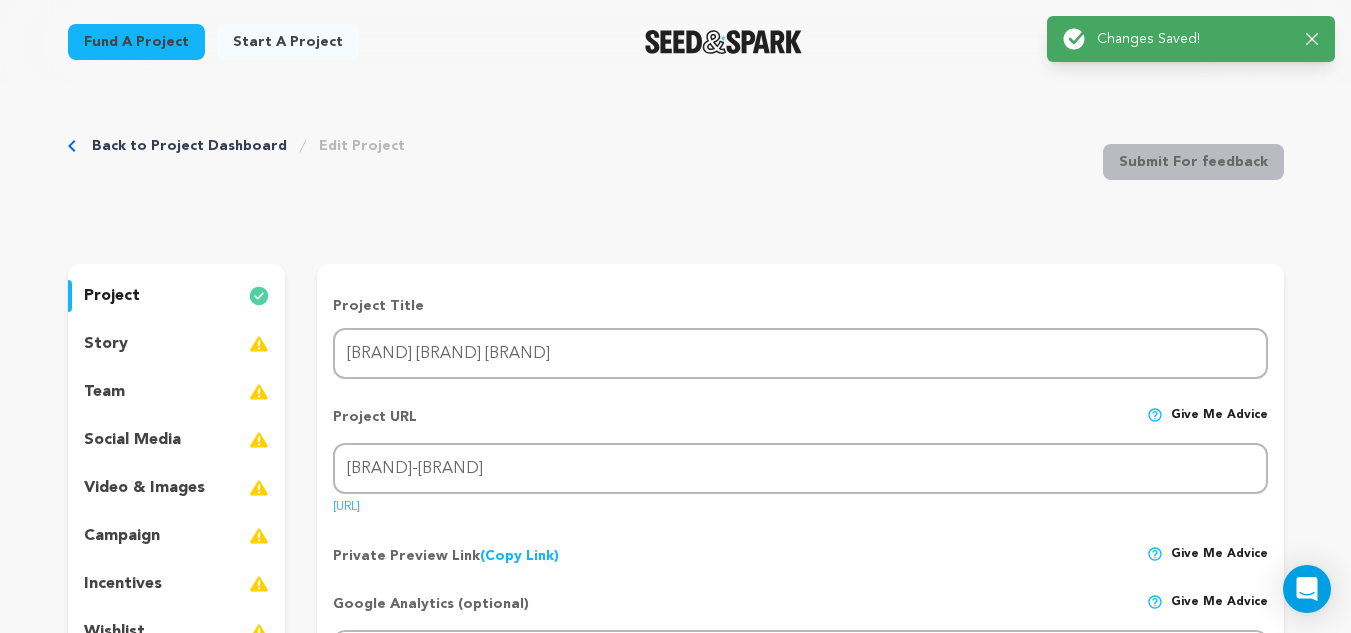 click on "story" at bounding box center (106, 344) 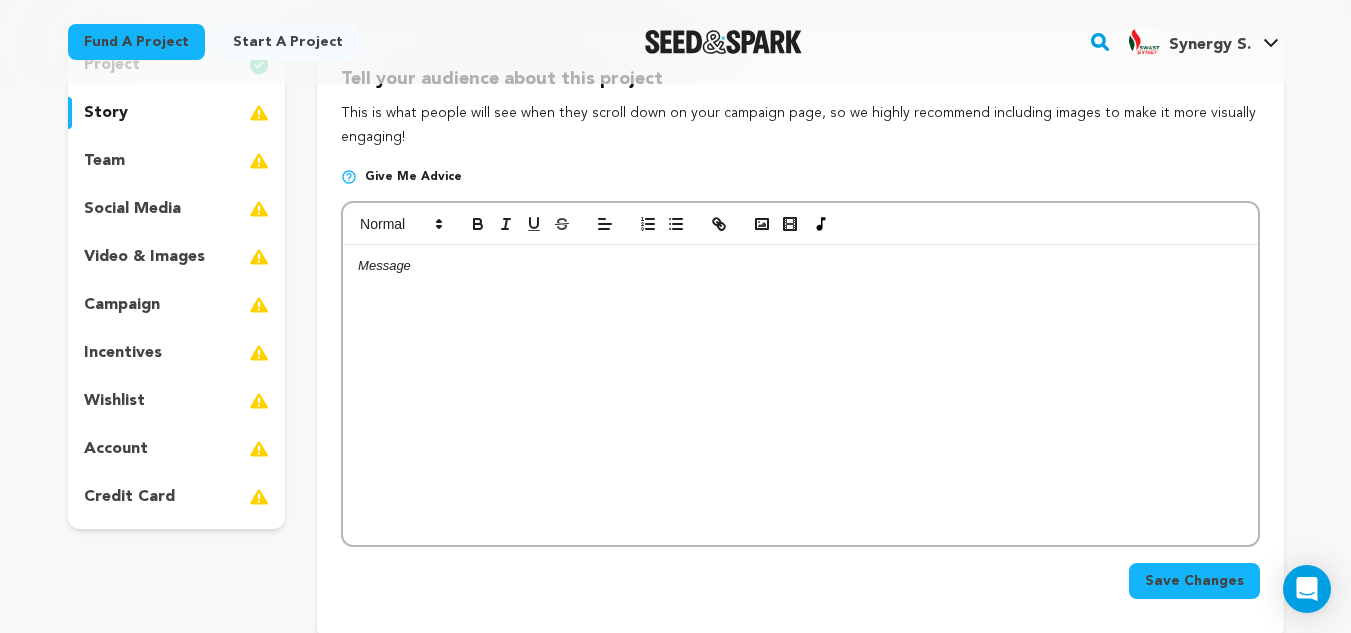 scroll, scrollTop: 232, scrollLeft: 0, axis: vertical 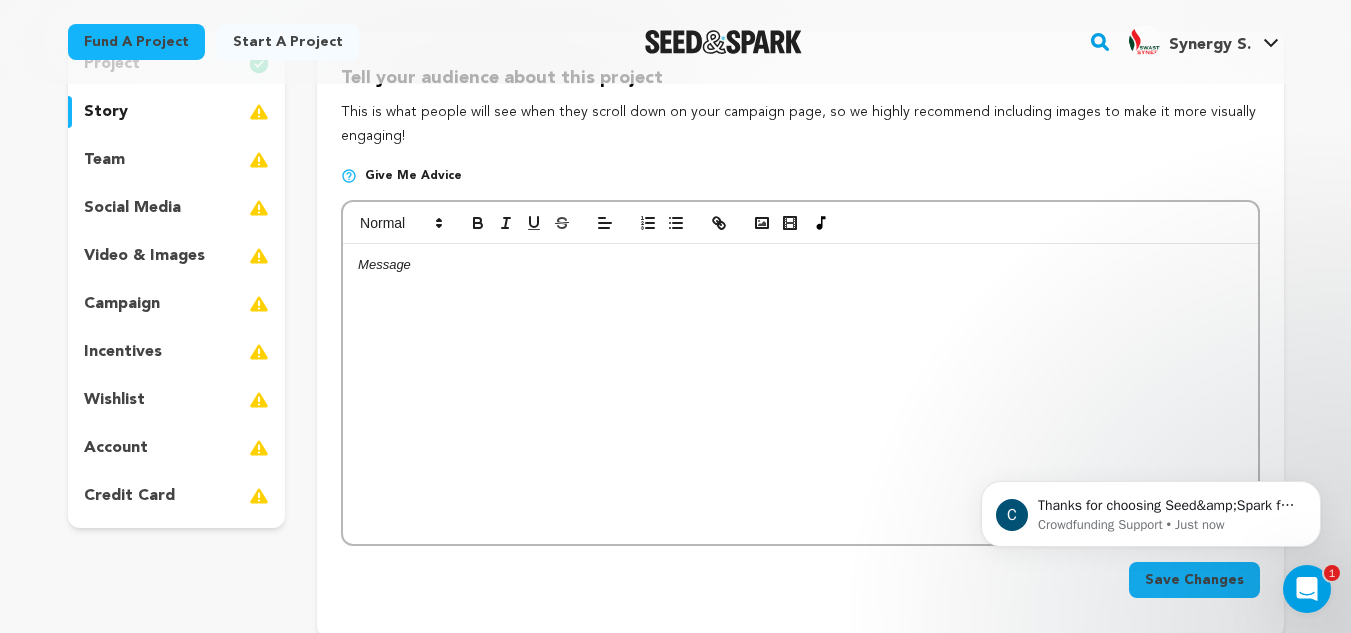 click at bounding box center (800, 394) 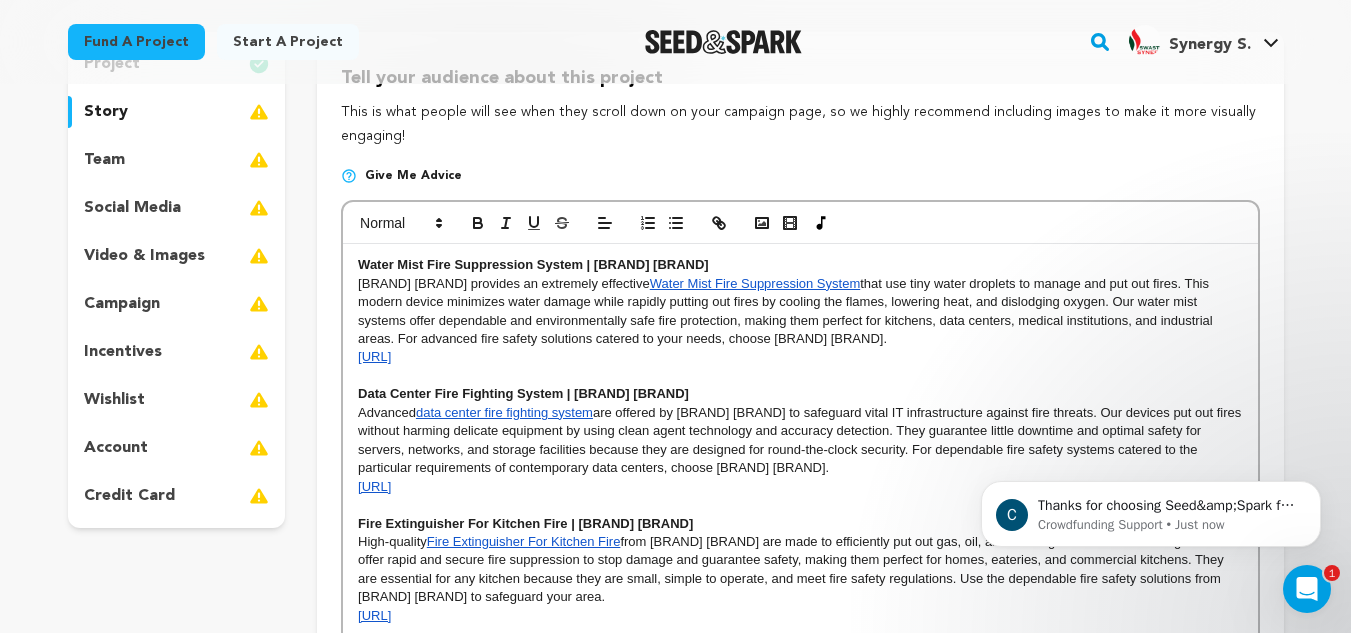 click on "https://swastiksynergy.com/high-pressure-watermist-system.html" at bounding box center [374, 356] 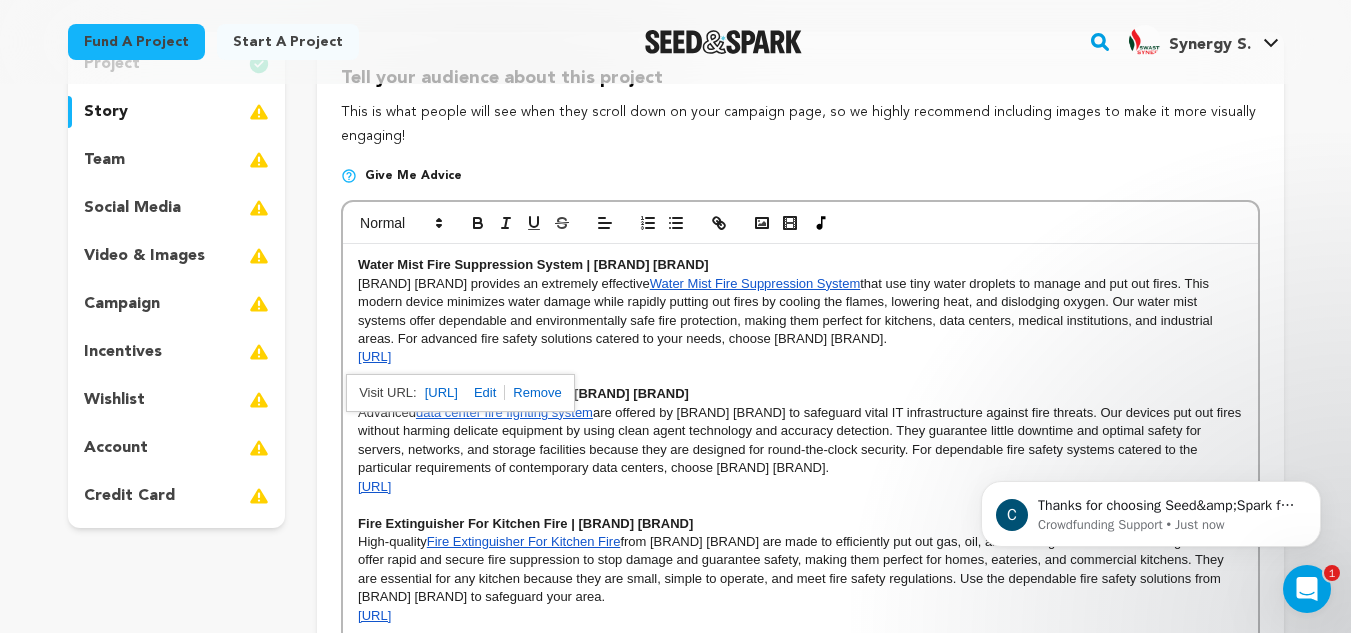 click on "https://swastiksynergy.com/high-pressure-watermist-system.html" at bounding box center [374, 356] 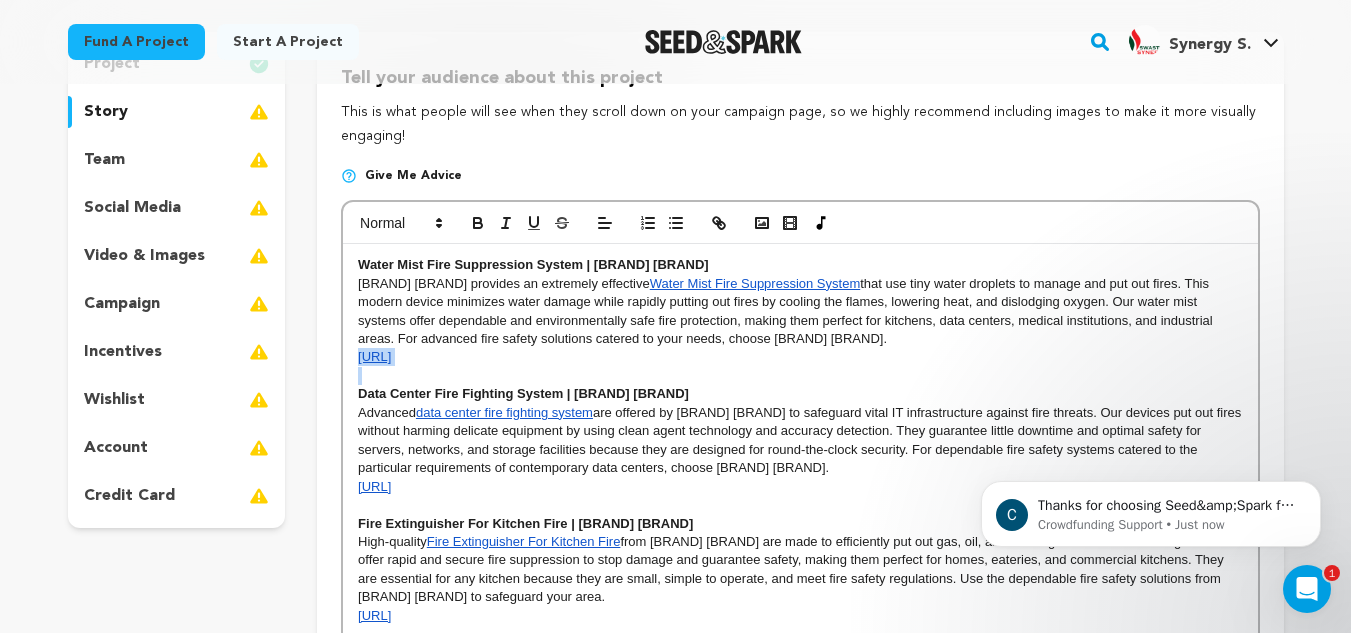 click on "https://swastiksynergy.com/high-pressure-watermist-system.html" at bounding box center [374, 356] 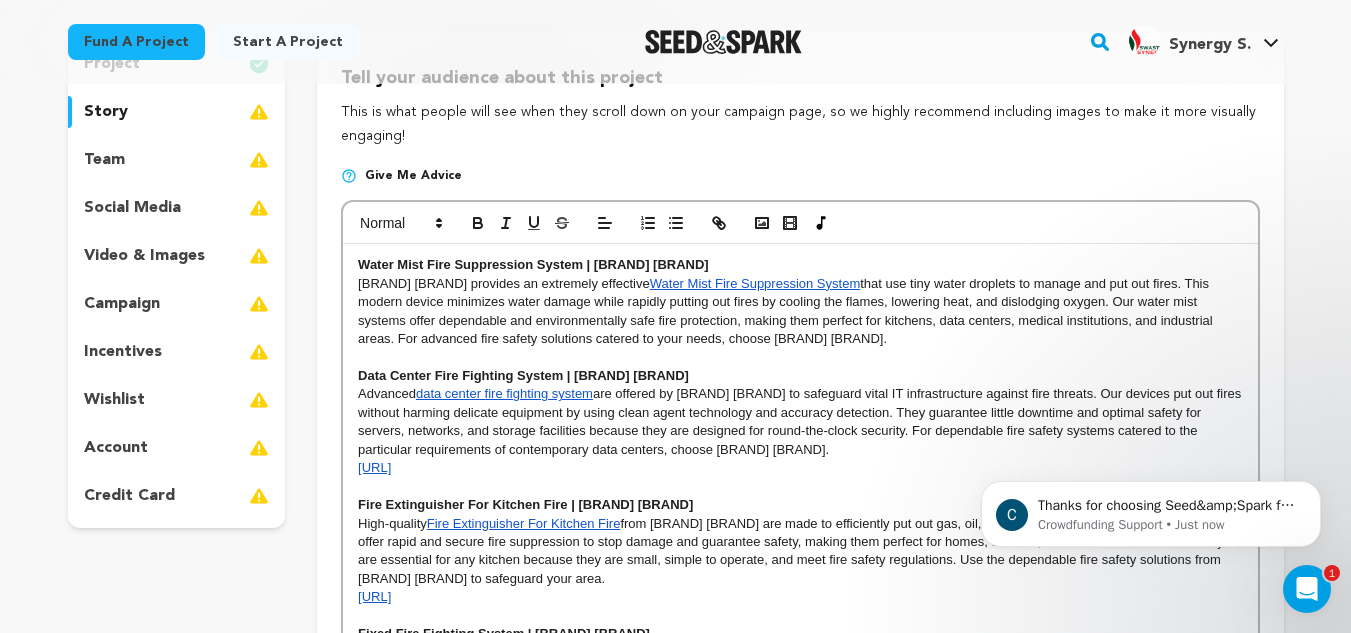 click on "https://swastiksynergy.com/data-center-fire-fighting-system.html" at bounding box center (374, 467) 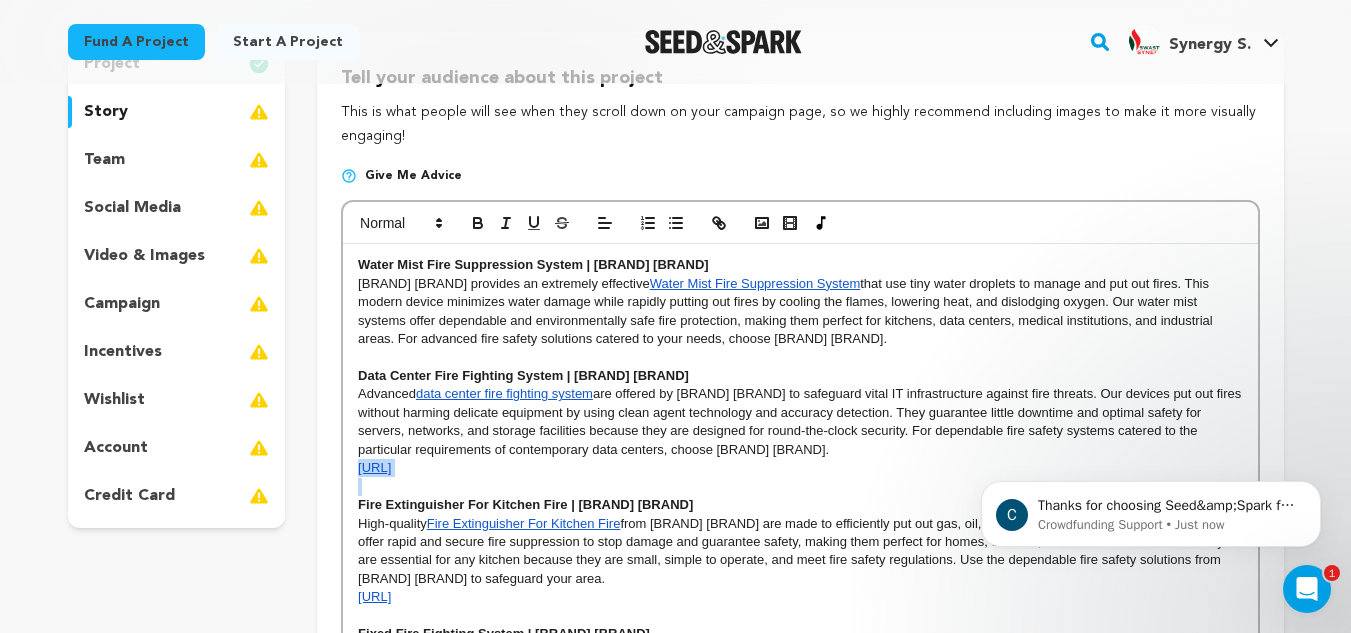 click on "https://swastiksynergy.com/data-center-fire-fighting-system.html" at bounding box center (374, 467) 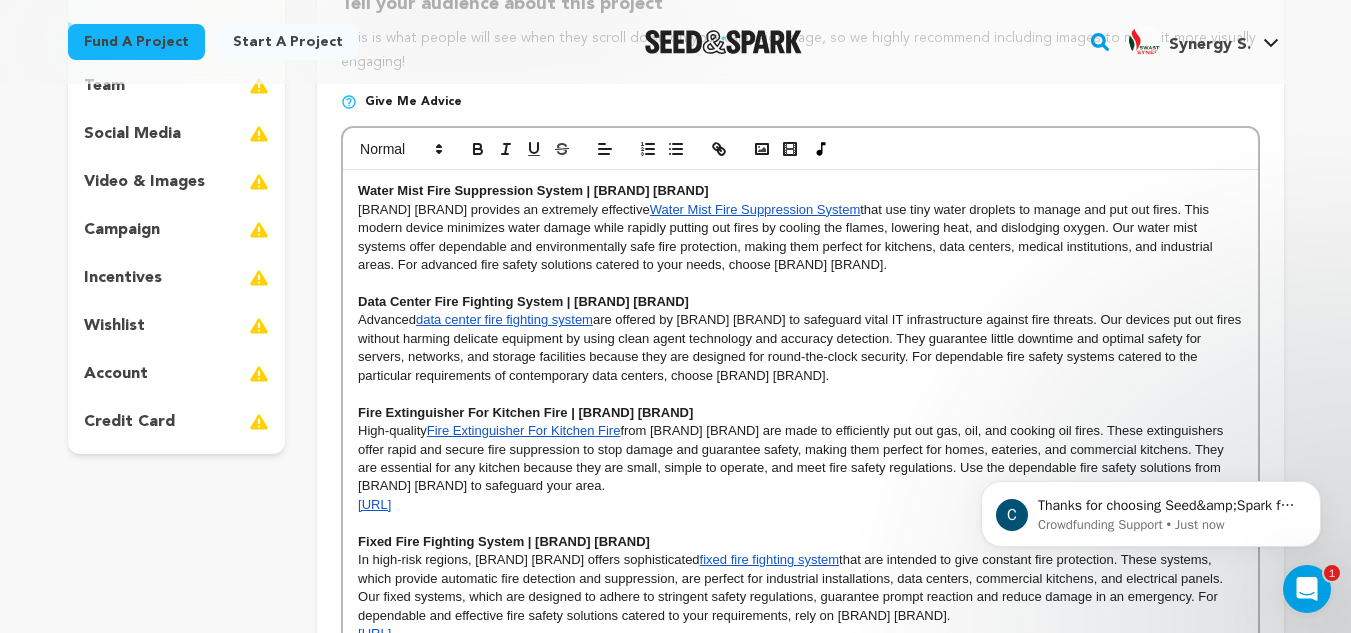 scroll, scrollTop: 336, scrollLeft: 0, axis: vertical 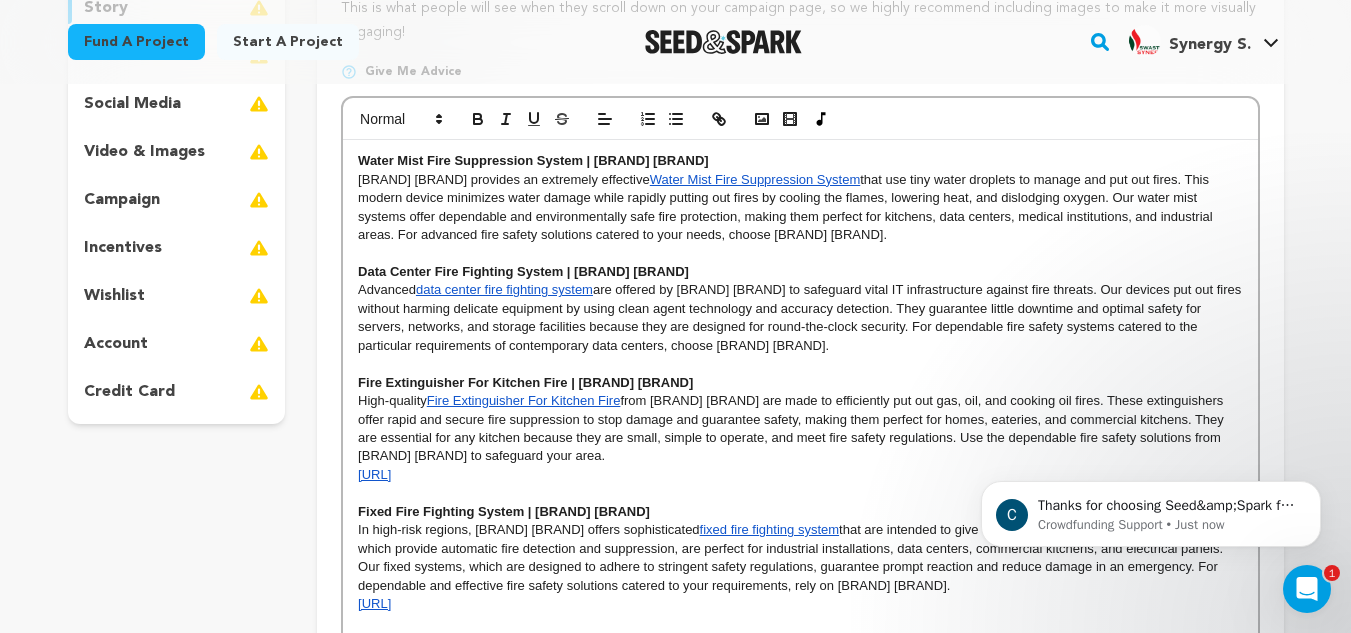 click on "High-quality  Fire Extinguisher For Kitchen Fire  from Swastik Synergy are made to efficiently put out gas, oil, and cooking oil fires. These extinguishers offer rapid and secure fire suppression to stop damage and guarantee safety, making them perfect for homes, eateries, and commercial kitchens. They are essential for any kitchen because they are small, simple to operate, and meet fire safety regulations. Use the dependable fire safety solutions from Swastik Synergy to safeguard your area." at bounding box center (800, 429) 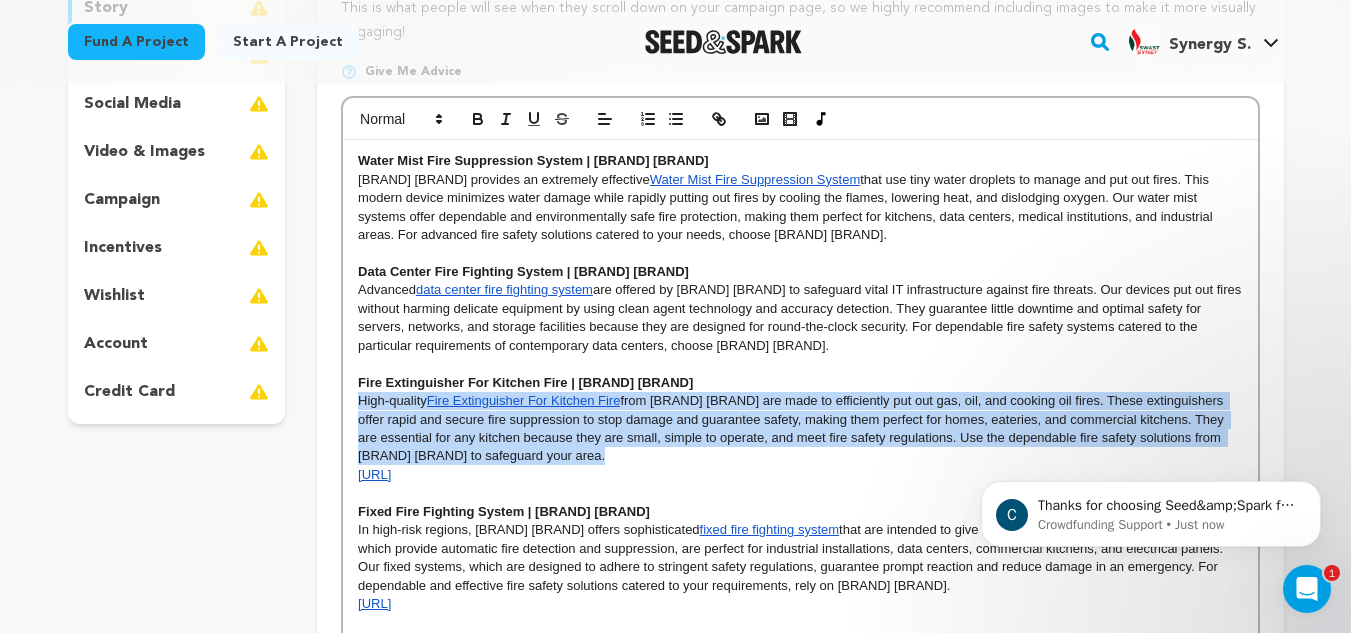 click on "High-quality  Fire Extinguisher For Kitchen Fire  from Swastik Synergy are made to efficiently put out gas, oil, and cooking oil fires. These extinguishers offer rapid and secure fire suppression to stop damage and guarantee safety, making them perfect for homes, eateries, and commercial kitchens. They are essential for any kitchen because they are small, simple to operate, and meet fire safety regulations. Use the dependable fire safety solutions from Swastik Synergy to safeguard your area." at bounding box center [800, 429] 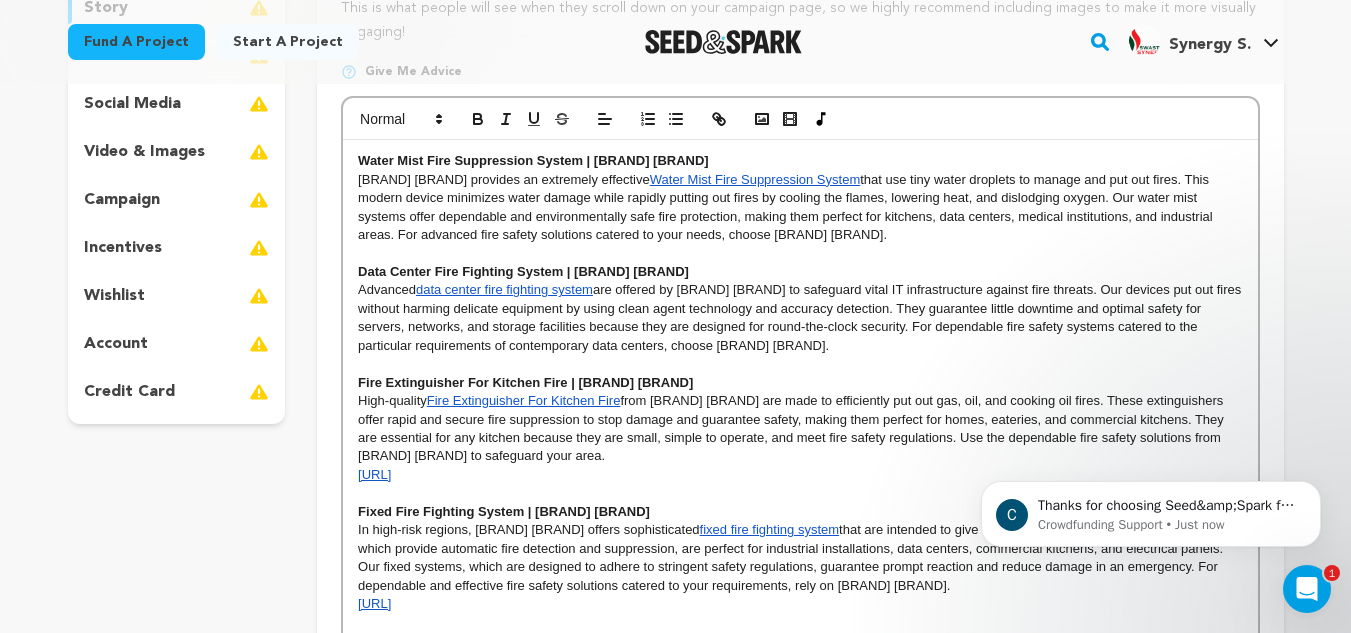 click on "https://swastiksynergy.com/kitchen-fire-extinguisher.html" at bounding box center [374, 474] 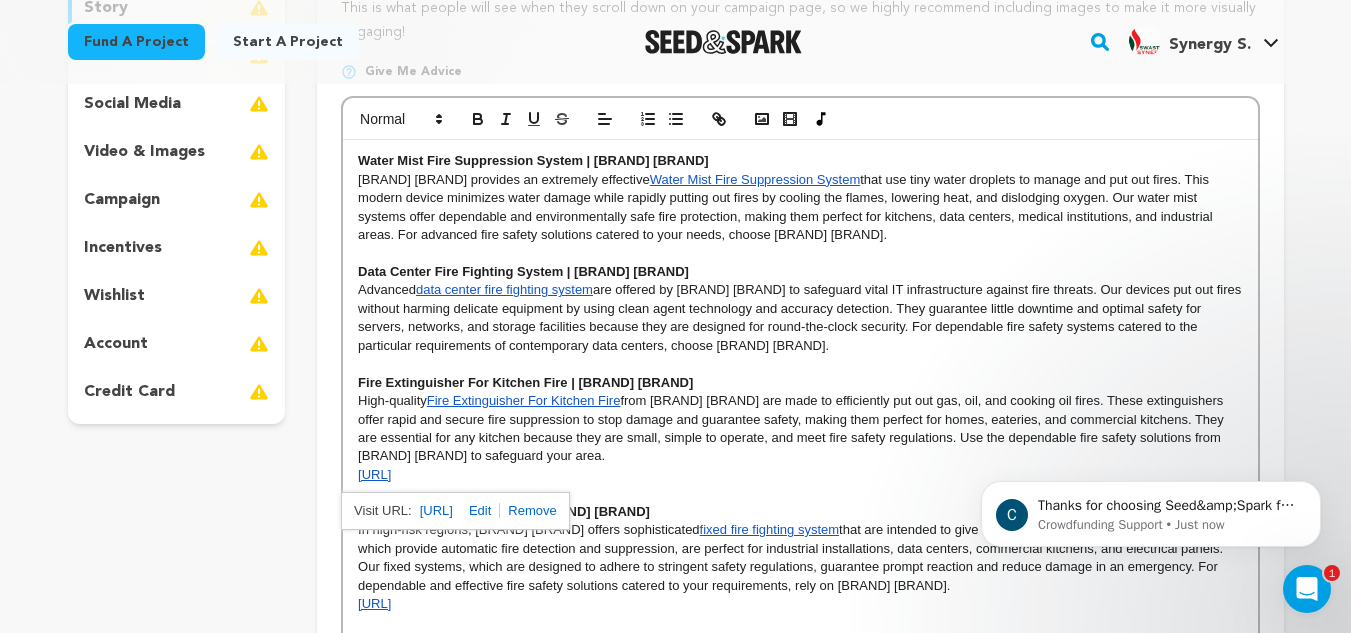 click on "https://swastiksynergy.com/kitchen-fire-extinguisher.html" at bounding box center [374, 474] 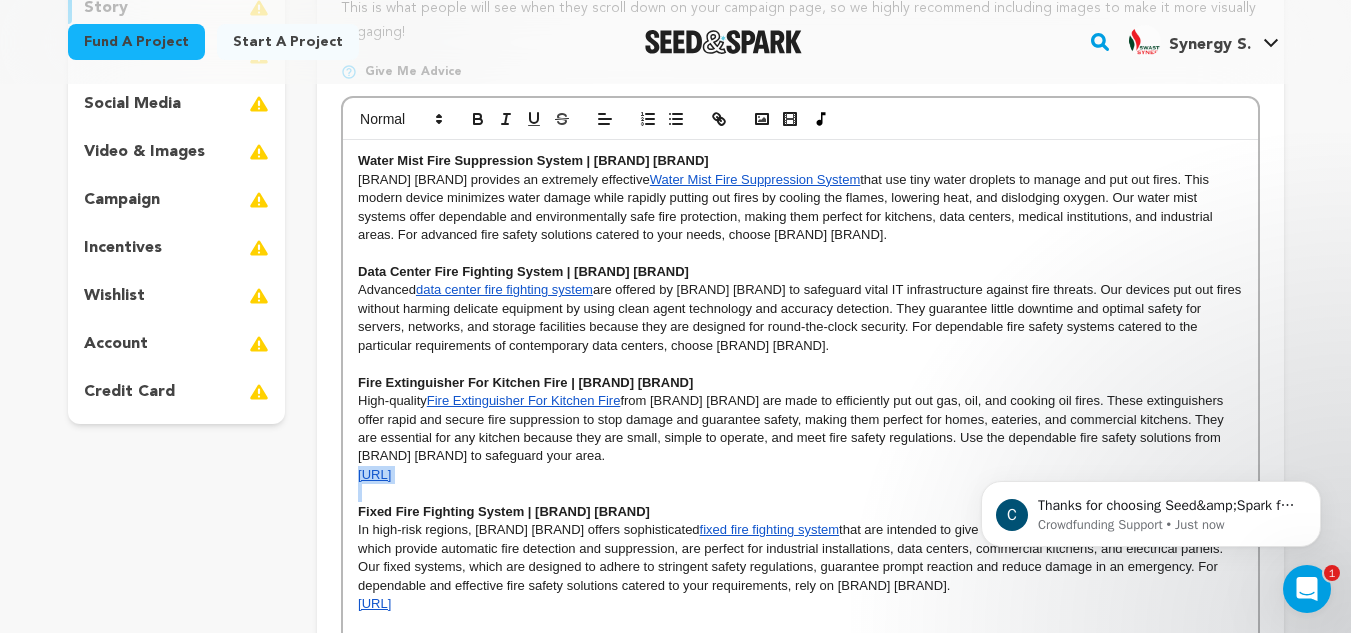 click on "https://swastiksynergy.com/kitchen-fire-extinguisher.html" at bounding box center (374, 474) 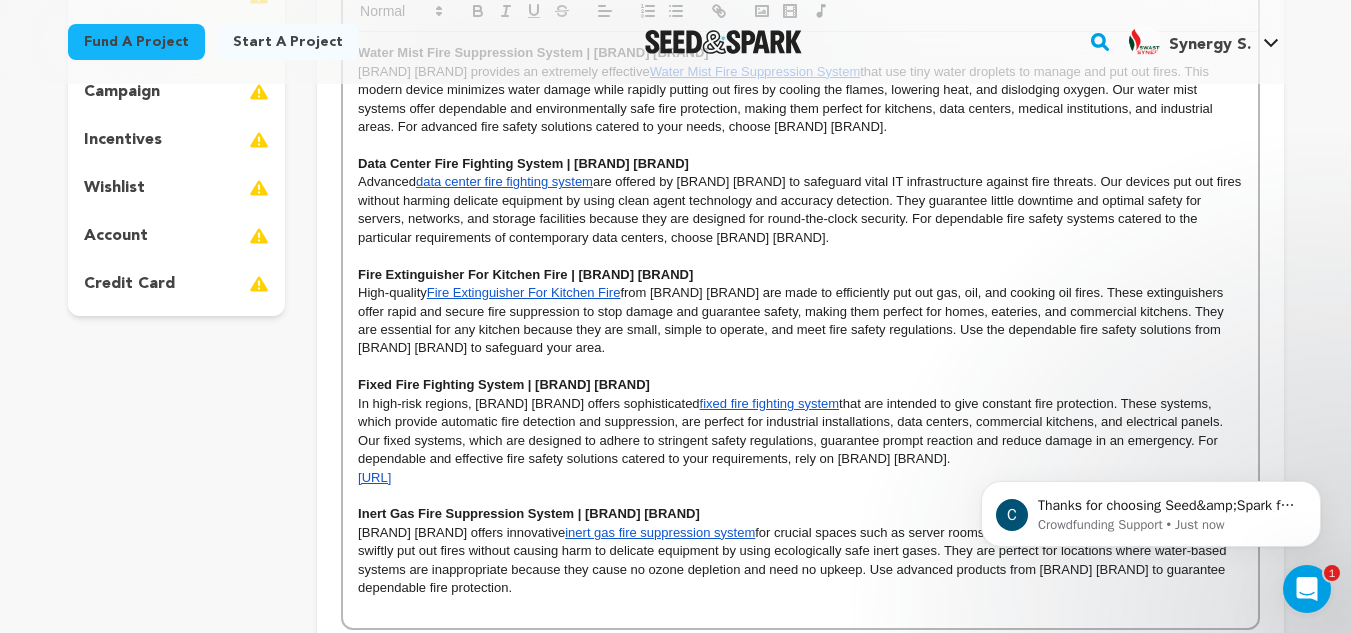 scroll, scrollTop: 454, scrollLeft: 0, axis: vertical 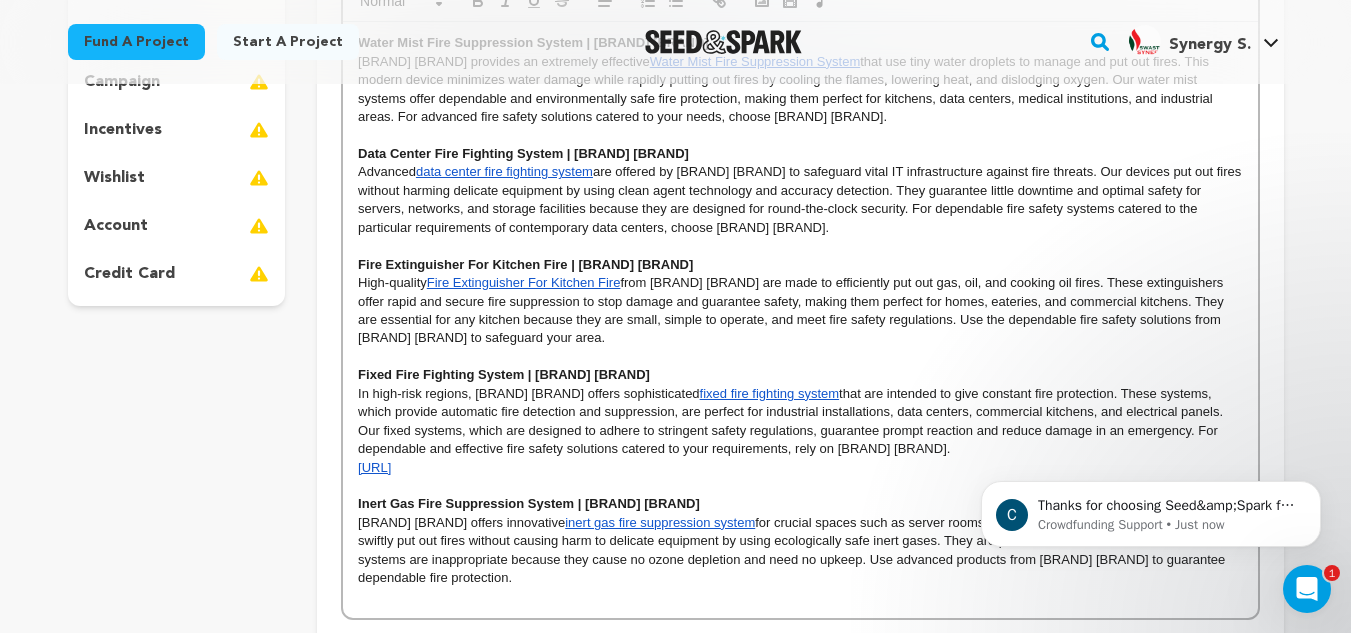click on "https://swastiksynergy.com/fire-suppression-systems.html" at bounding box center [374, 467] 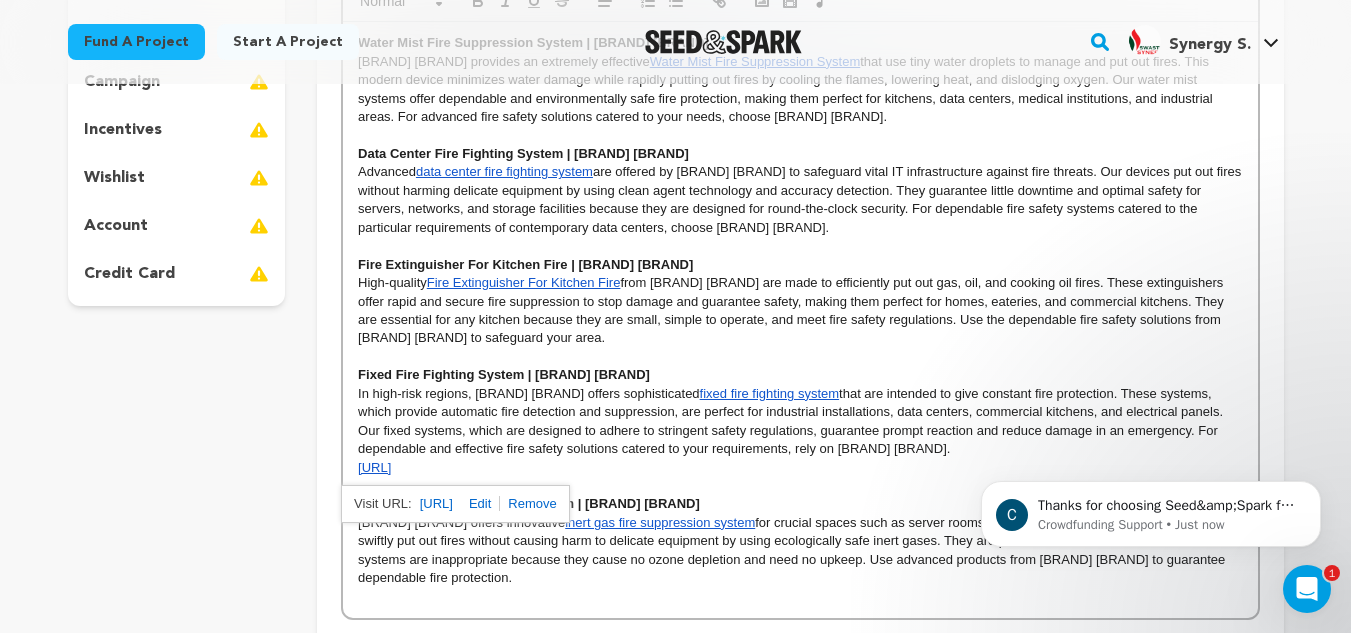 click on "https://swastiksynergy.com/fire-suppression-systems.html" at bounding box center (374, 467) 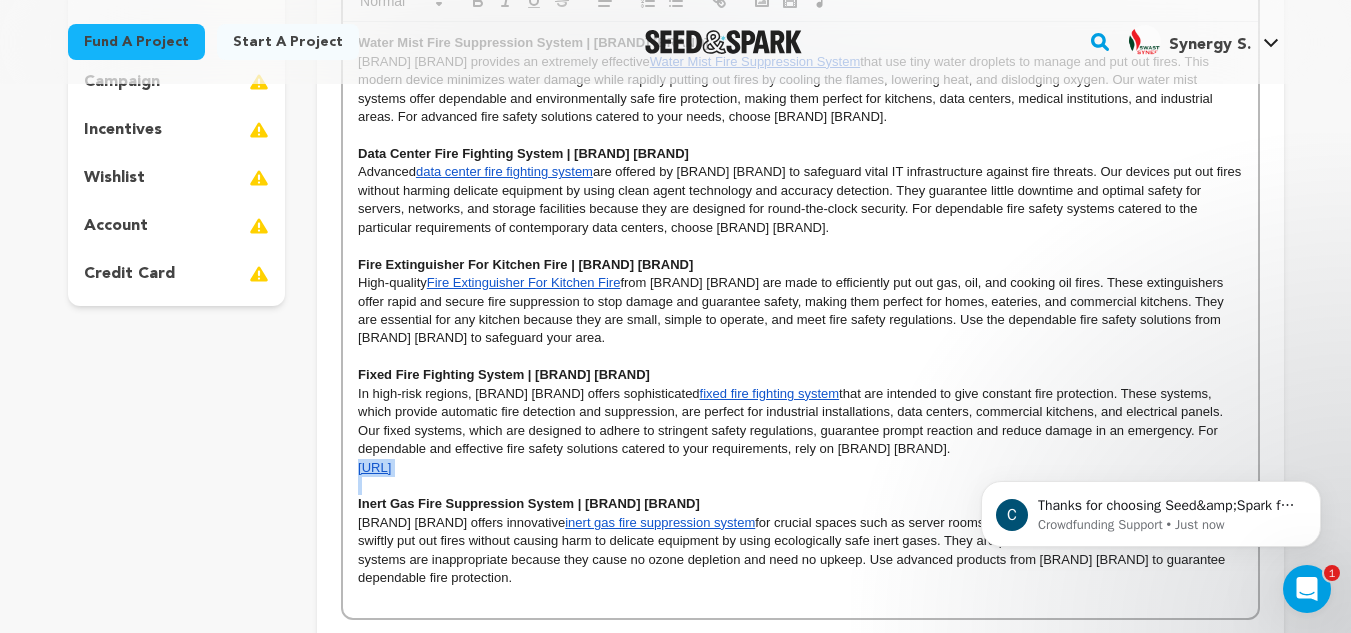 click on "https://swastiksynergy.com/fire-suppression-systems.html" at bounding box center [374, 467] 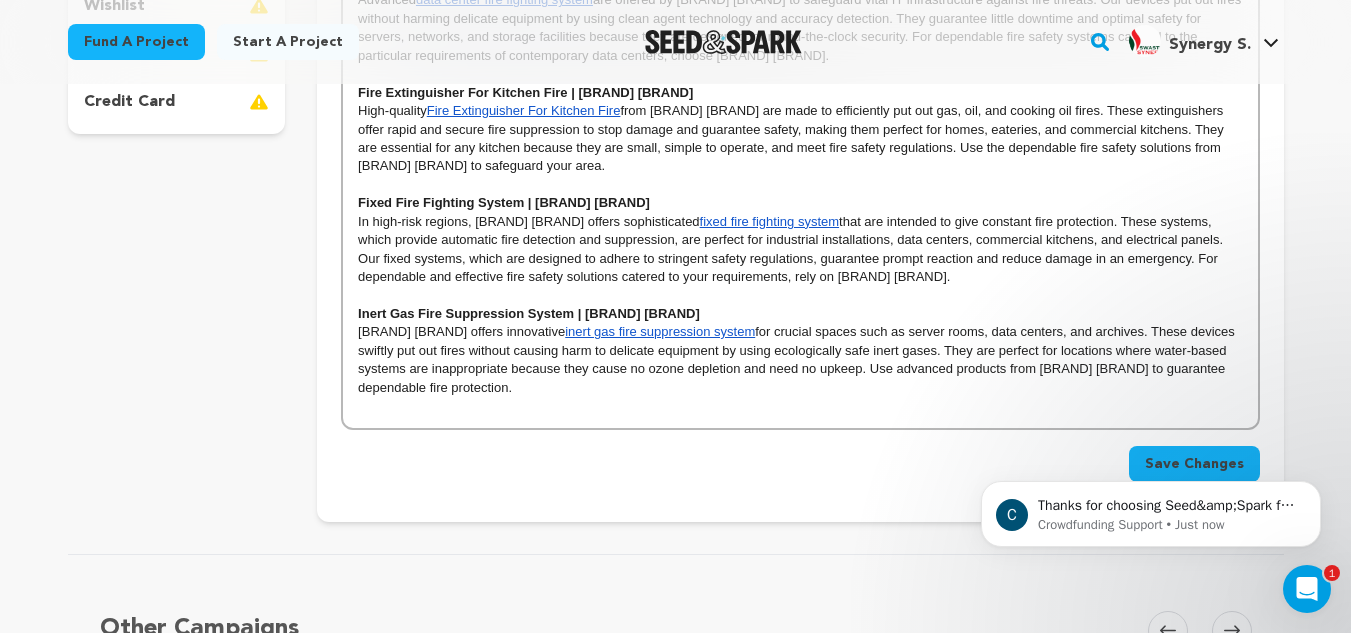 scroll, scrollTop: 638, scrollLeft: 0, axis: vertical 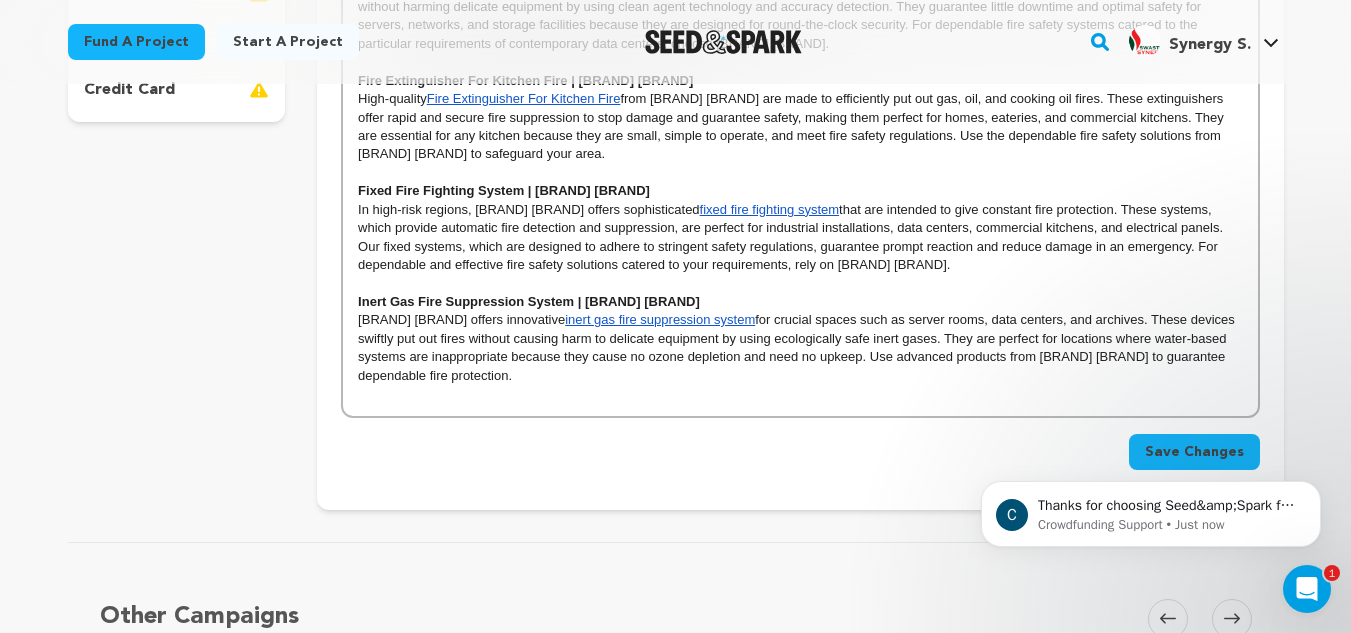 click on "C Thanks for choosing Seed&amp;Spark for your project! If you have any questions as you go, just let us know.  A gentle reminder Seed&amp;Spark is a small (and mighty!) team of lovely humans. As of May 2, 2022, Seed&amp;Spark transitioned to a 4 Day Work Week, working Monday through Thursday, with Fridays off. Crowdfunding Support • Just now" at bounding box center (1151, 509) 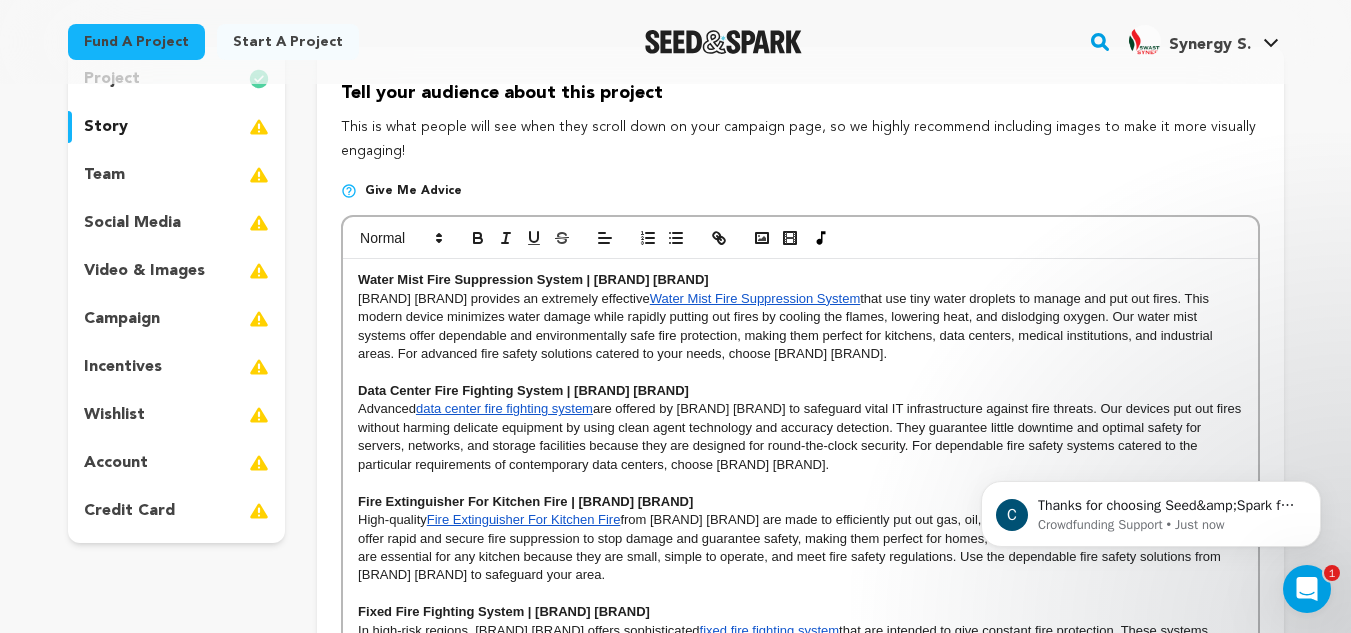 scroll, scrollTop: 216, scrollLeft: 0, axis: vertical 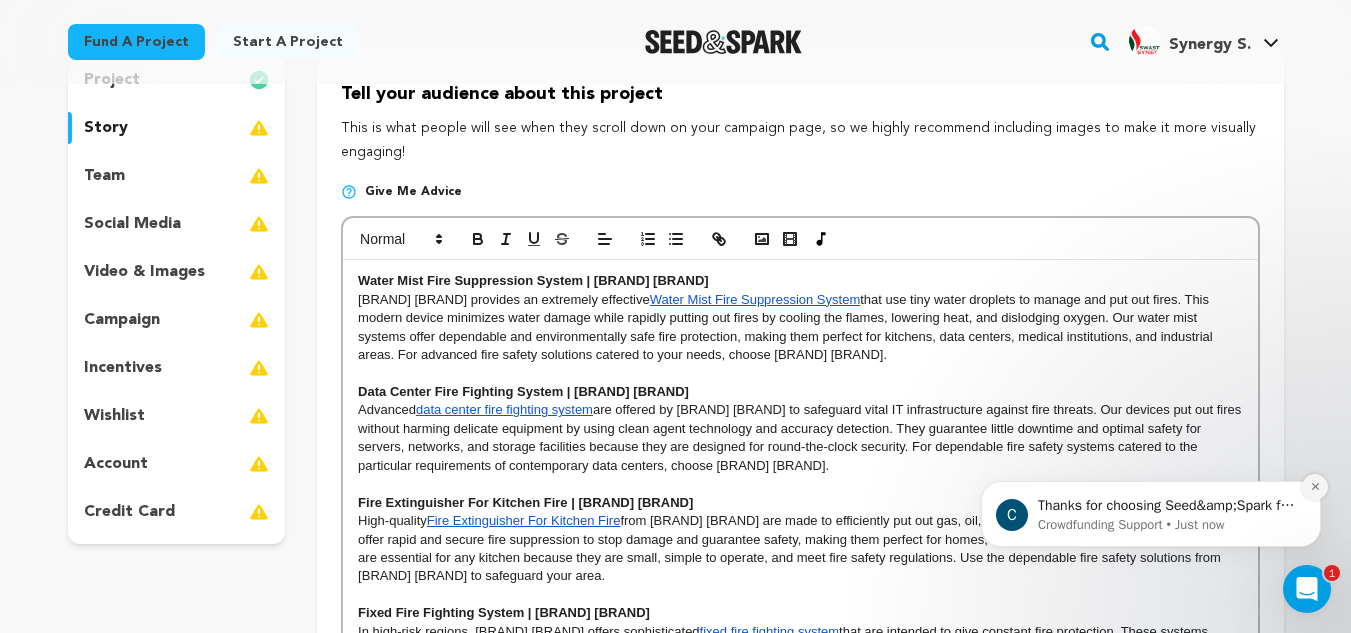 click 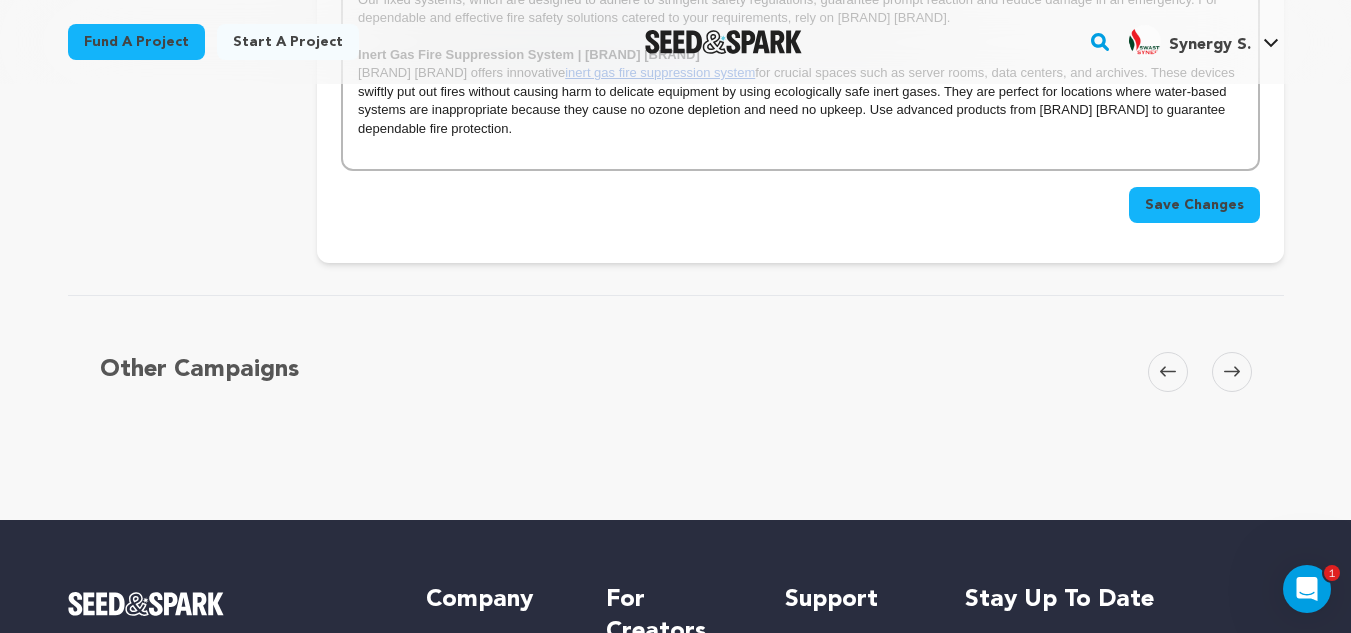 scroll, scrollTop: 914, scrollLeft: 0, axis: vertical 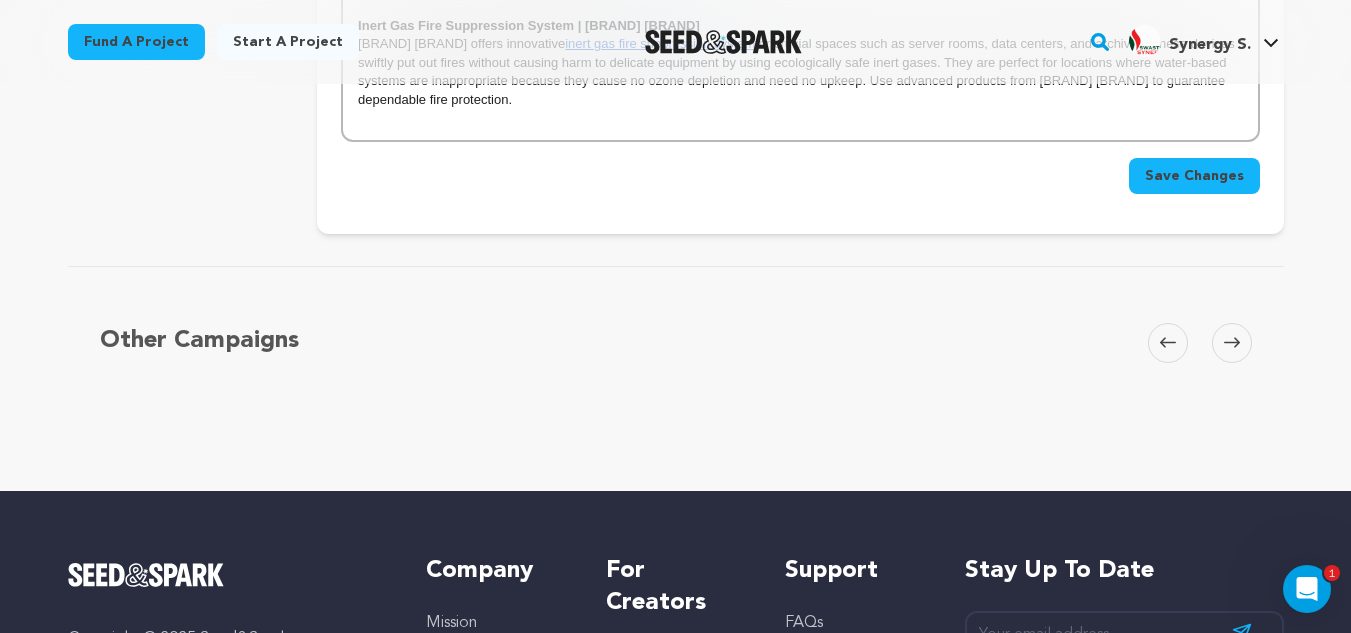click on "Save Changes" at bounding box center [1194, 176] 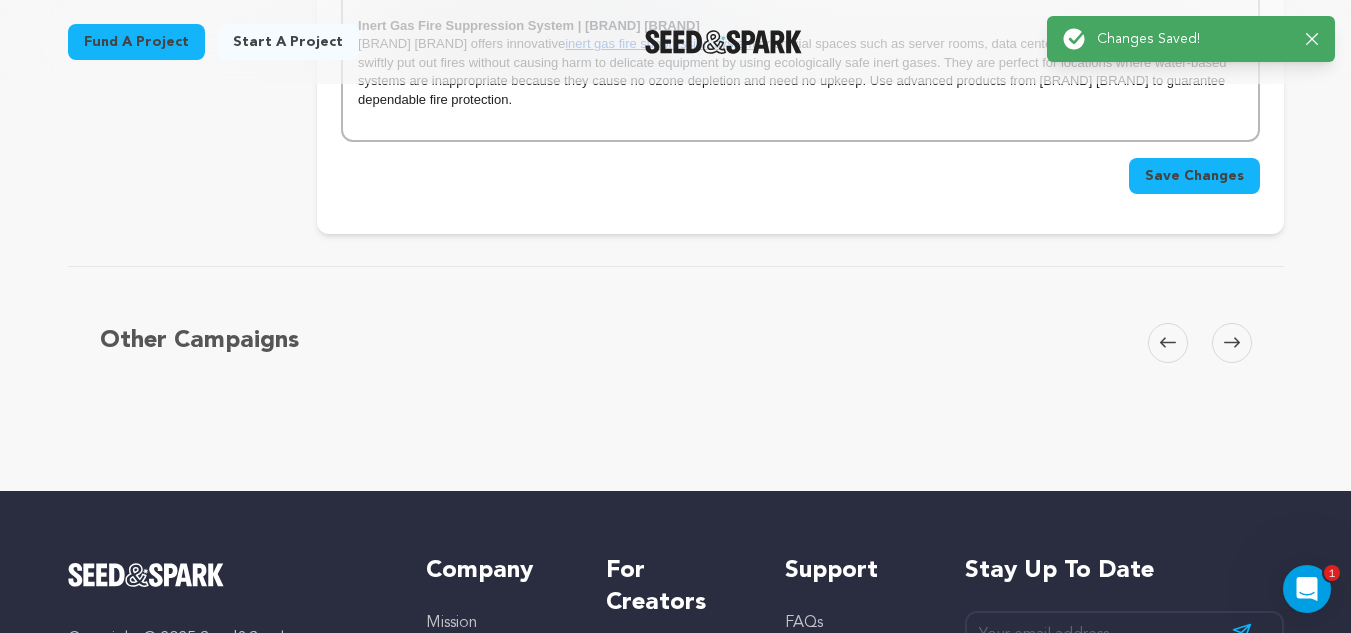 scroll, scrollTop: 0, scrollLeft: 0, axis: both 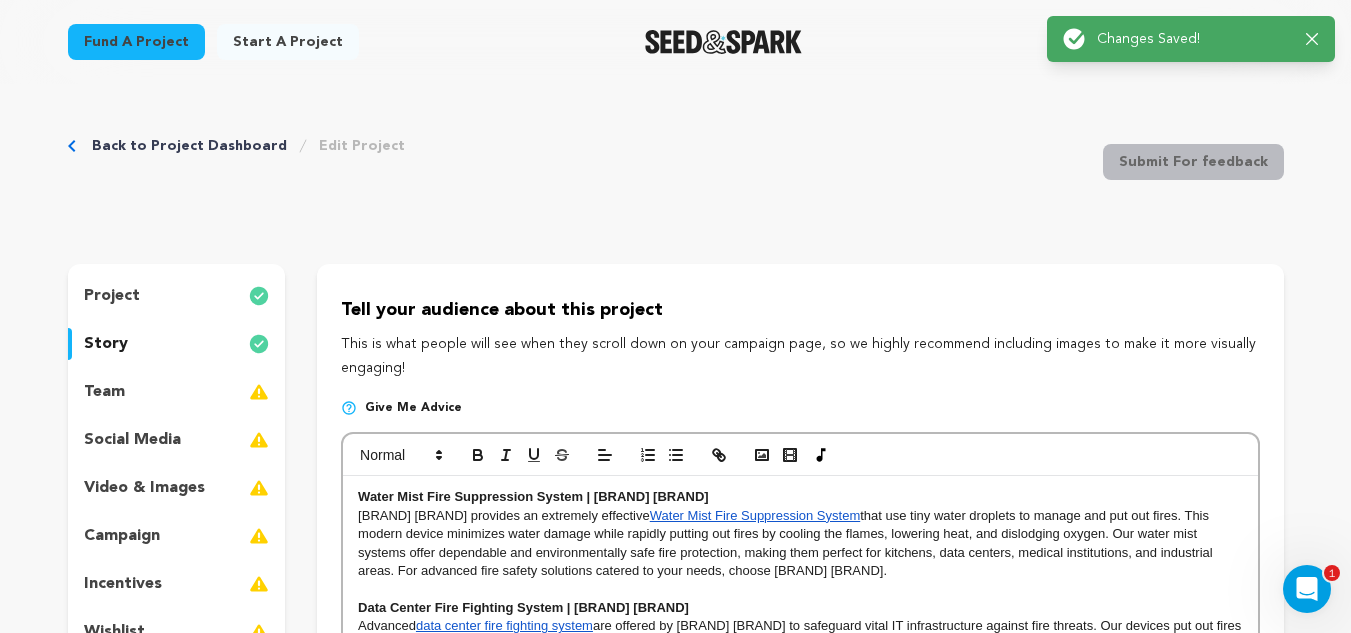 click on "social media" at bounding box center (132, 440) 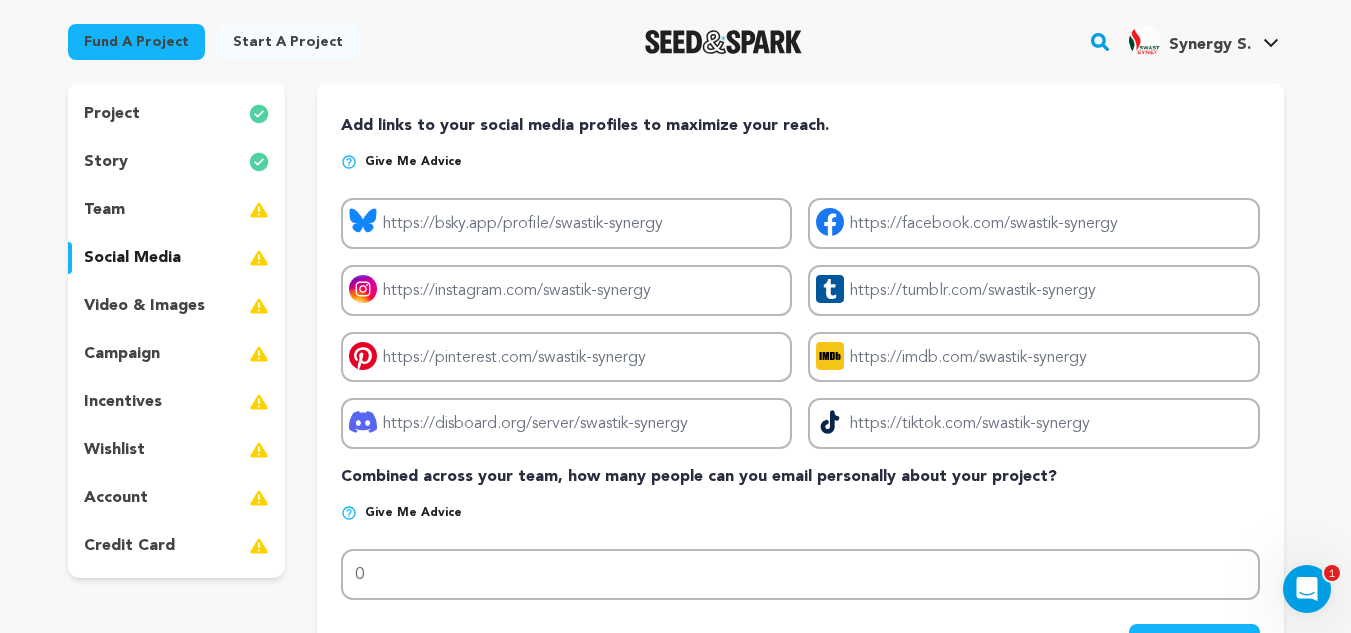 scroll, scrollTop: 183, scrollLeft: 0, axis: vertical 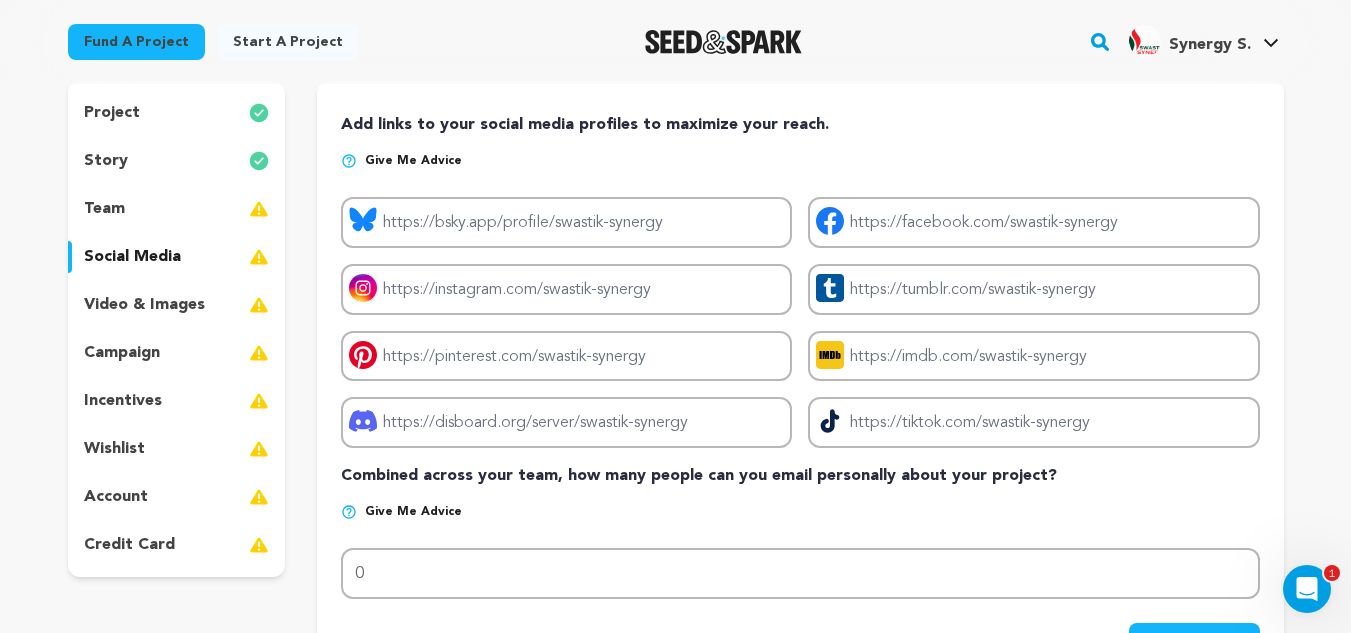 click on "account" at bounding box center [116, 497] 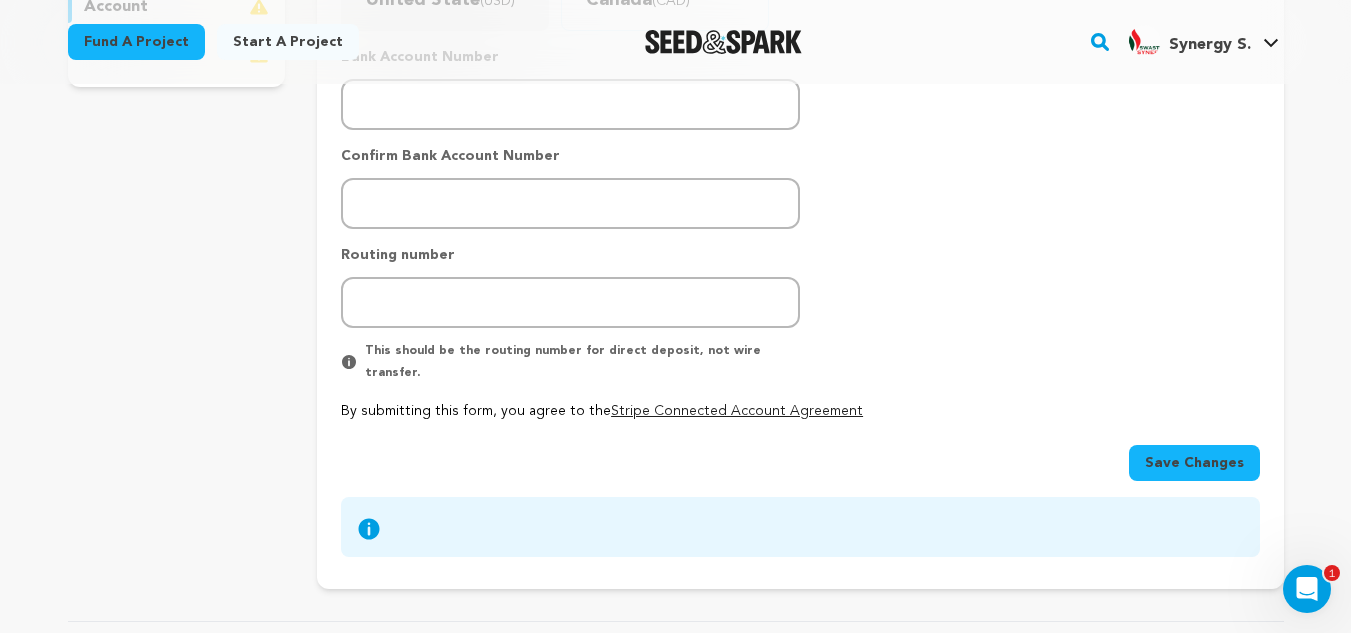 scroll, scrollTop: 0, scrollLeft: 0, axis: both 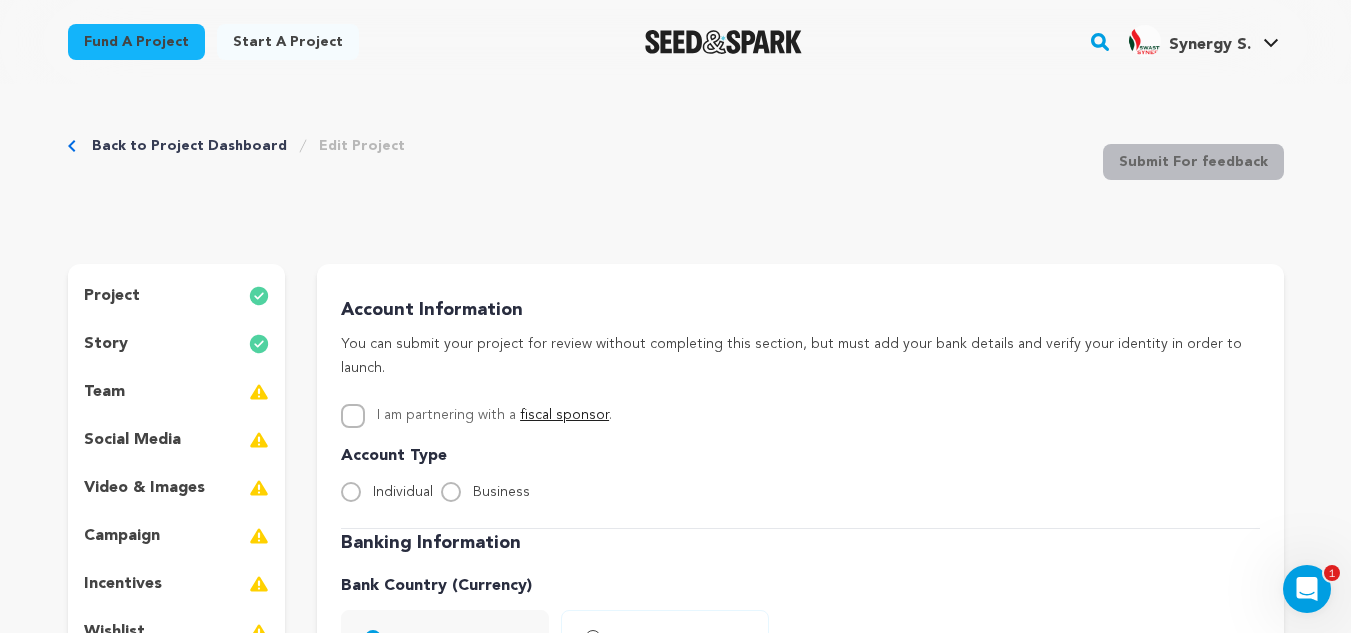 click on "video & images" at bounding box center [144, 488] 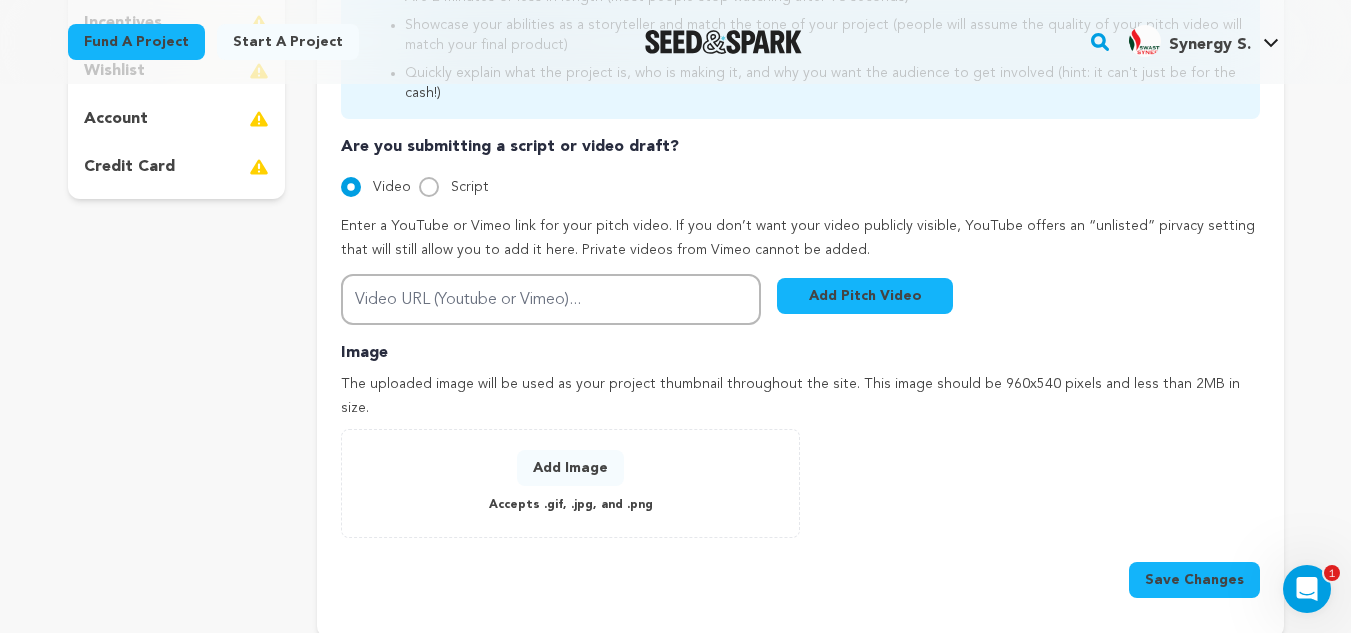 scroll, scrollTop: 636, scrollLeft: 0, axis: vertical 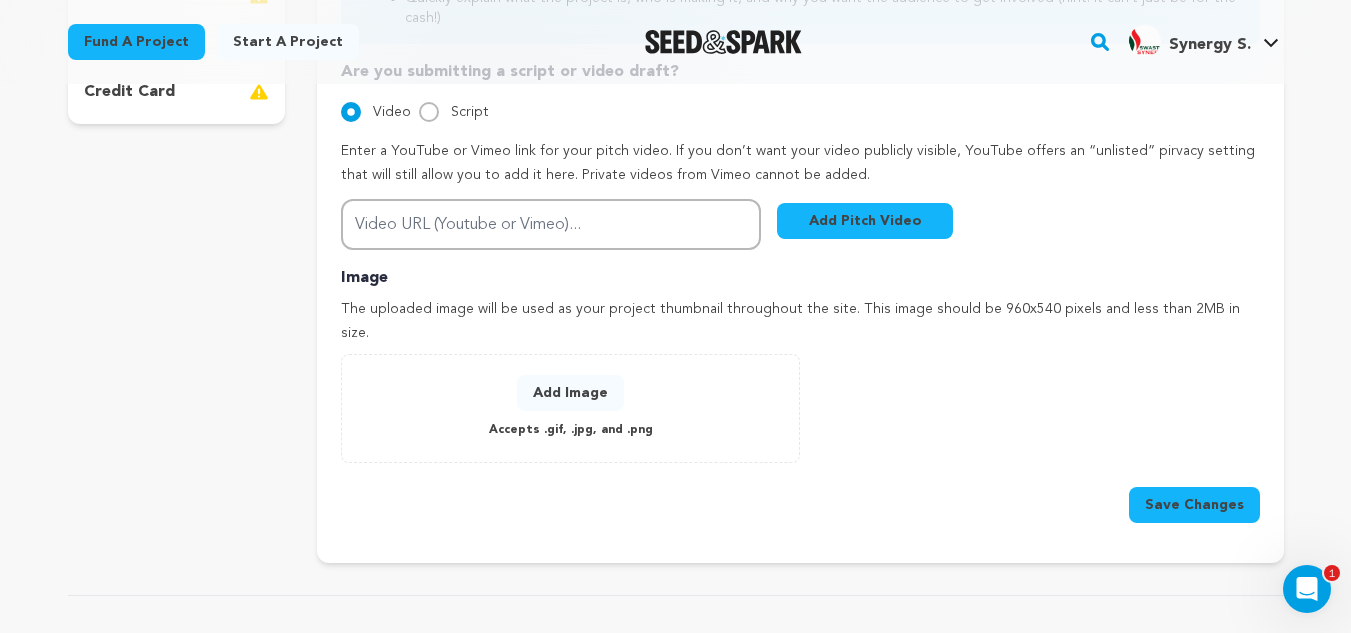 click on "Add Image" at bounding box center [570, 393] 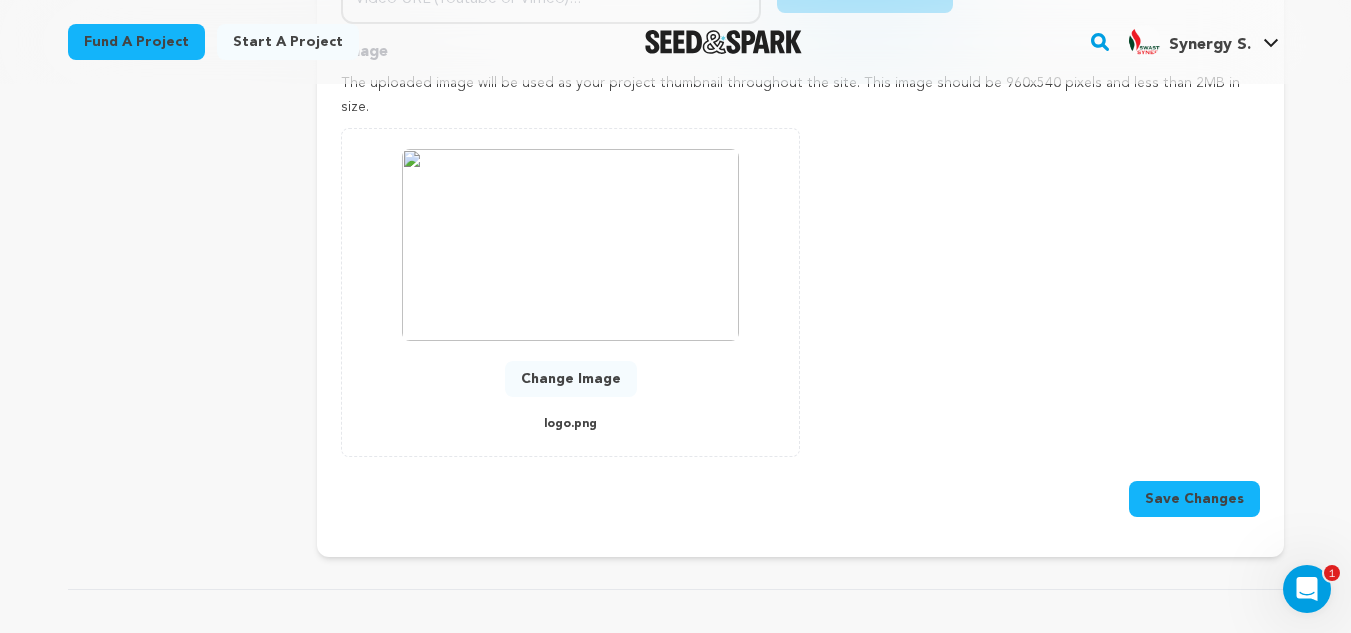 scroll, scrollTop: 864, scrollLeft: 0, axis: vertical 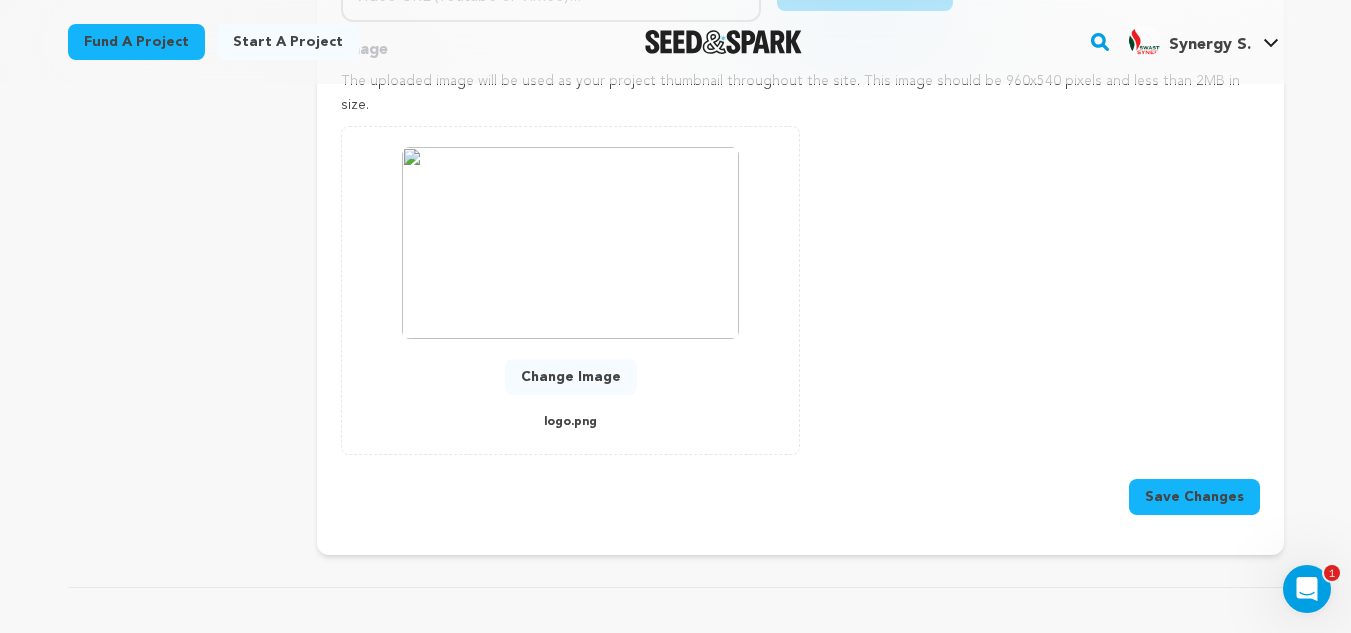 click on "Save Changes" at bounding box center (1194, 497) 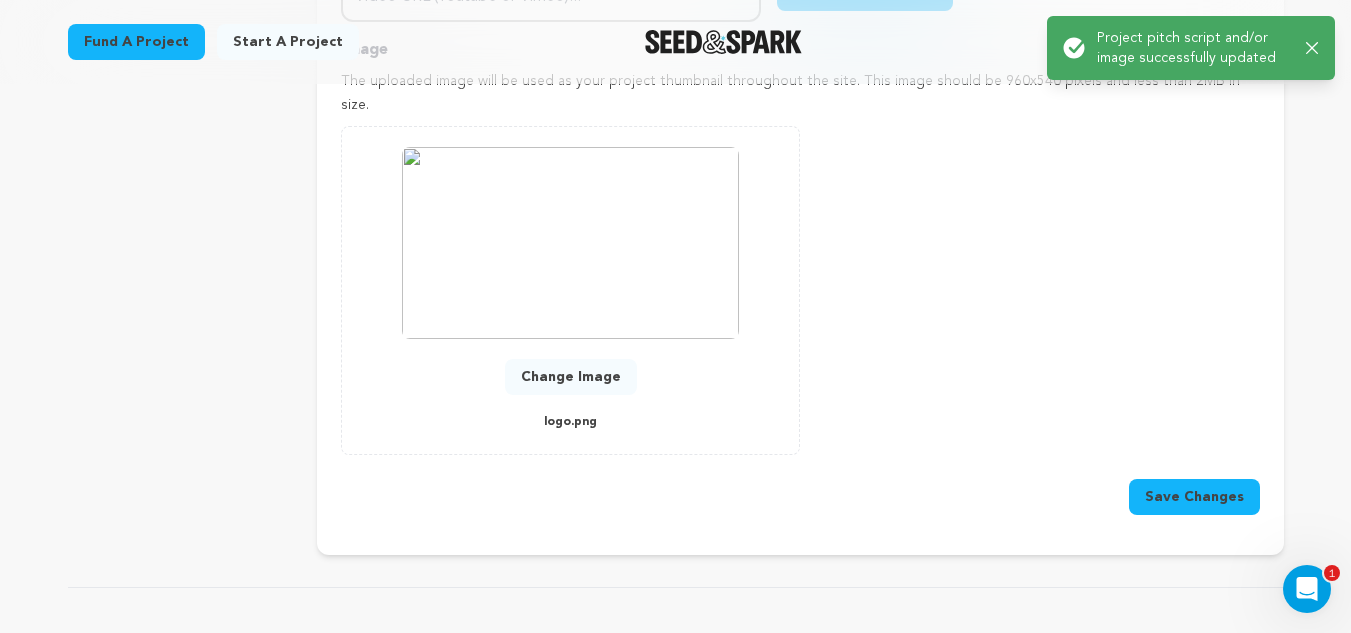scroll, scrollTop: 0, scrollLeft: 0, axis: both 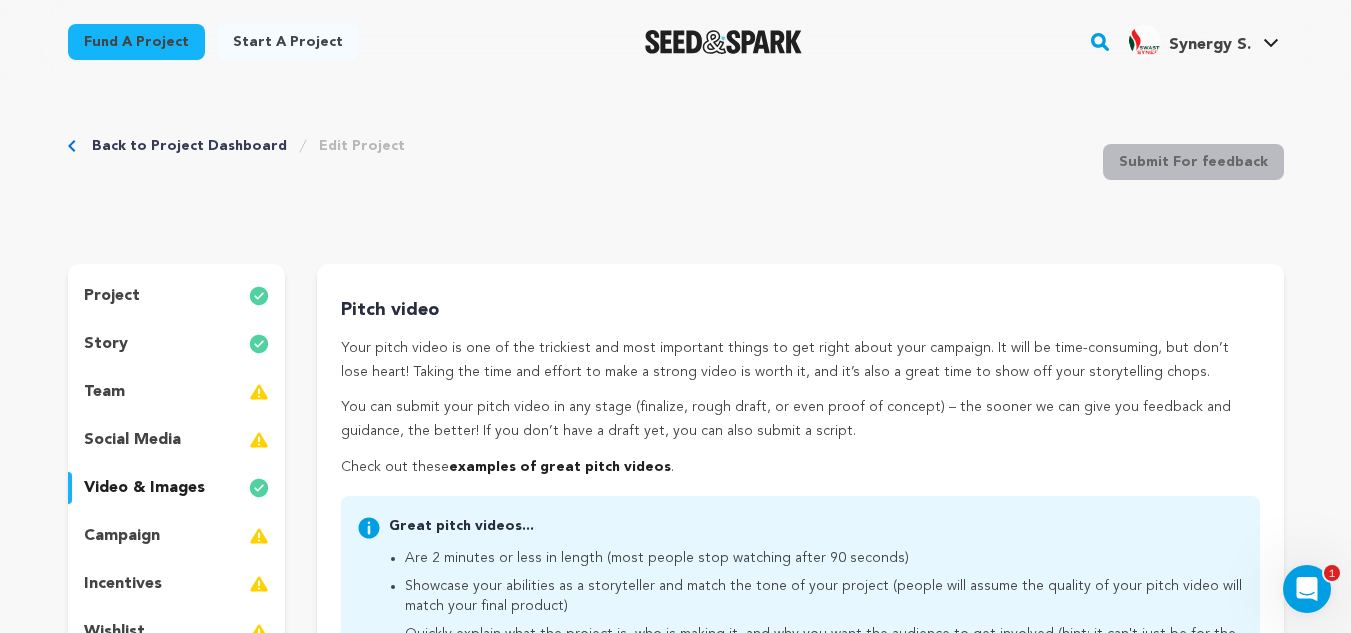 click on "Back to Project Dashboard" at bounding box center (189, 146) 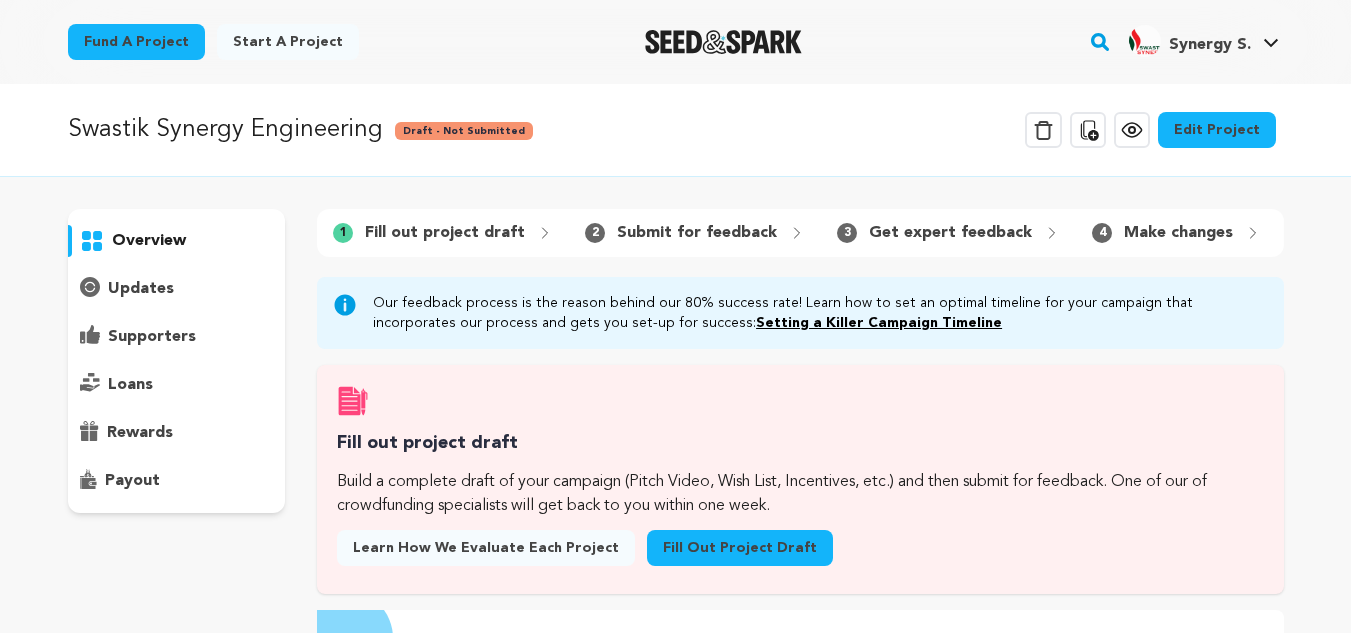 scroll, scrollTop: 0, scrollLeft: 0, axis: both 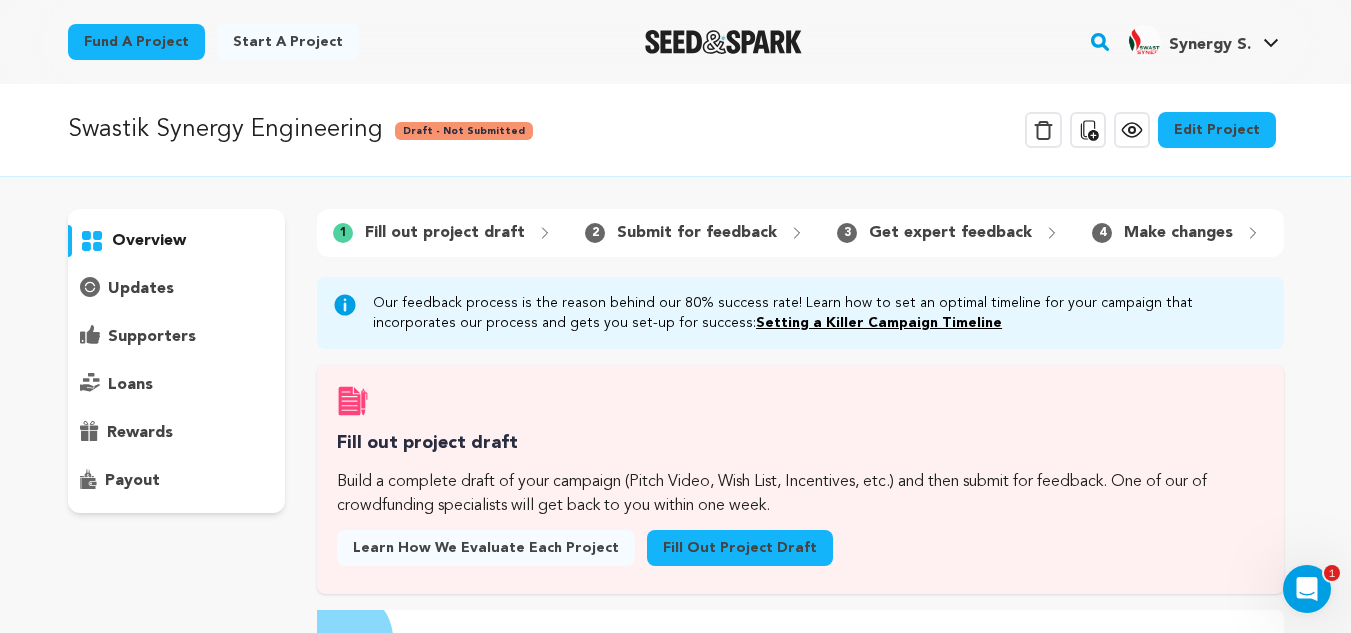 click 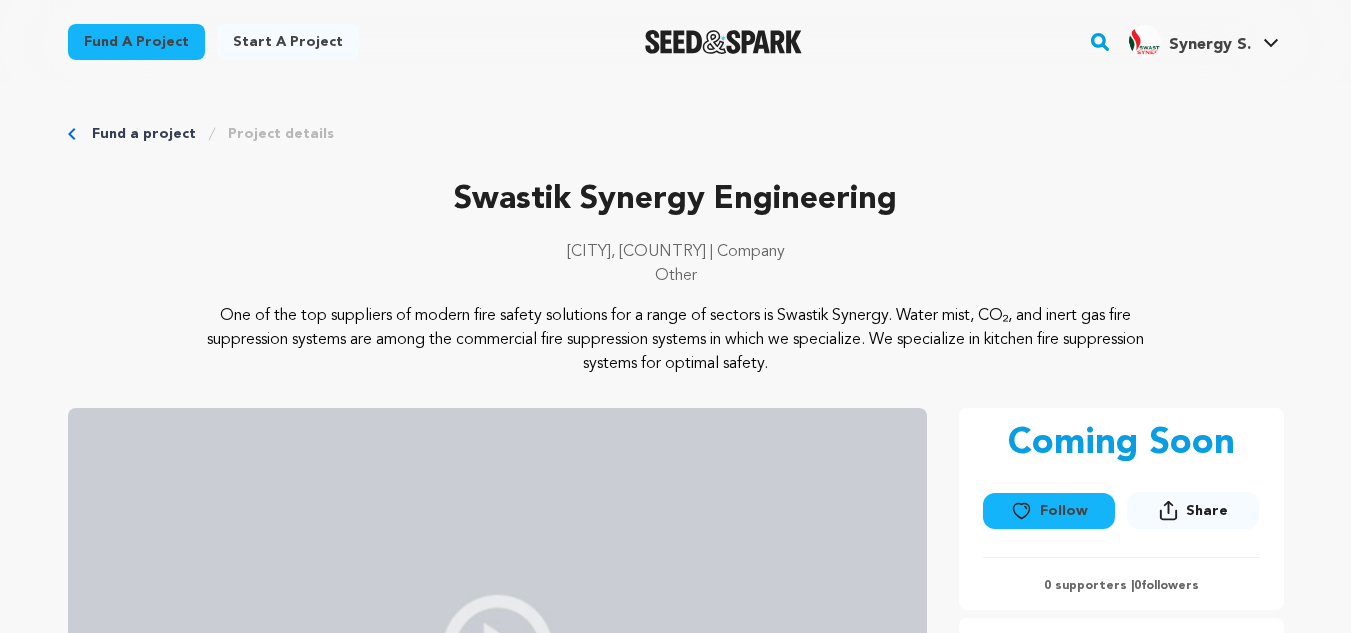 scroll, scrollTop: 0, scrollLeft: 0, axis: both 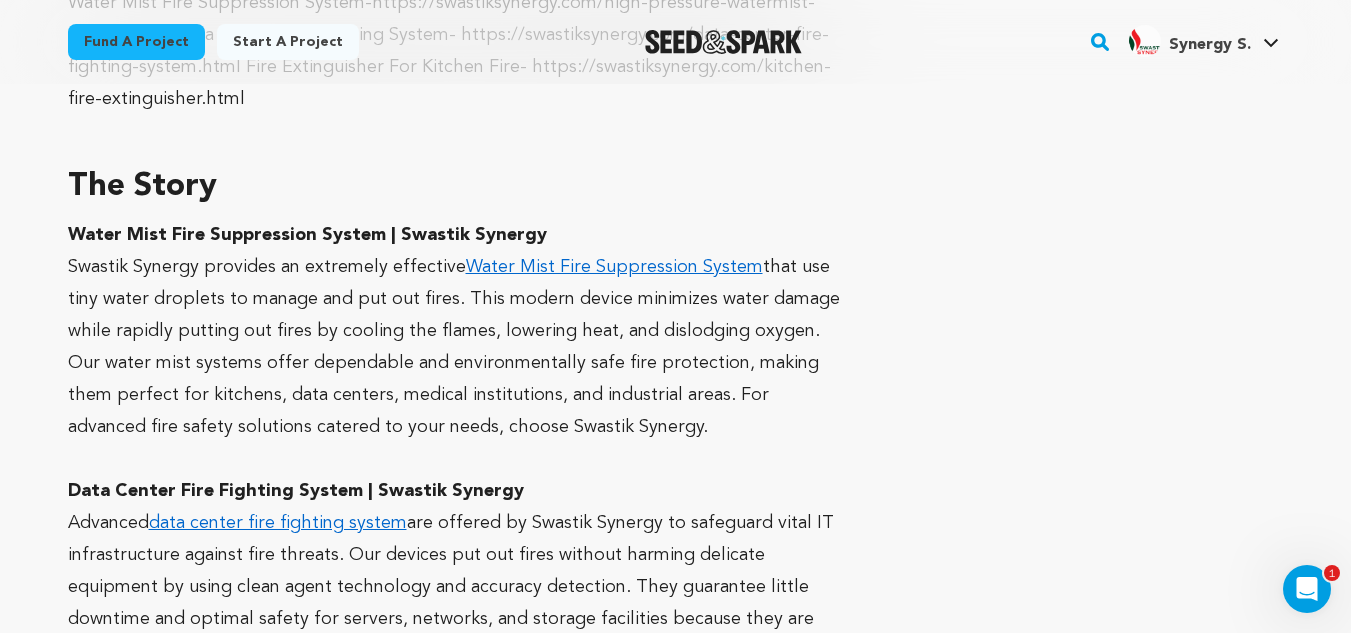 click on "Incentives" at bounding box center [1088, 731] 